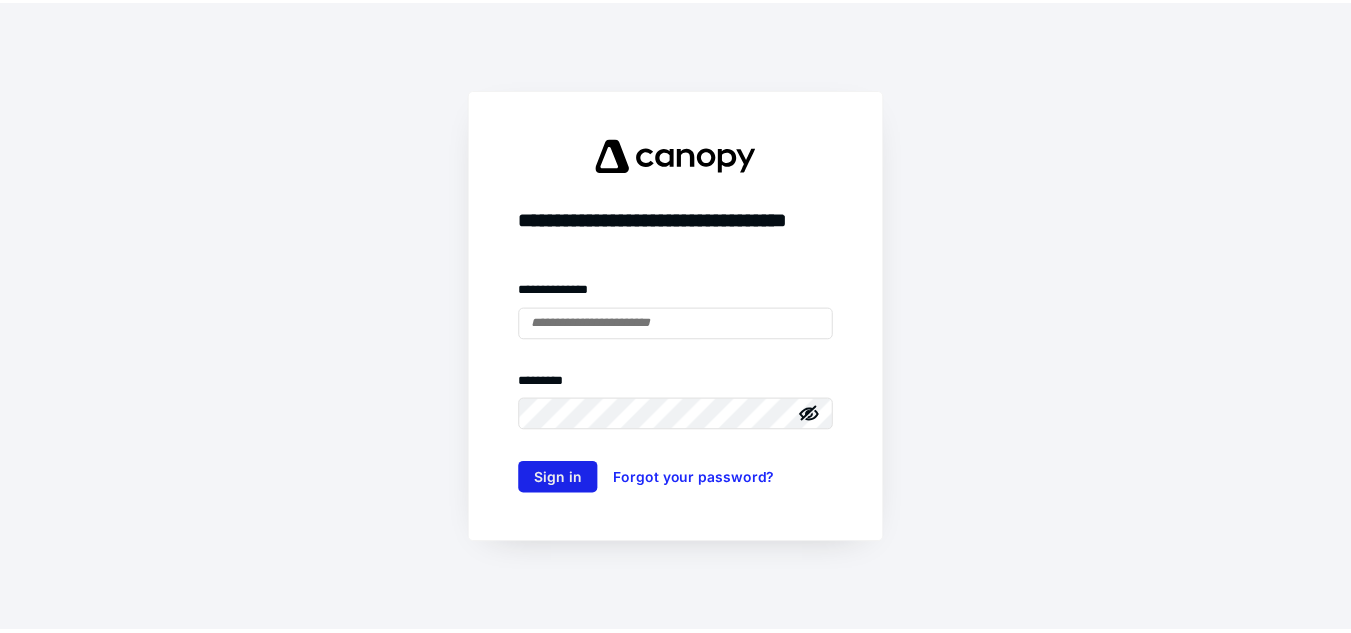 scroll, scrollTop: 0, scrollLeft: 0, axis: both 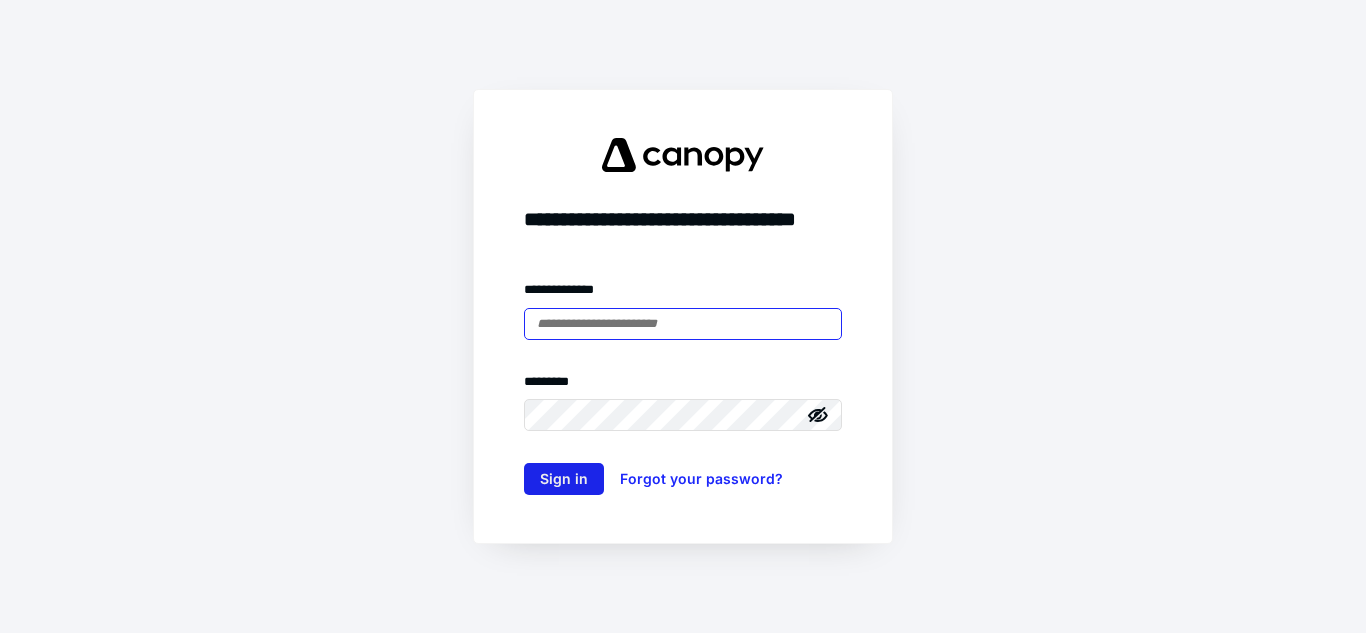 type on "**********" 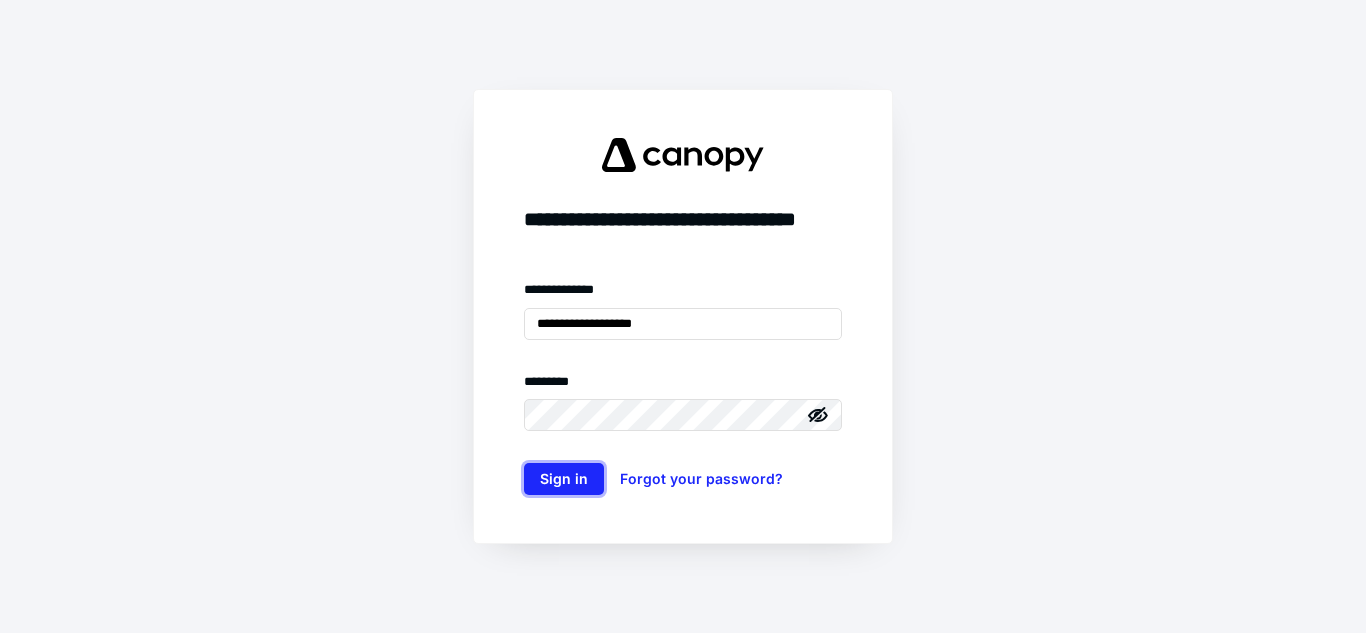 drag, startPoint x: 583, startPoint y: 472, endPoint x: 611, endPoint y: 450, distance: 35.608986 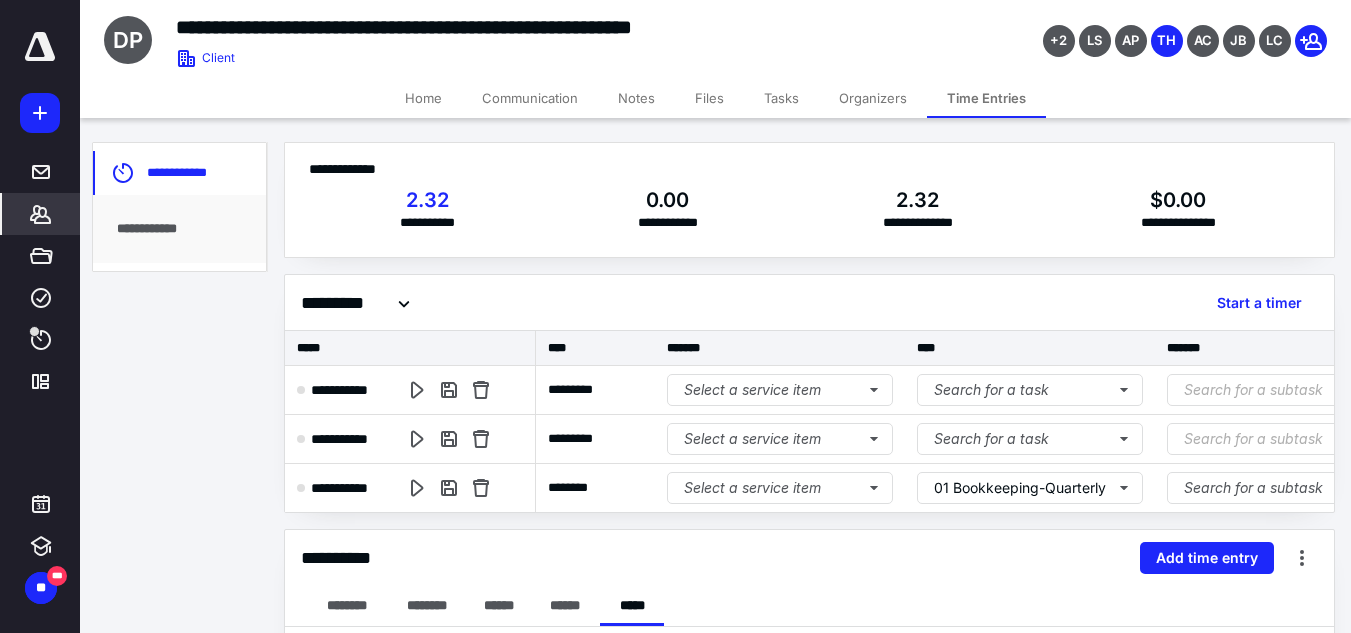 scroll, scrollTop: 0, scrollLeft: 0, axis: both 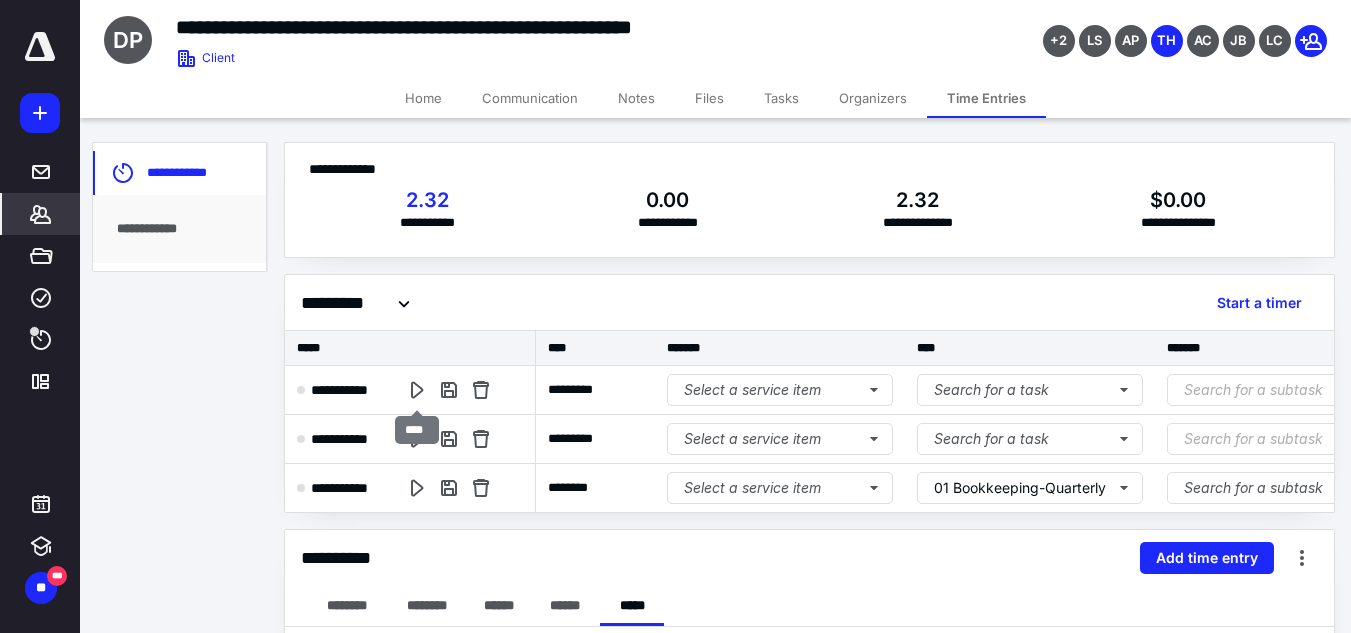 drag, startPoint x: 413, startPoint y: 388, endPoint x: 501, endPoint y: 388, distance: 88 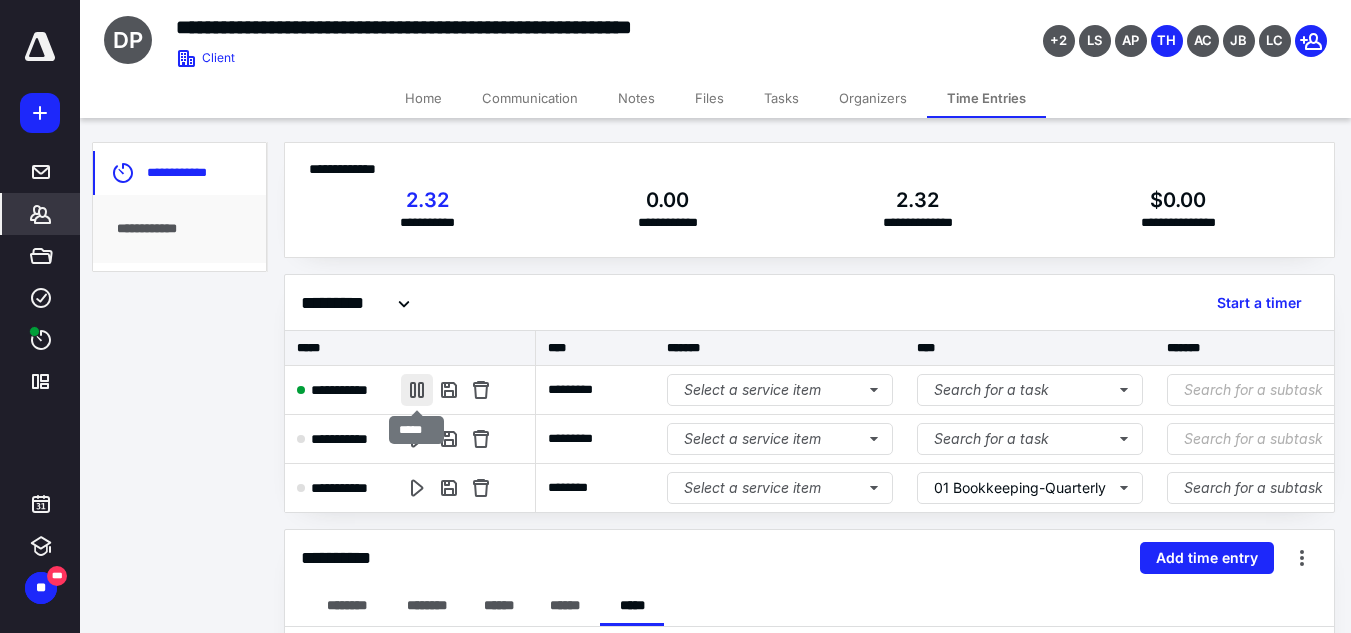 click at bounding box center [417, 390] 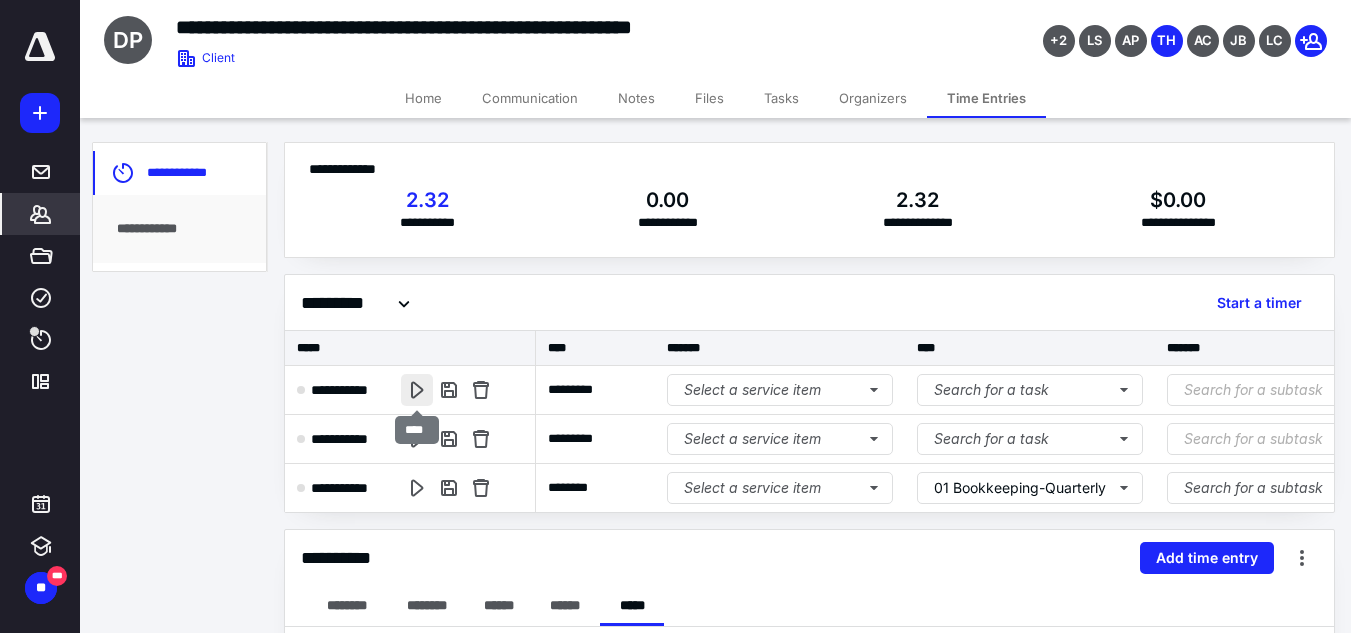 click at bounding box center (417, 390) 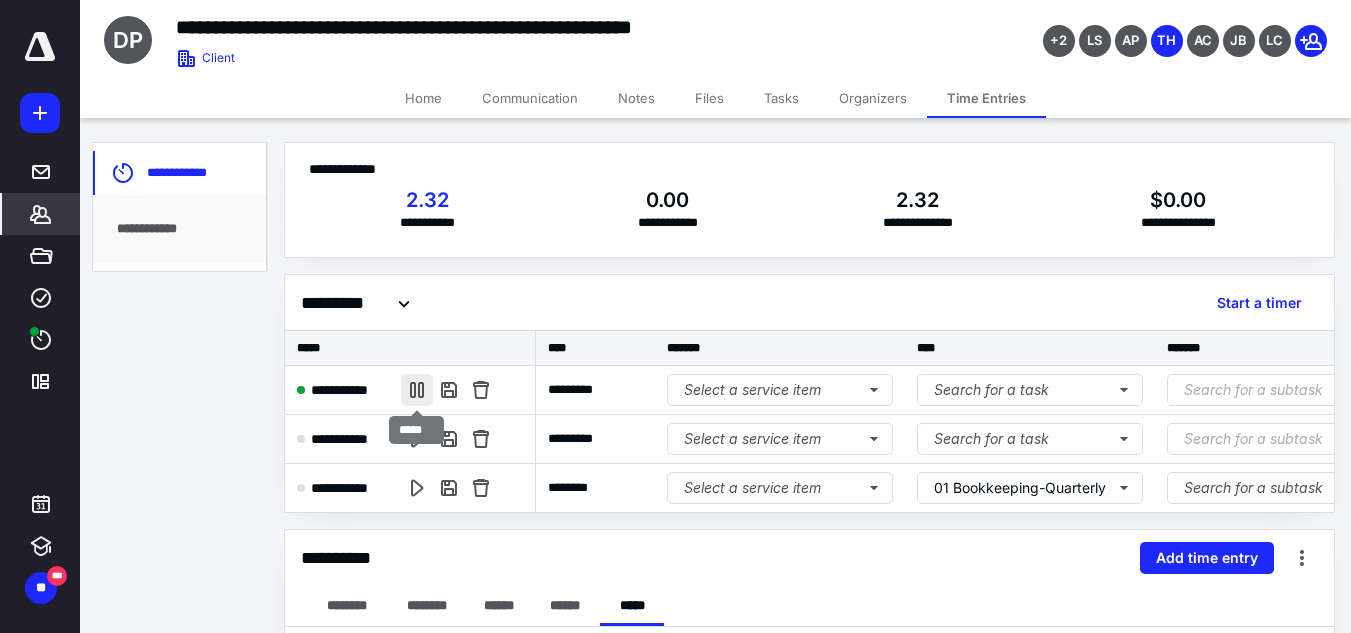 click at bounding box center (417, 390) 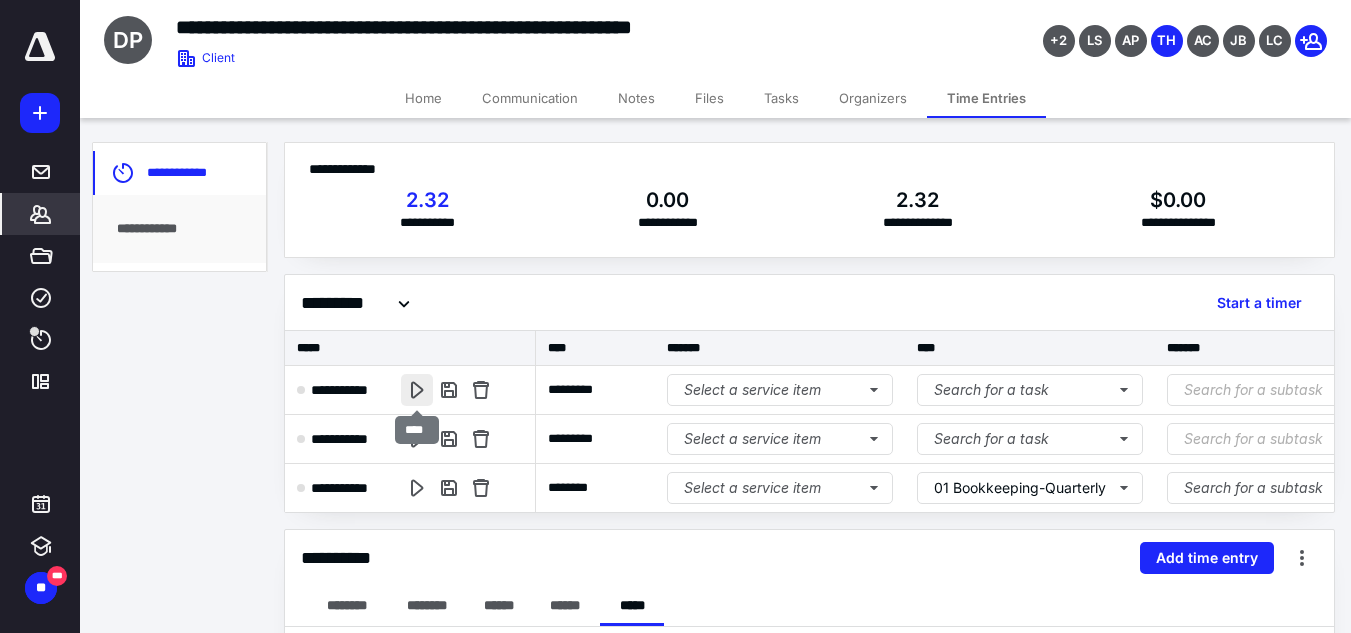 click at bounding box center [417, 390] 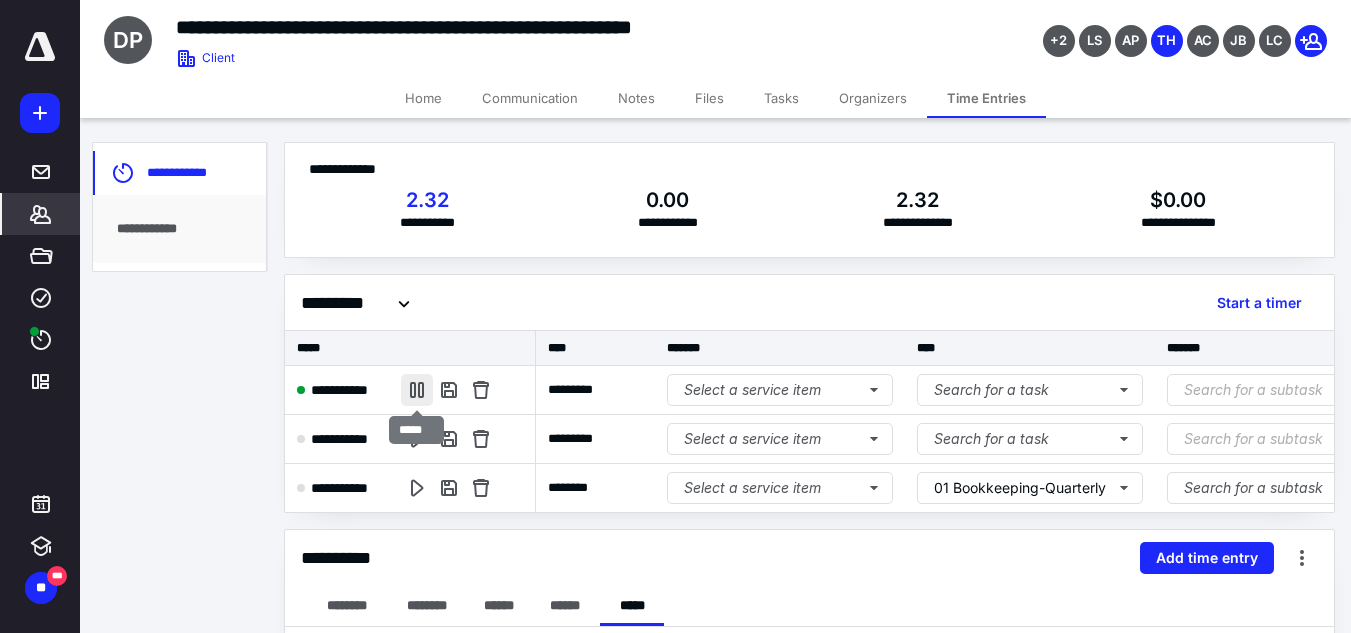 click at bounding box center [417, 390] 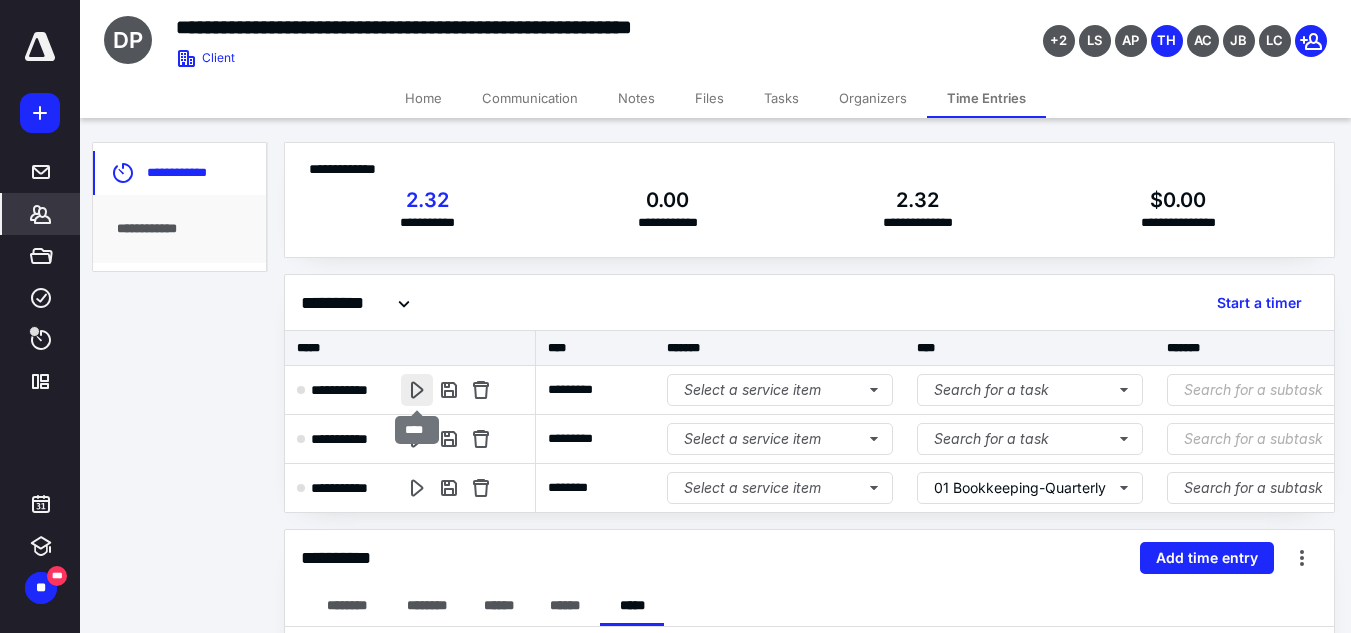 click at bounding box center (417, 390) 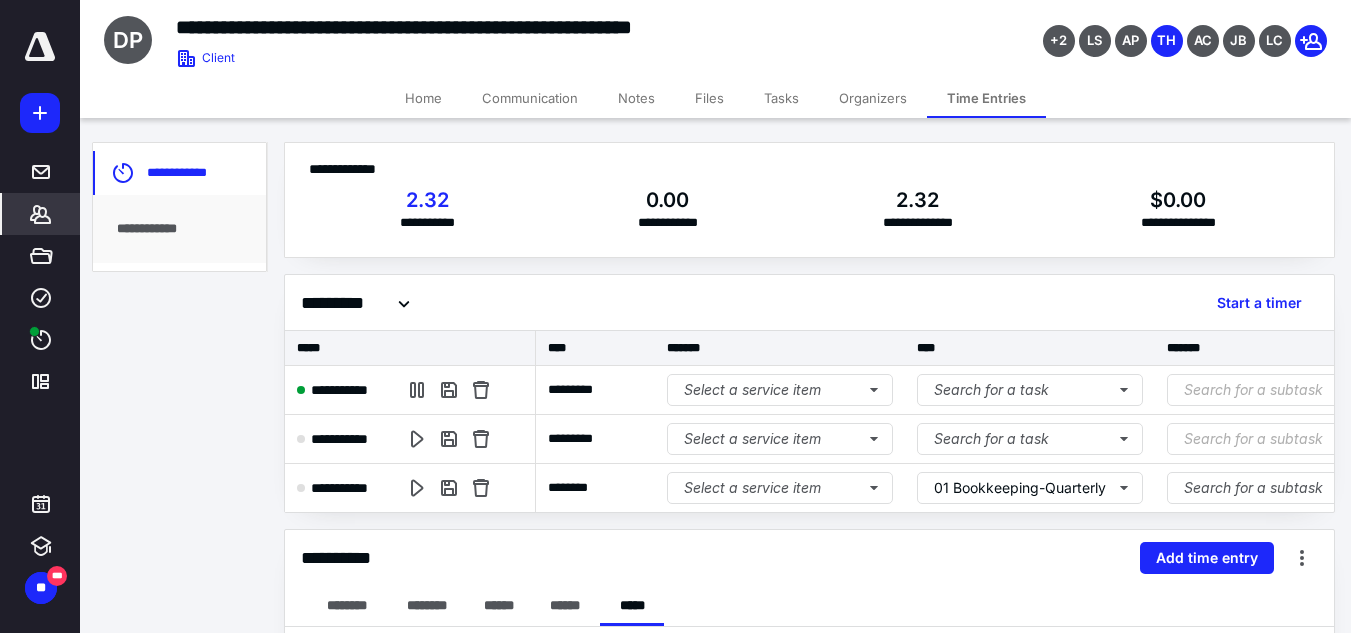 scroll, scrollTop: 0, scrollLeft: 471, axis: horizontal 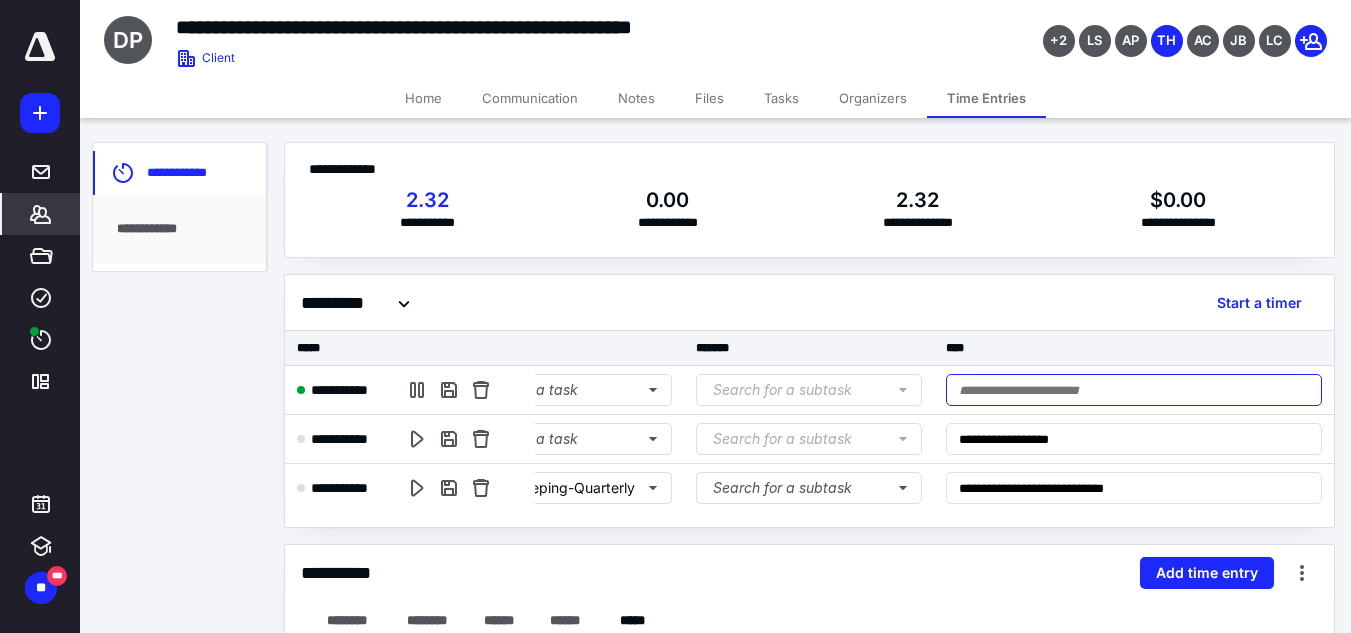 click at bounding box center (1134, 390) 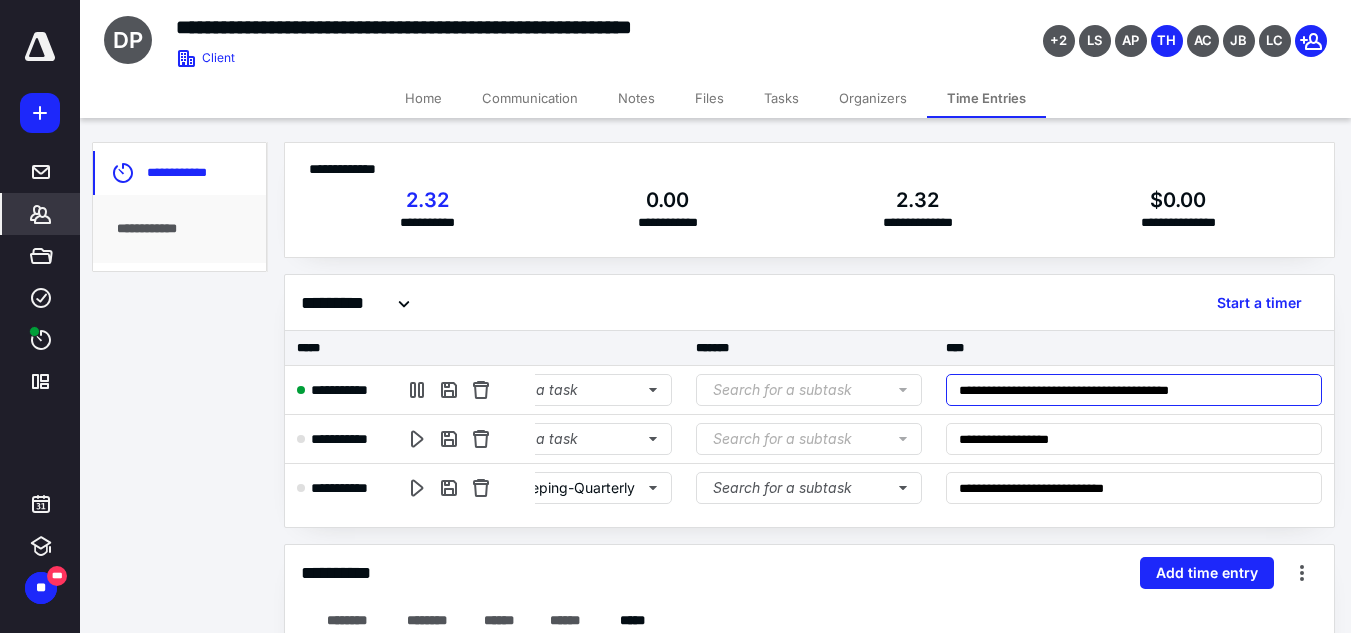 click on "**********" at bounding box center (1134, 390) 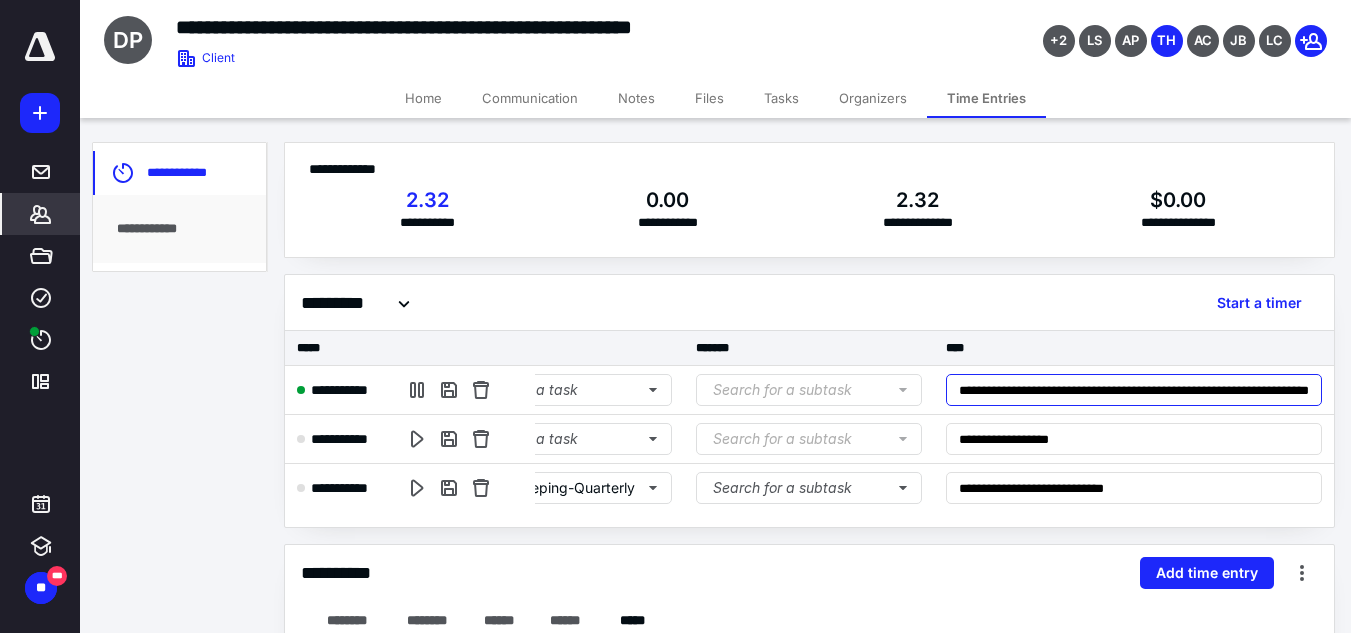 scroll, scrollTop: 0, scrollLeft: 103, axis: horizontal 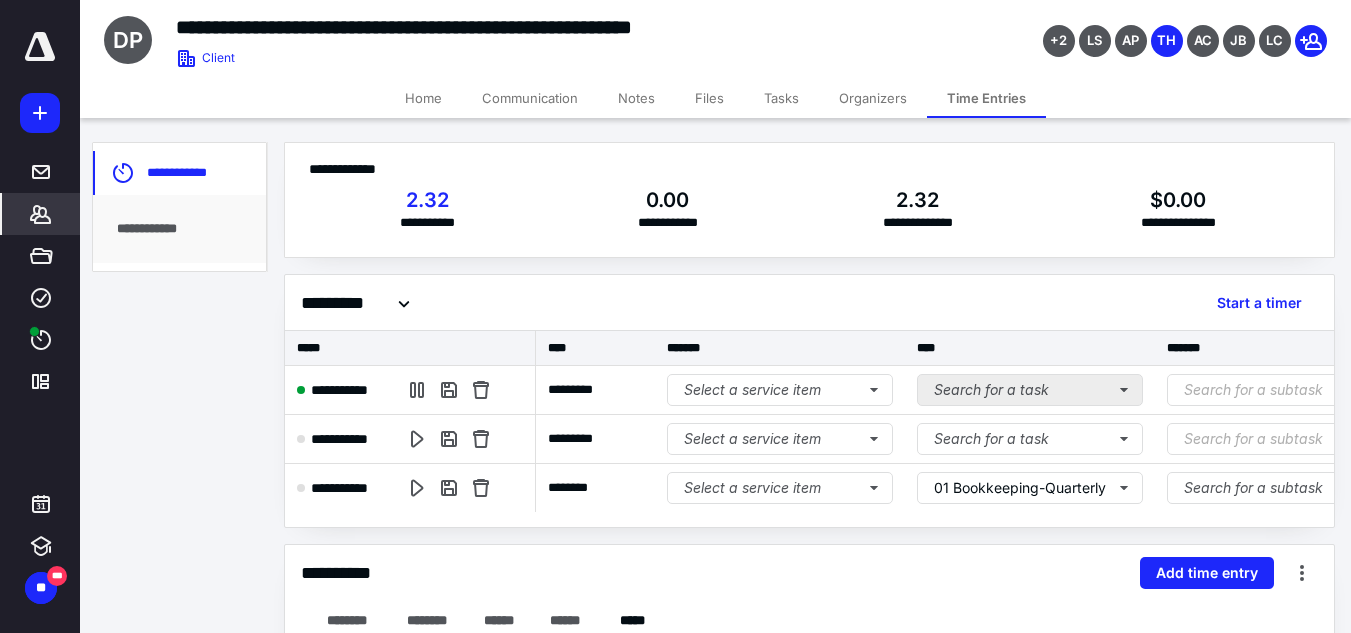 type on "**********" 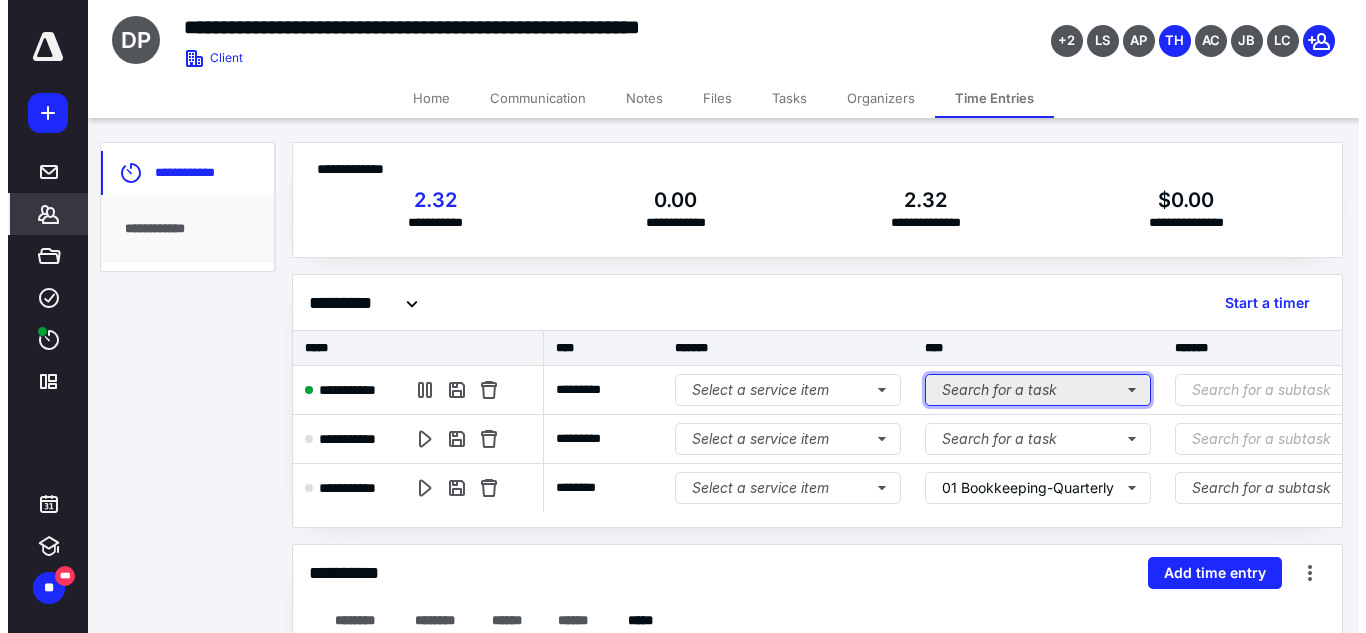scroll, scrollTop: 0, scrollLeft: 0, axis: both 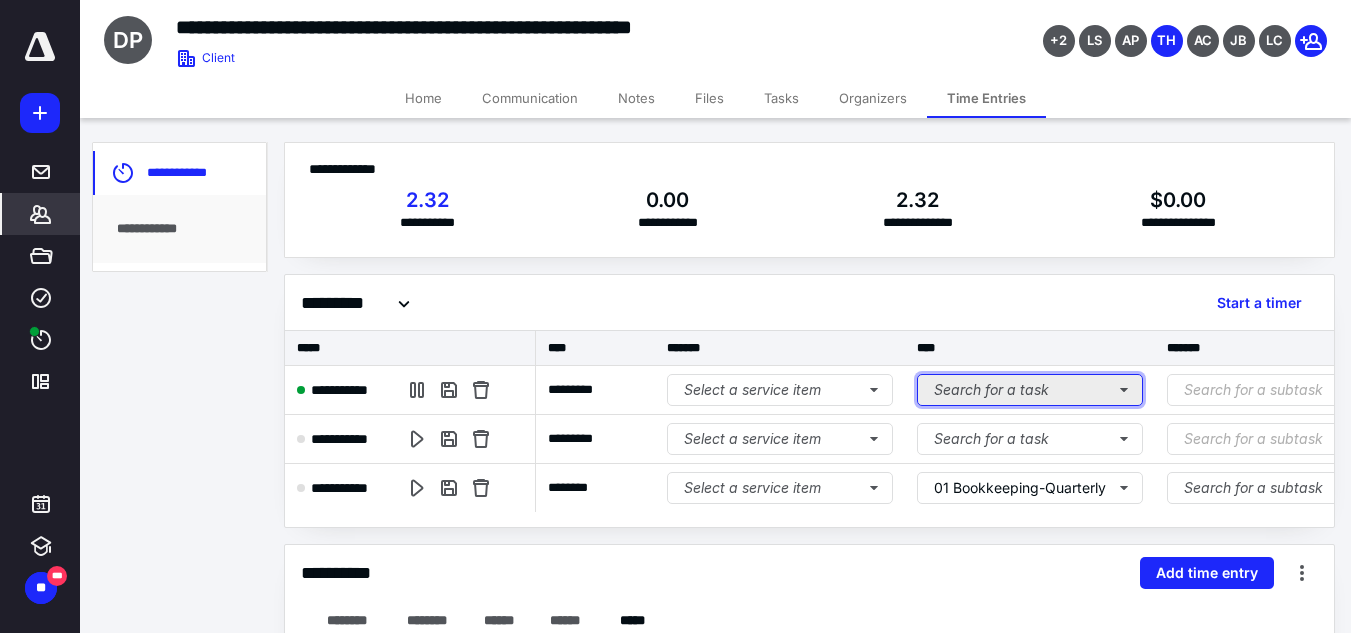 click on "Search for a task" at bounding box center (1030, 390) 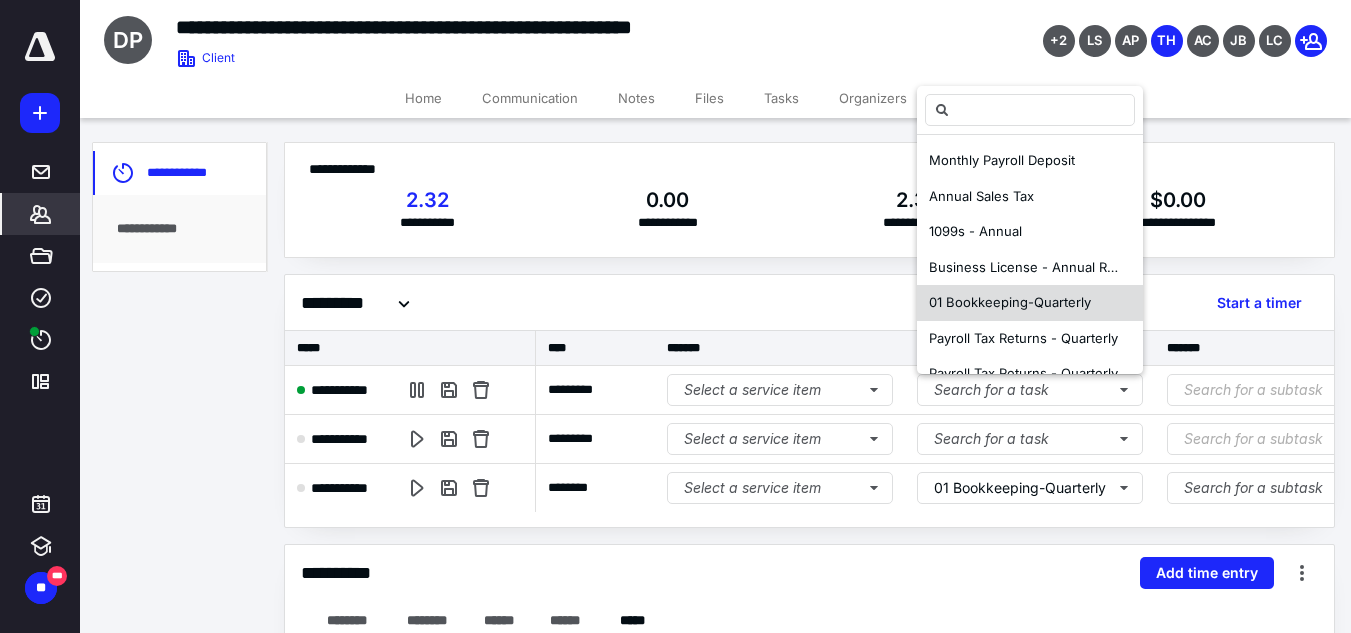 click on "01 Bookkeeping-Quarterly" at bounding box center [1010, 302] 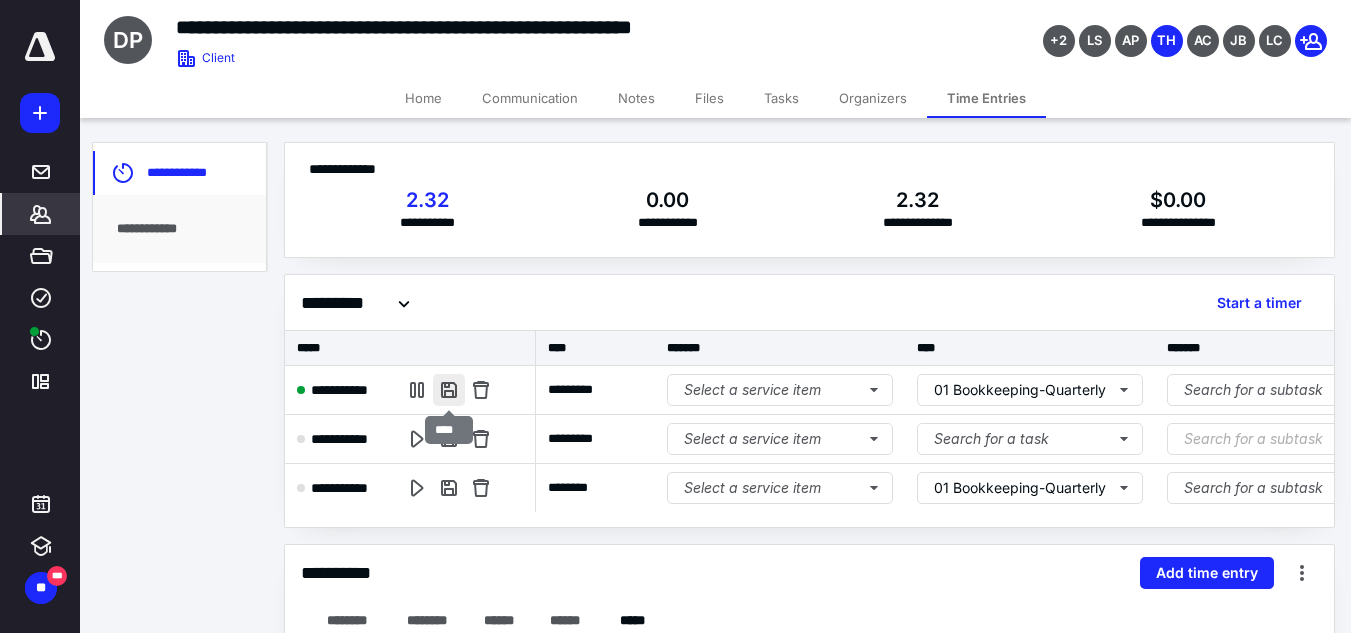 click at bounding box center [449, 390] 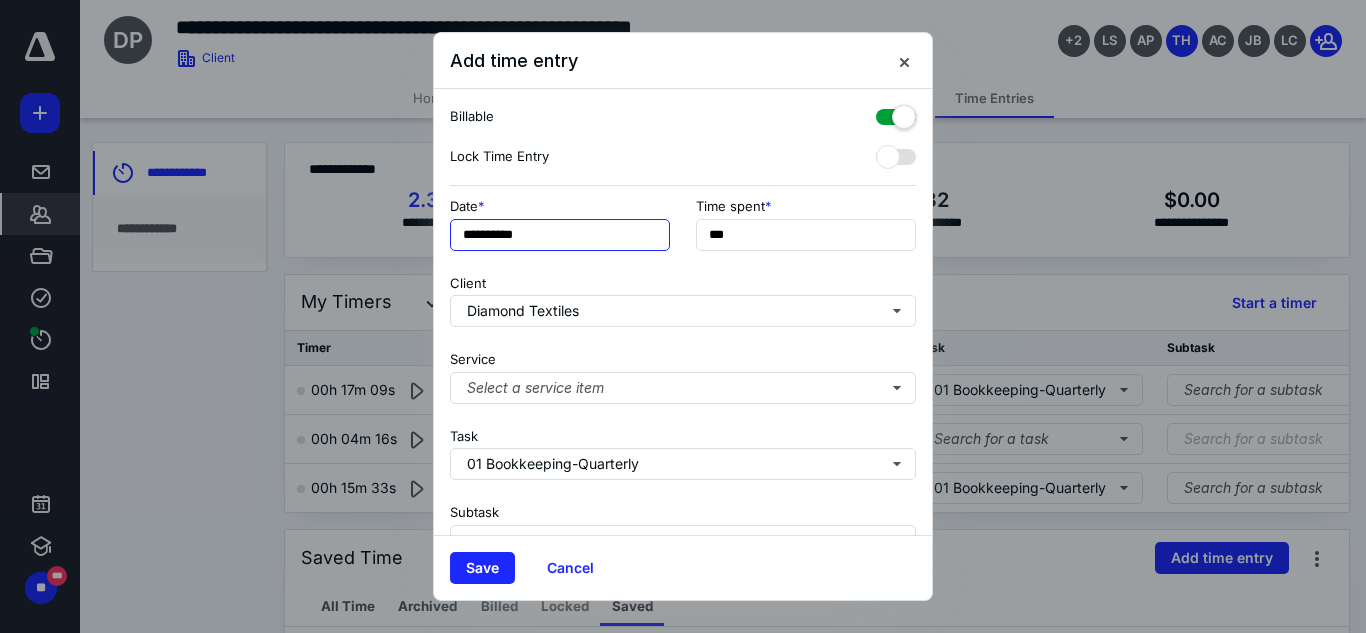 click on "**********" at bounding box center (560, 235) 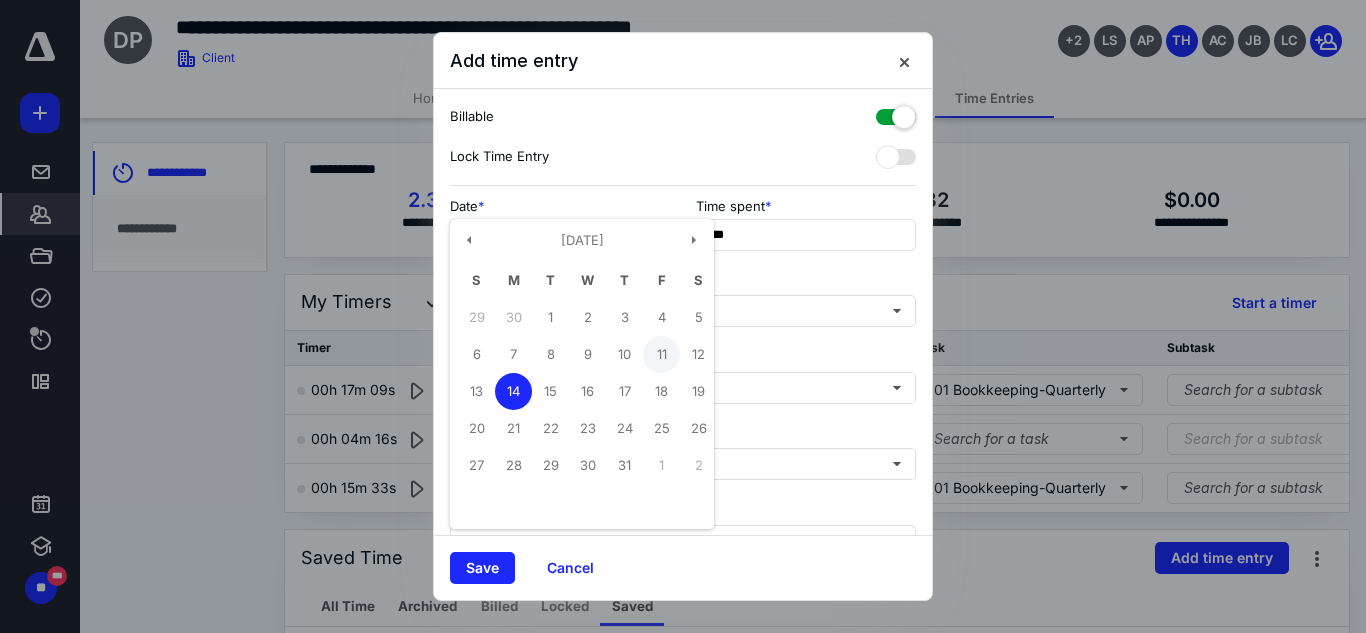 click on "11" at bounding box center (661, 354) 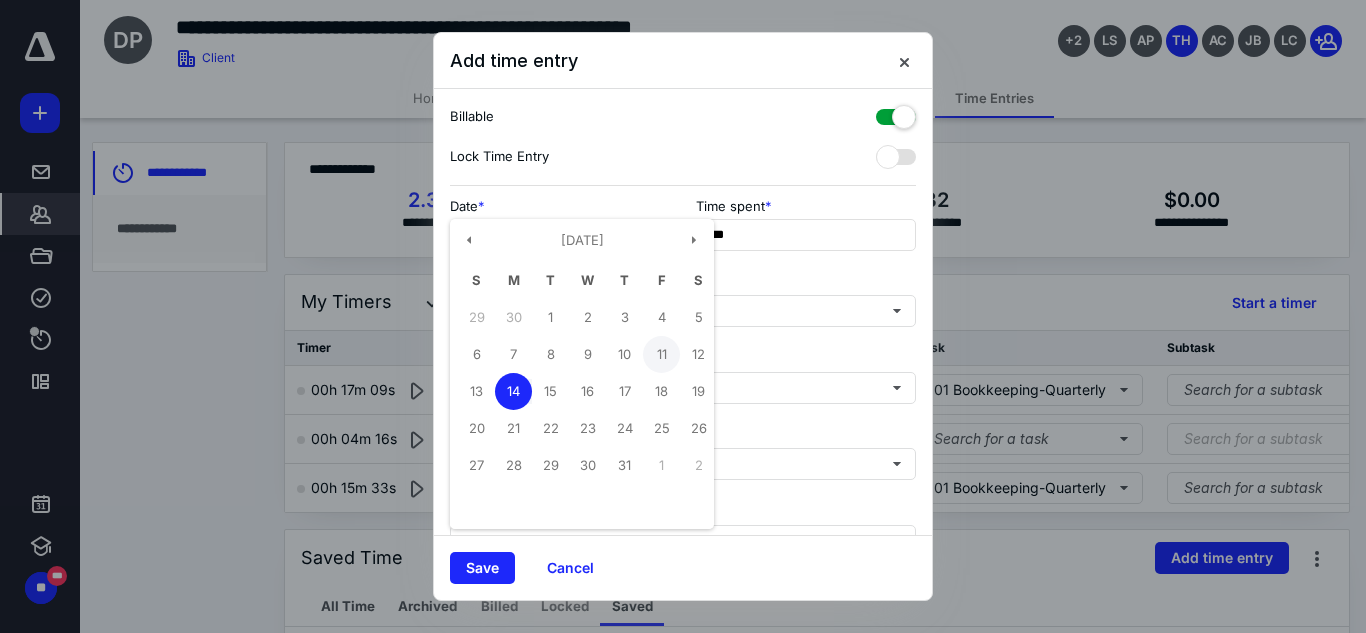 type on "**********" 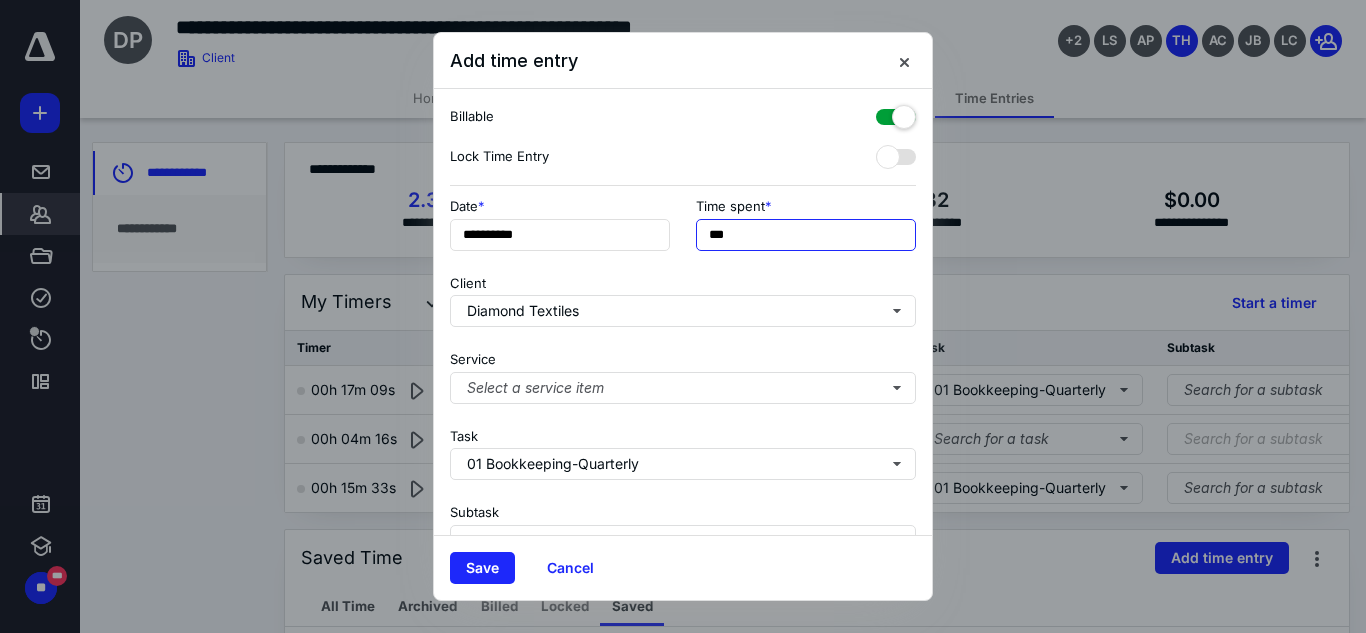 click on "***" at bounding box center (806, 235) 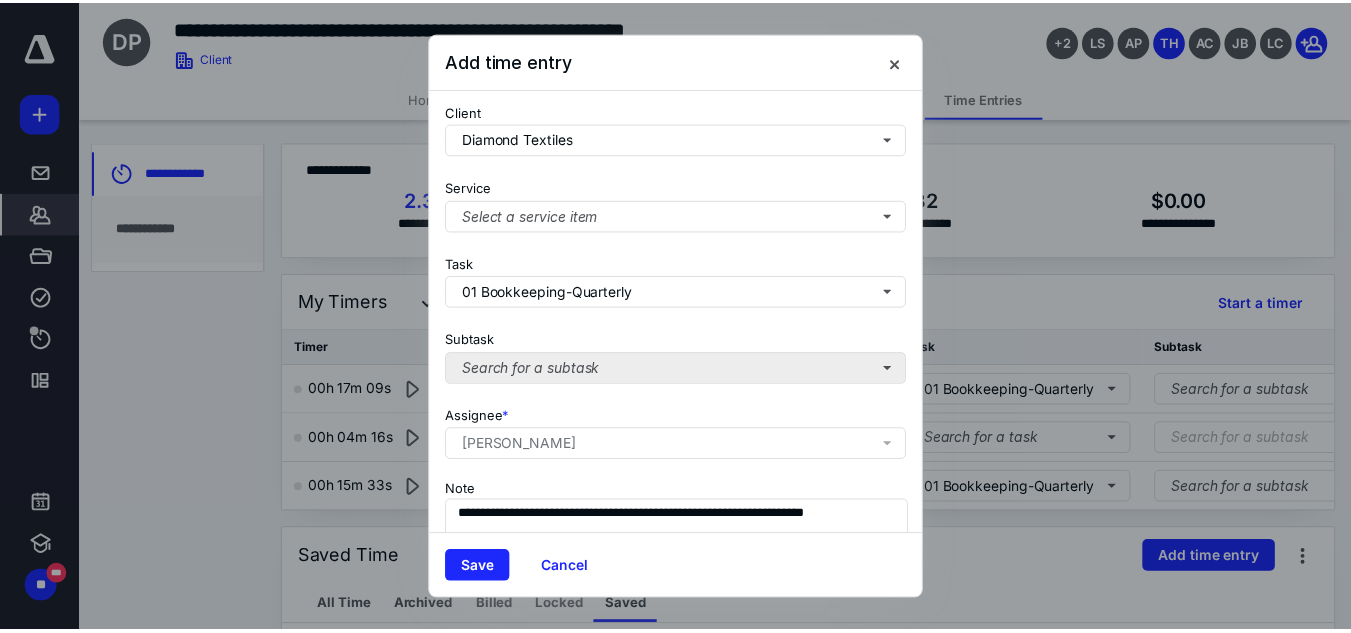 scroll, scrollTop: 69, scrollLeft: 0, axis: vertical 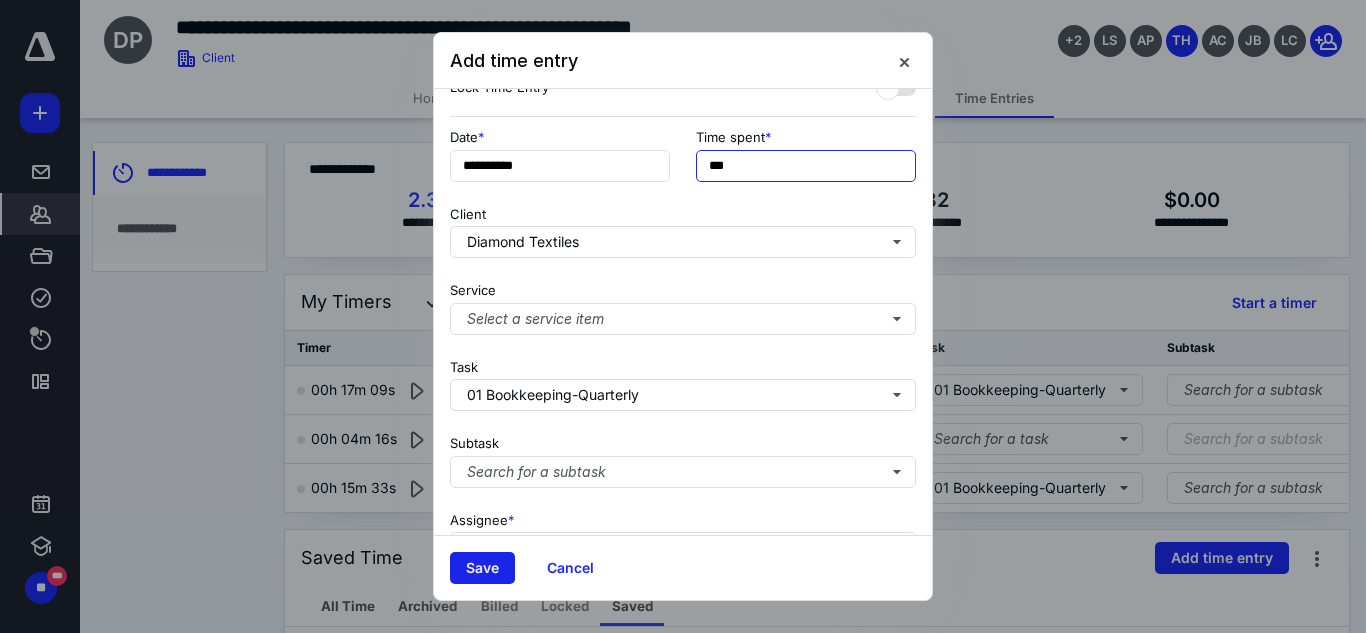 type on "***" 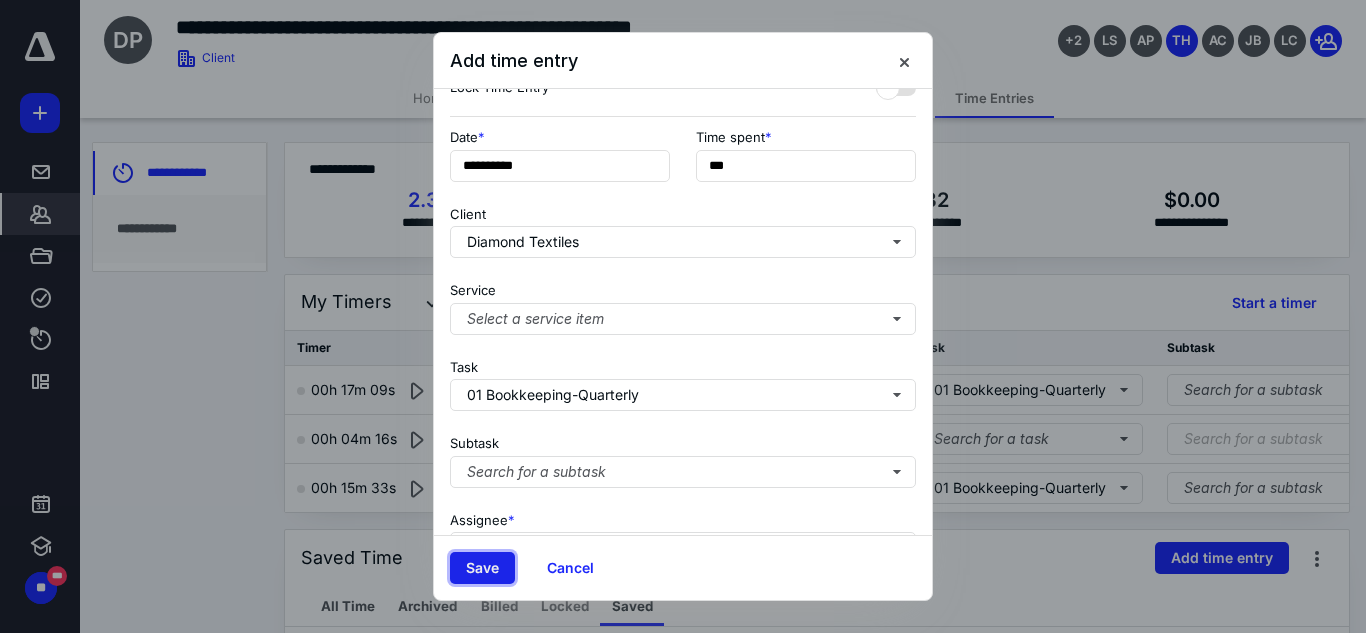 click on "Save" at bounding box center [482, 568] 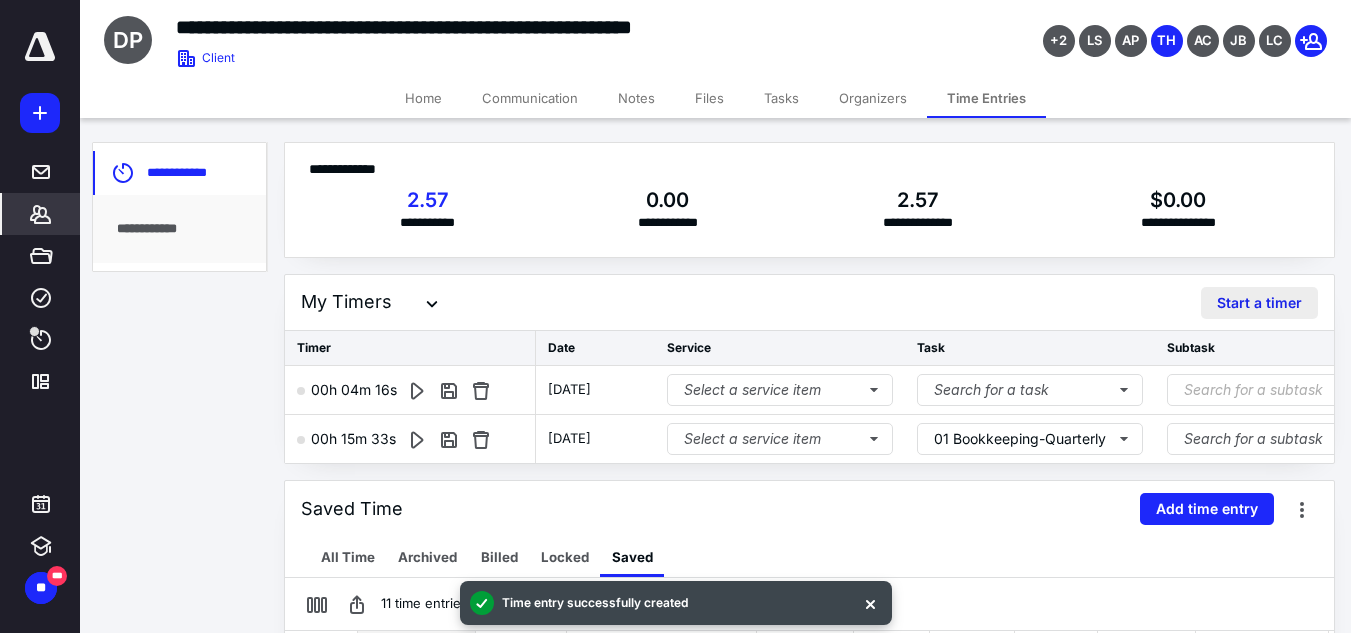 click on "Start a timer" at bounding box center (1259, 303) 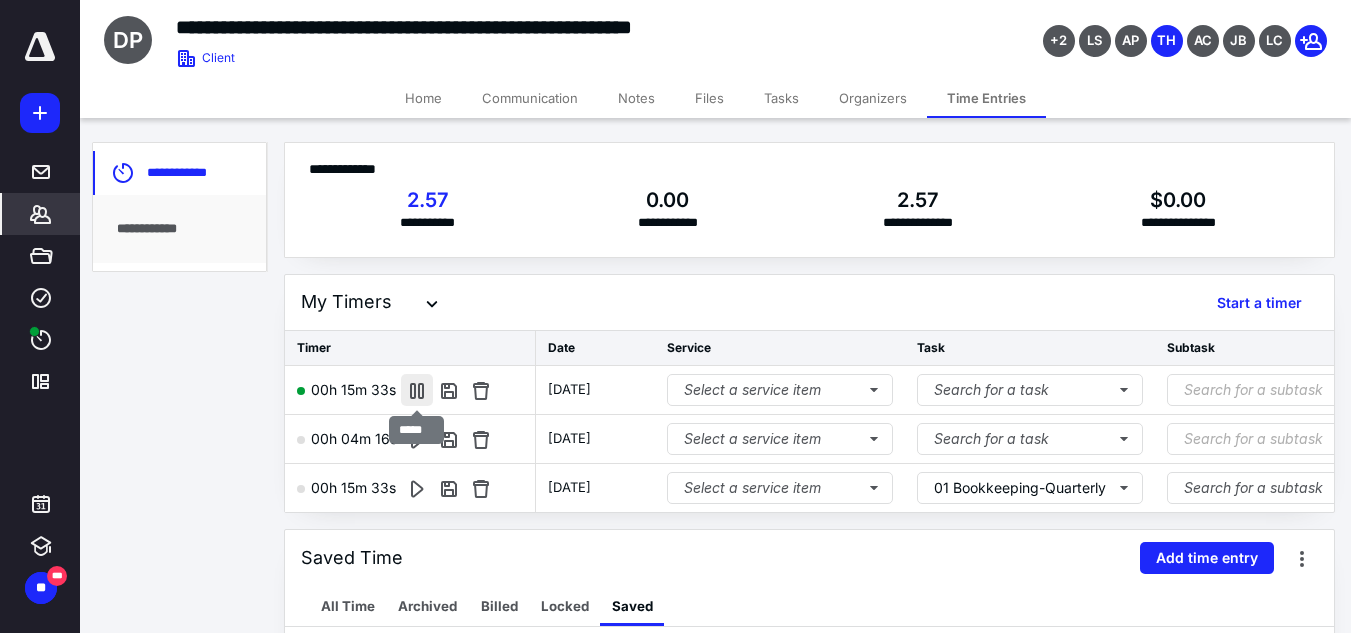 click at bounding box center (417, 390) 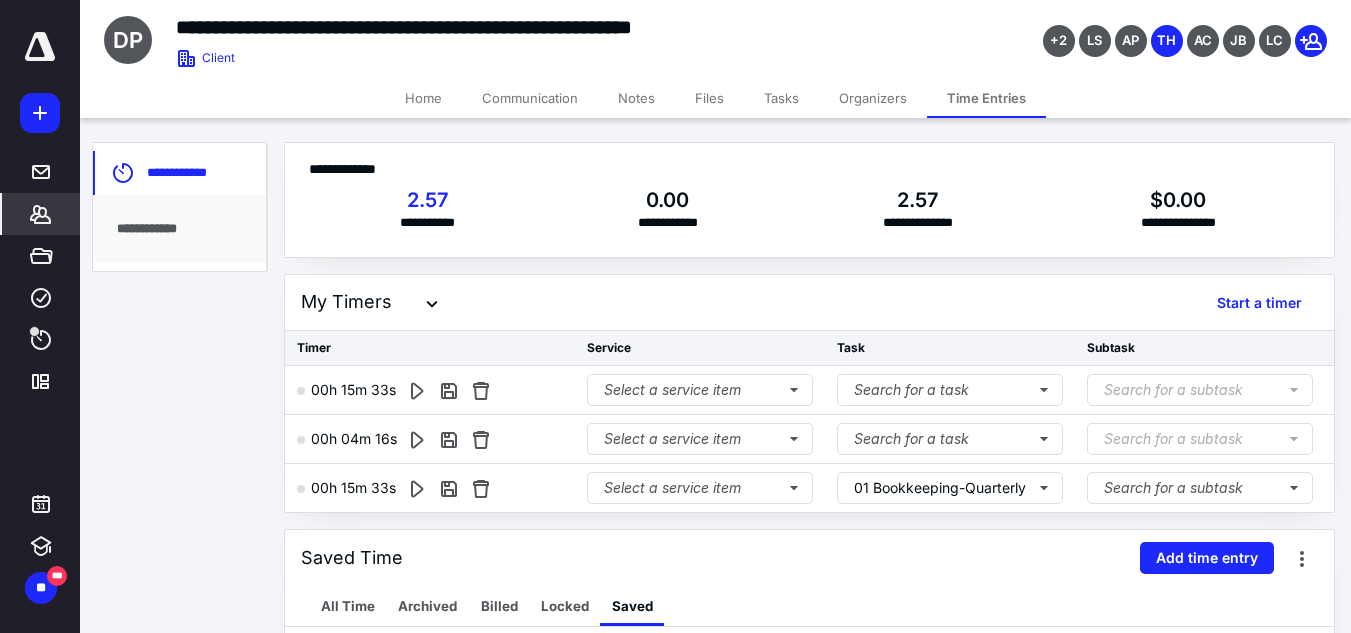 scroll, scrollTop: 0, scrollLeft: 471, axis: horizontal 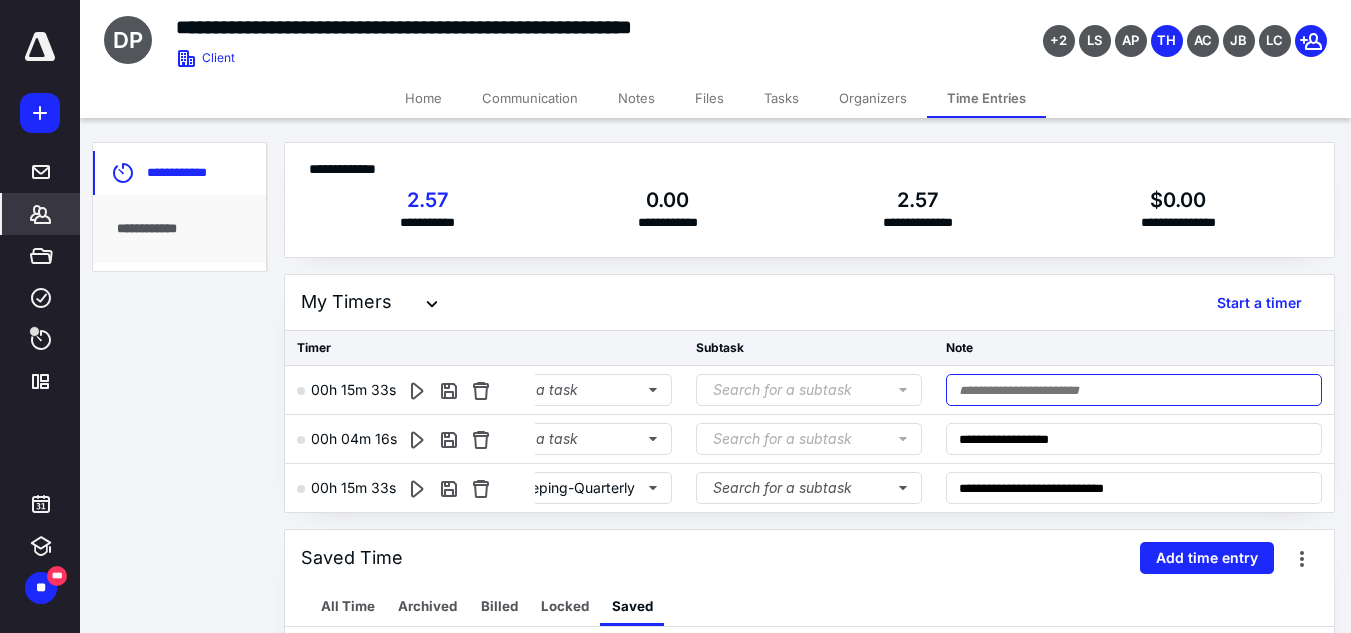 click at bounding box center [1134, 390] 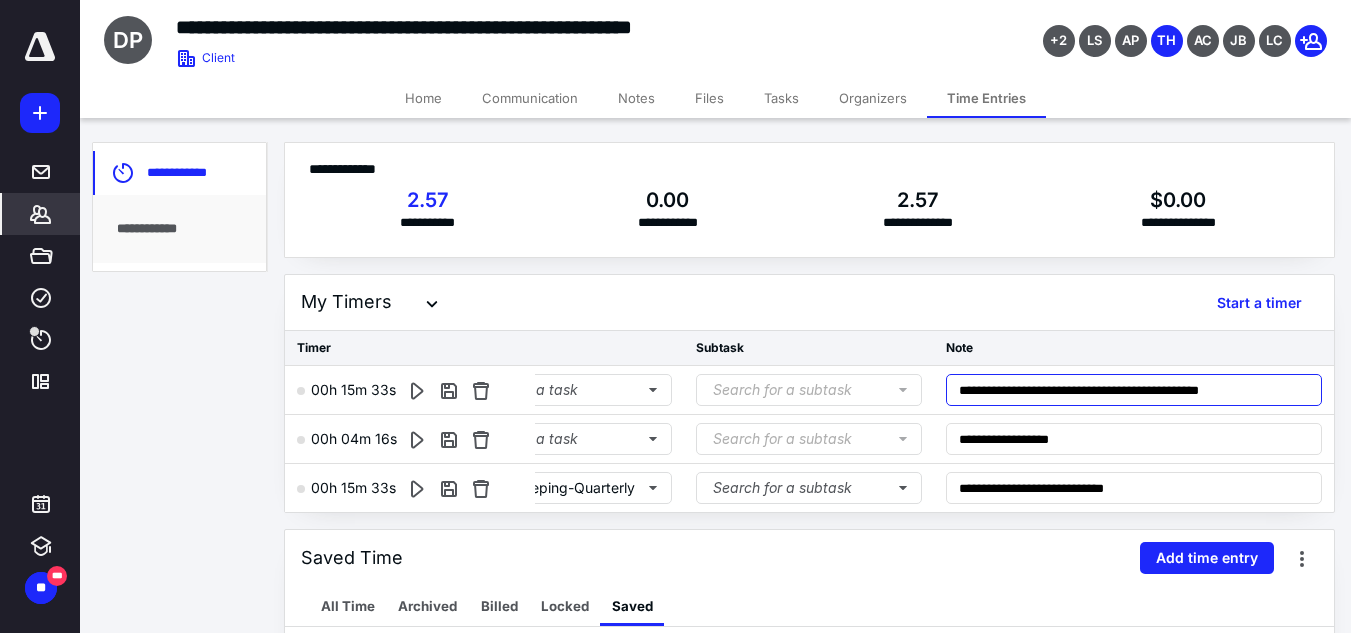 scroll, scrollTop: 0, scrollLeft: 0, axis: both 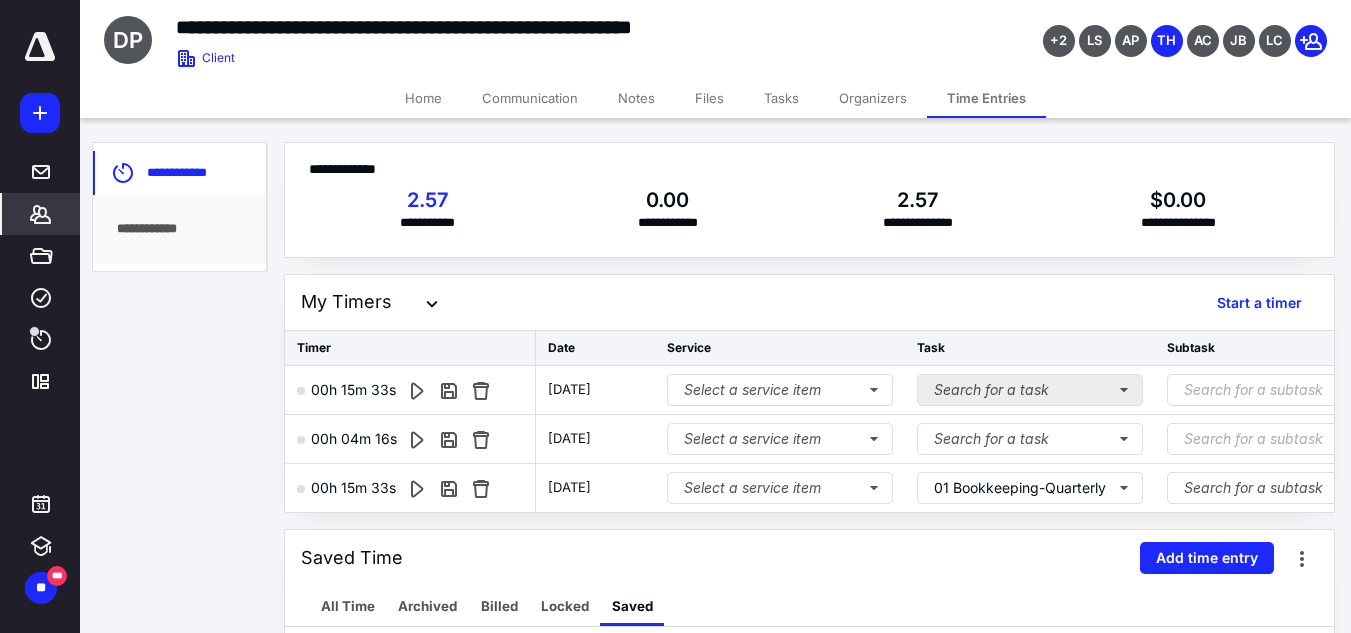 type on "**********" 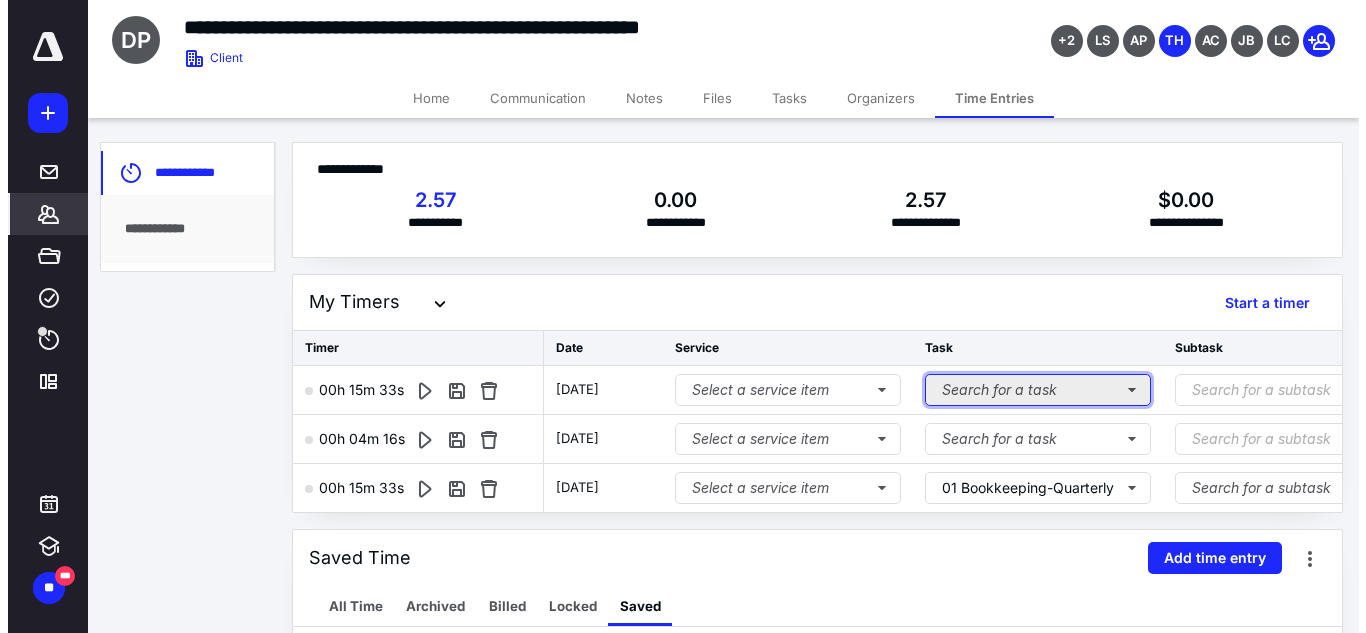 scroll, scrollTop: 0, scrollLeft: 0, axis: both 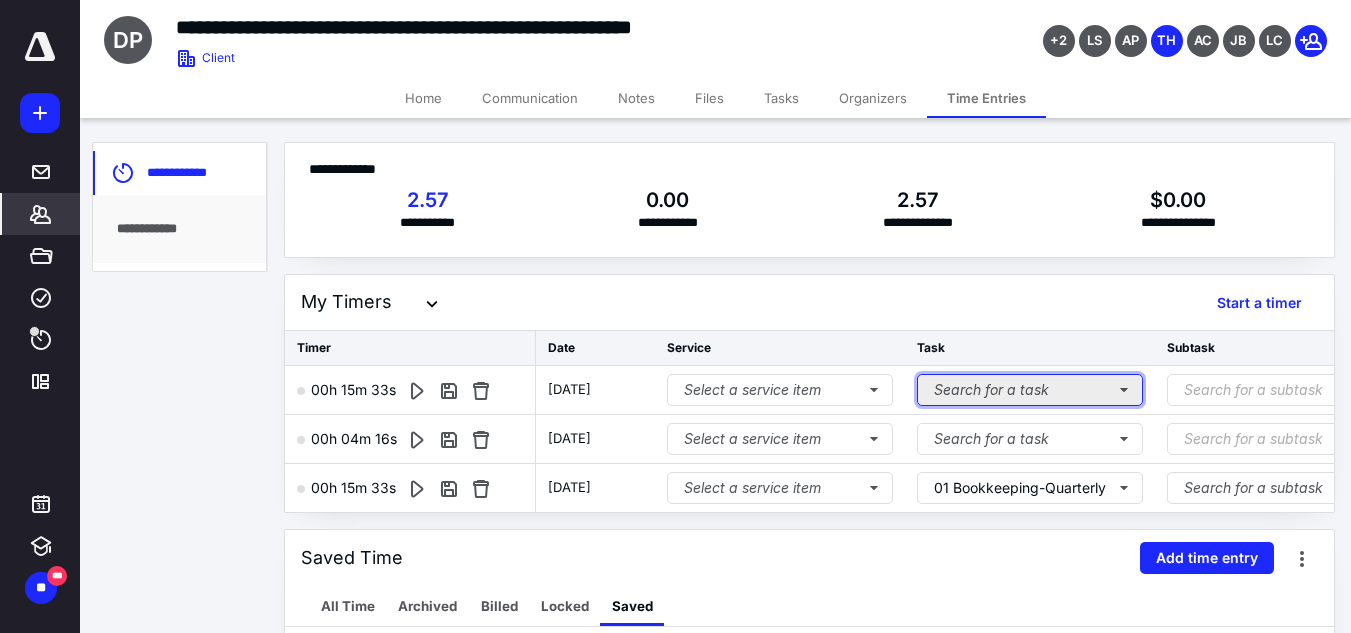 click on "Search for a task" at bounding box center [1030, 390] 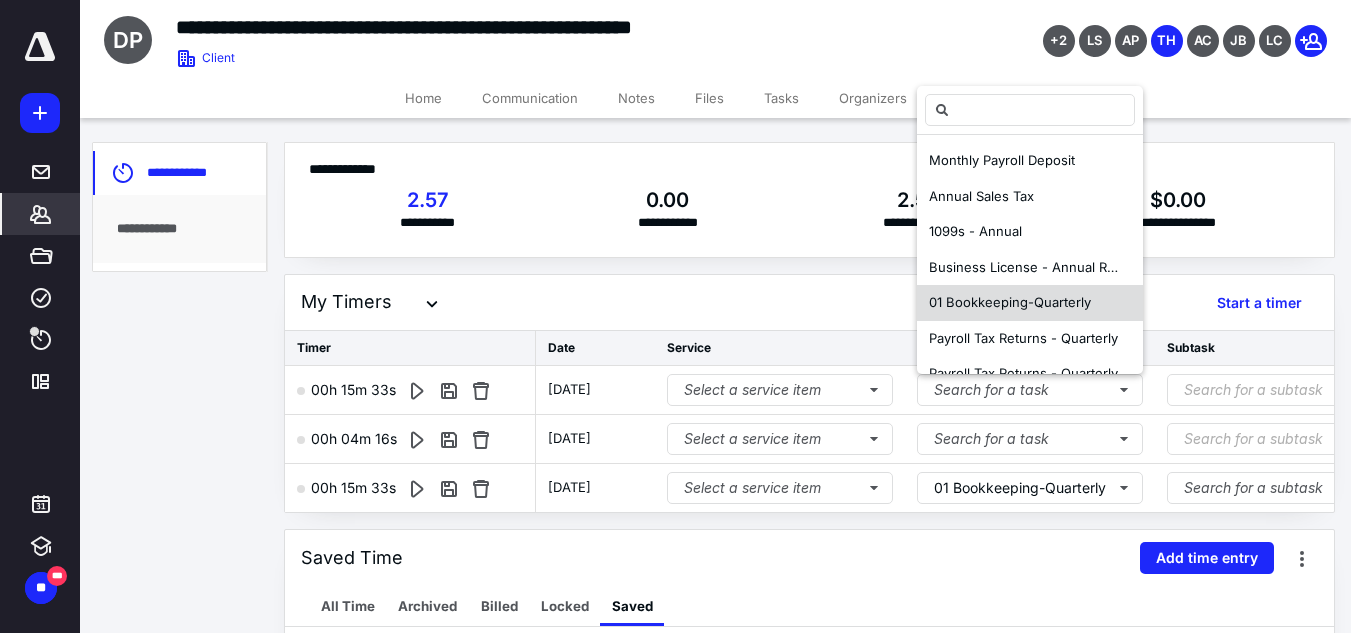 click on "01 Bookkeeping-Quarterly" at bounding box center [1010, 302] 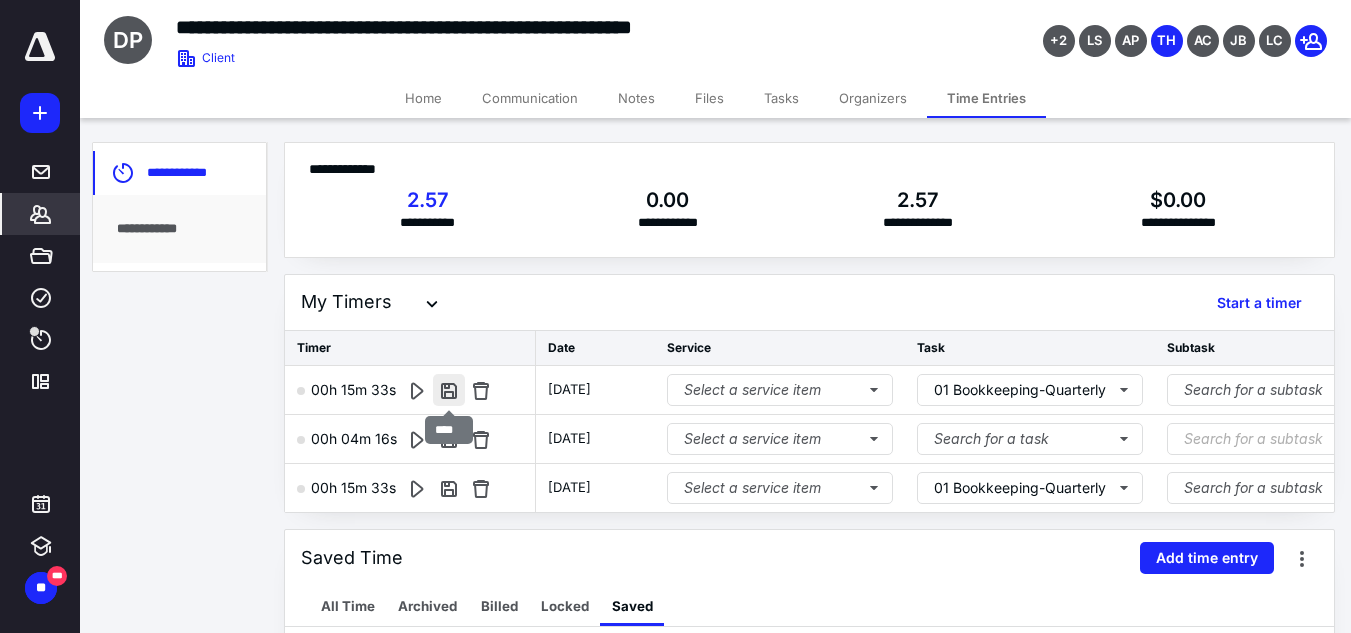 click at bounding box center (449, 390) 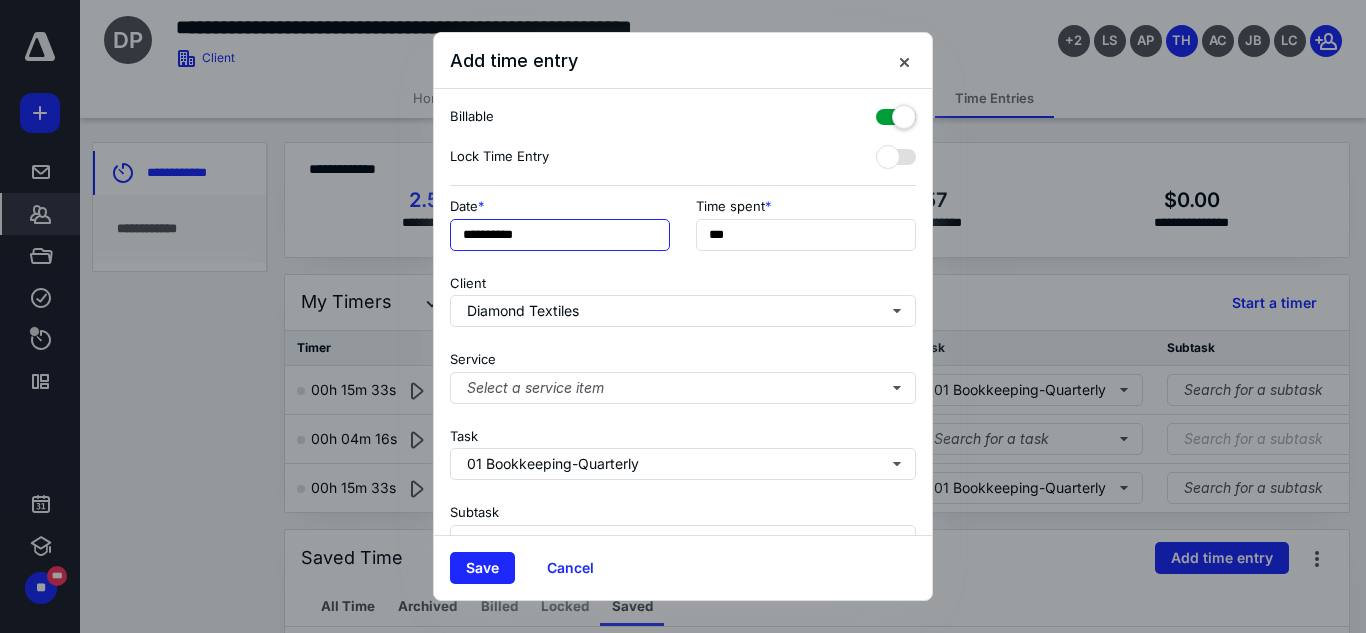 click on "**********" at bounding box center (560, 235) 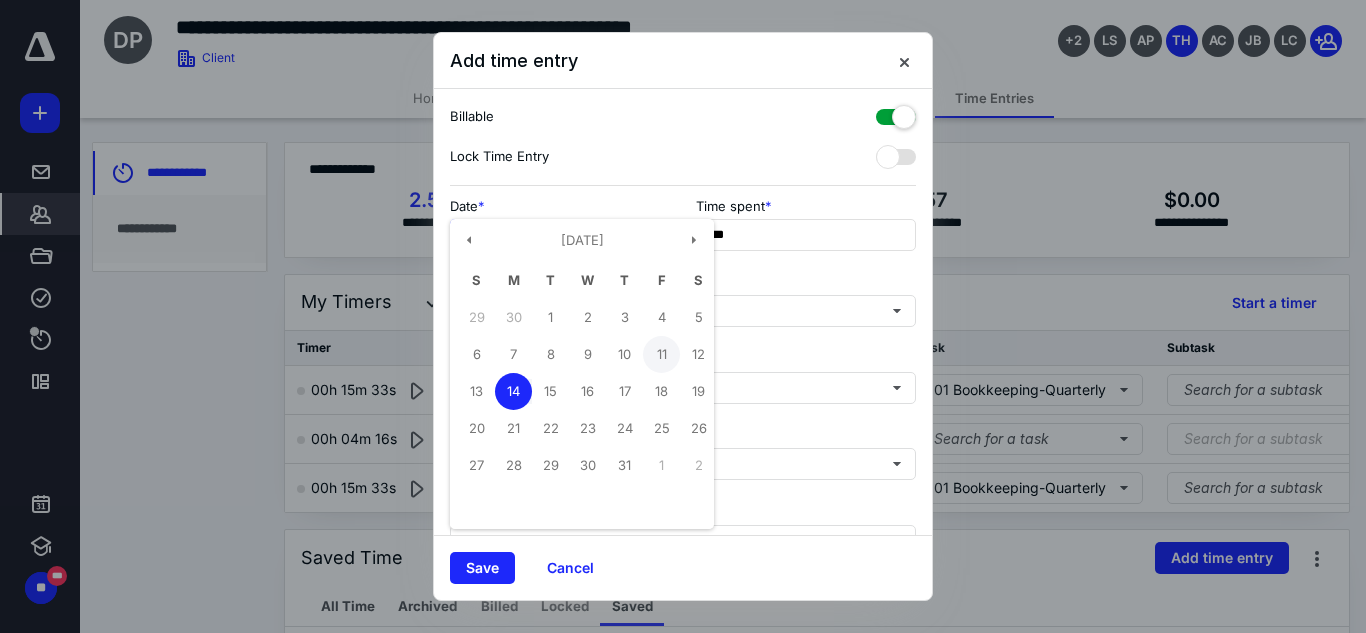 click on "11" at bounding box center (661, 354) 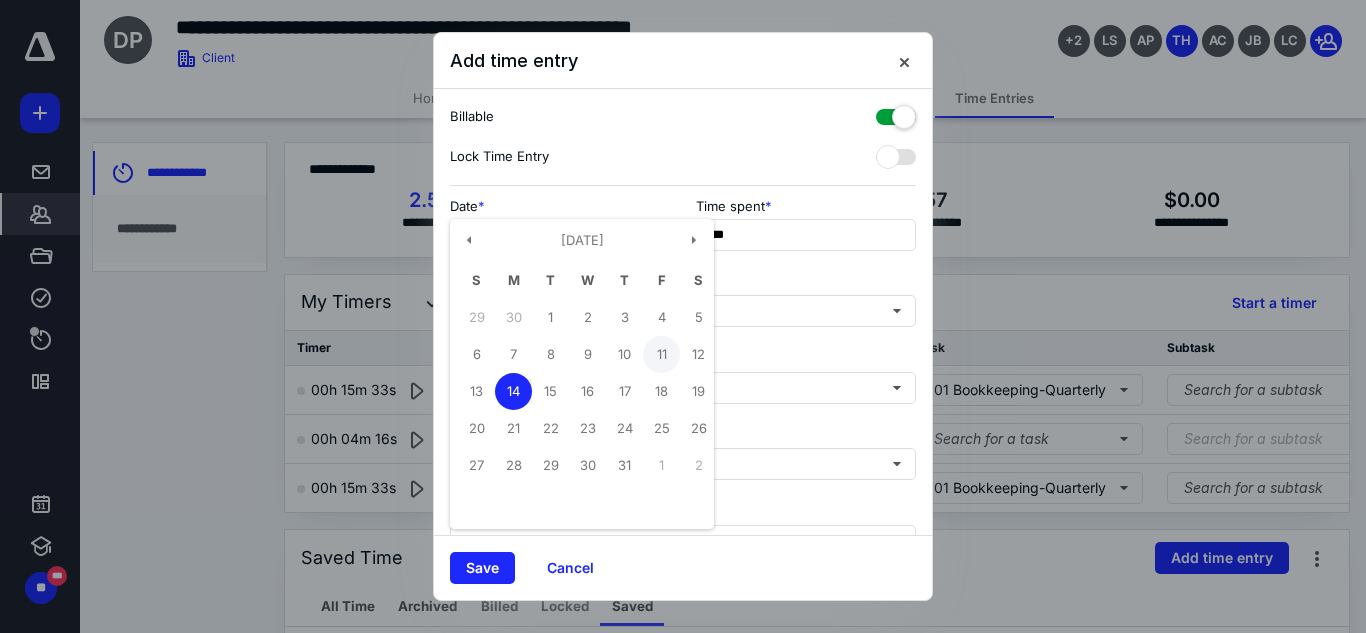 type on "**********" 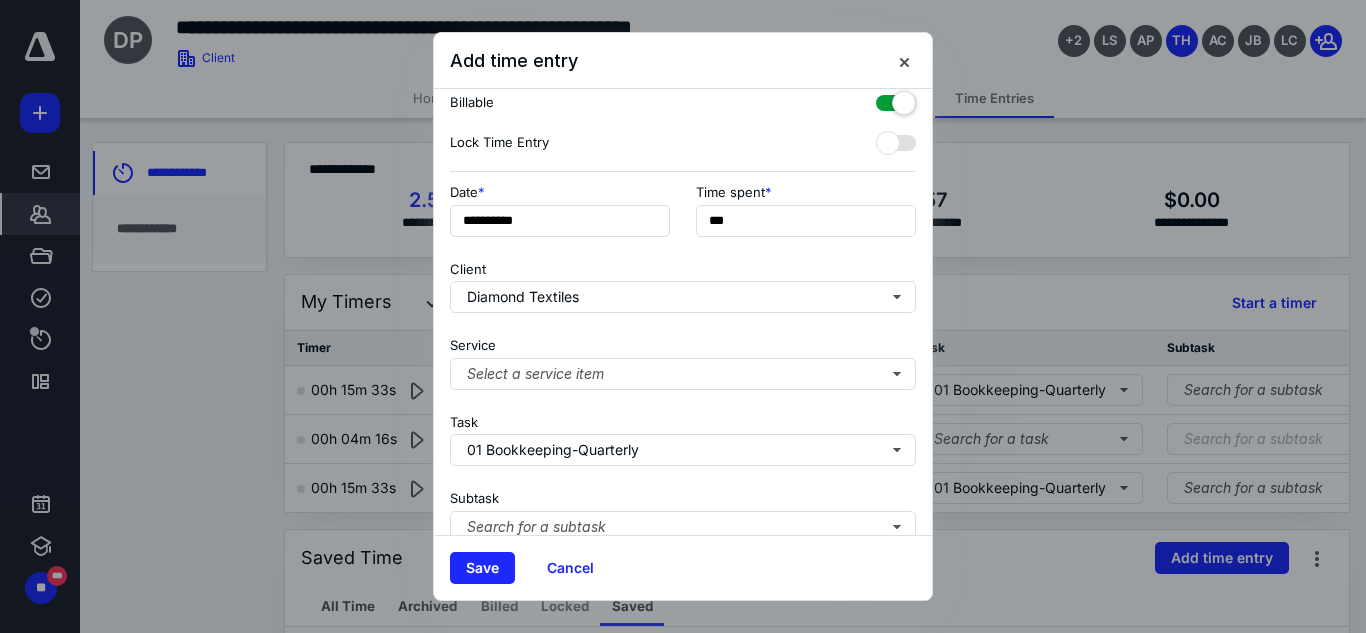 scroll, scrollTop: 0, scrollLeft: 0, axis: both 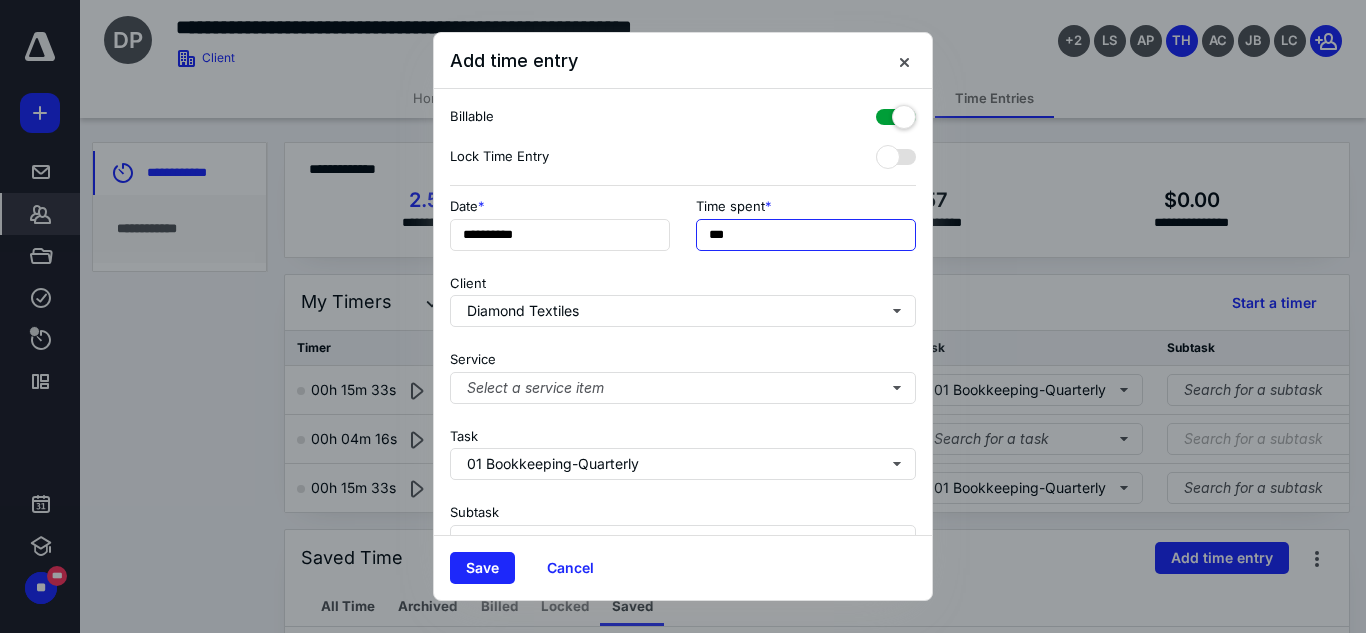 click on "***" at bounding box center [806, 235] 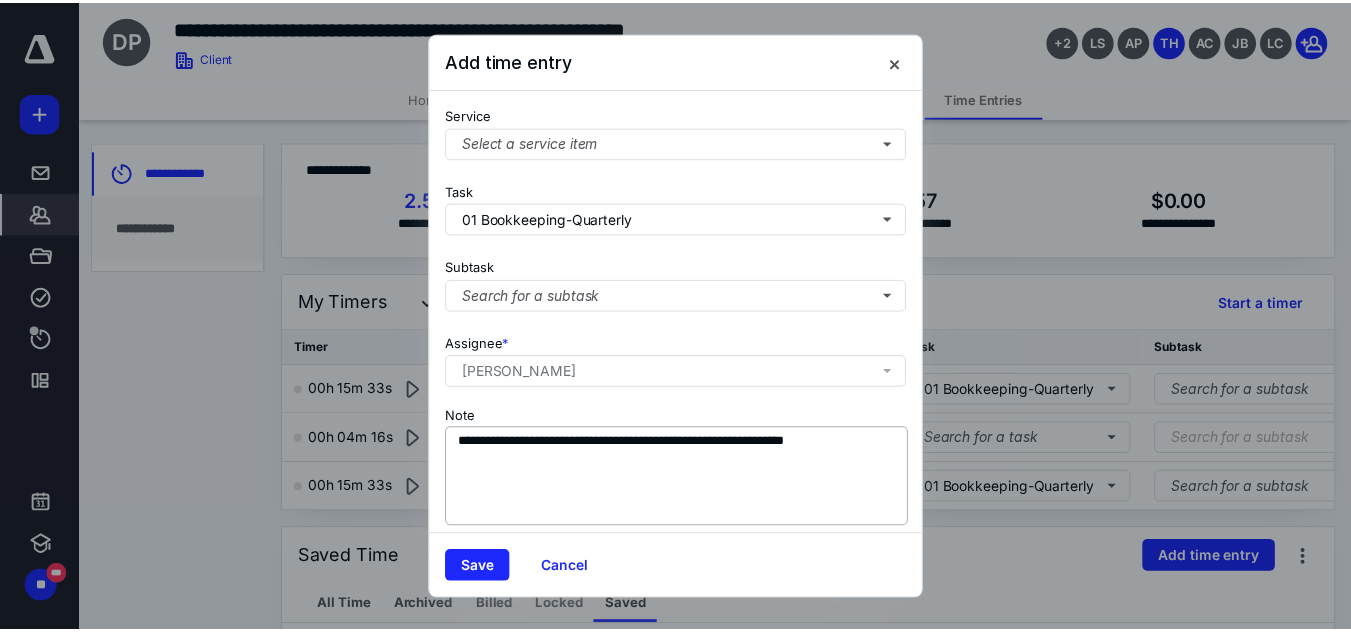 scroll, scrollTop: 269, scrollLeft: 0, axis: vertical 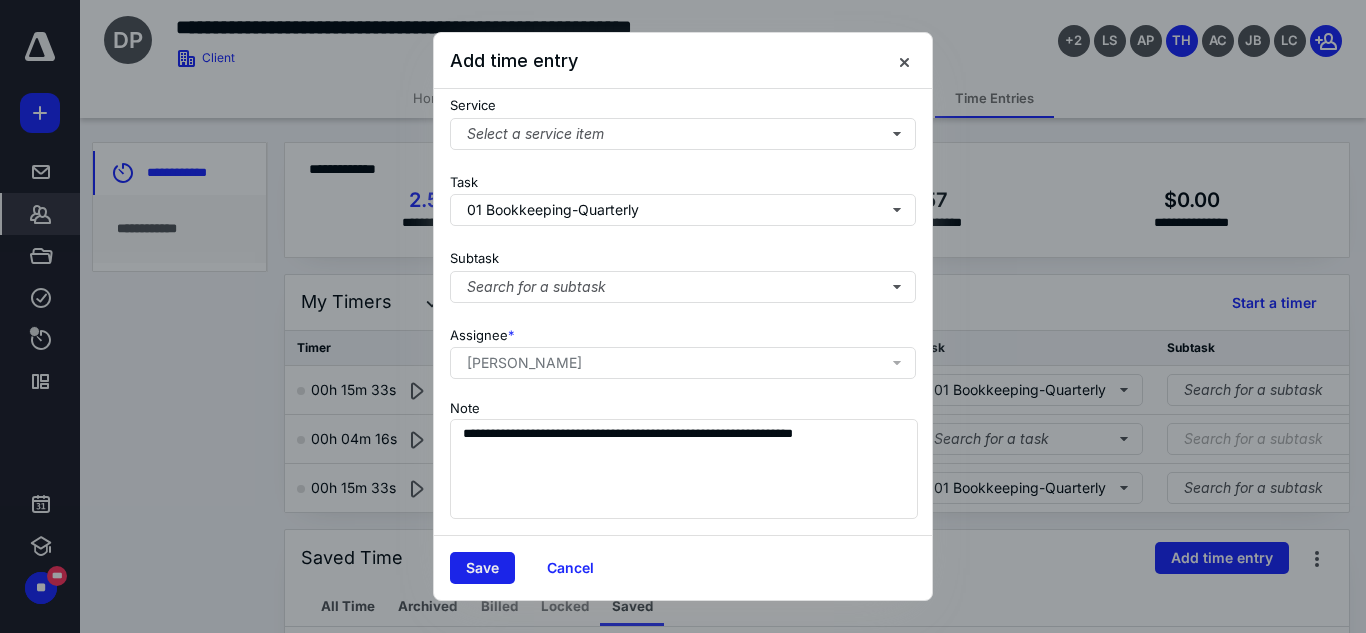 type on "***" 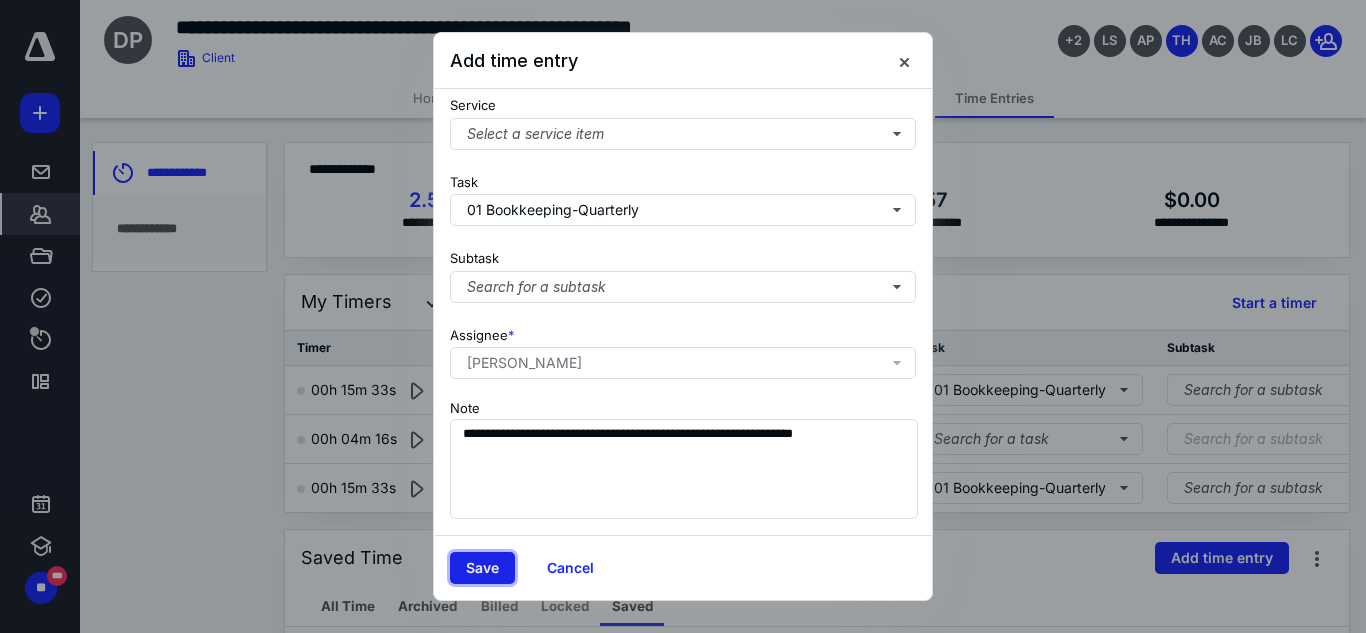drag, startPoint x: 490, startPoint y: 567, endPoint x: 515, endPoint y: 575, distance: 26.24881 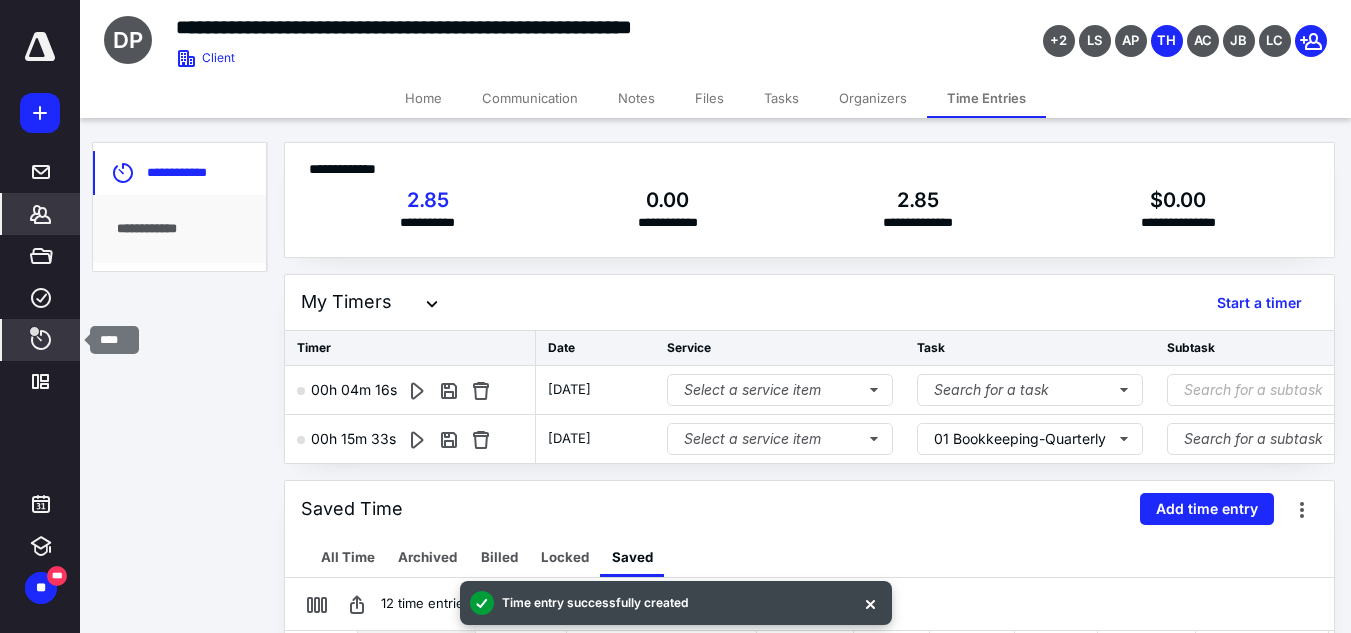click on "****" at bounding box center [41, 340] 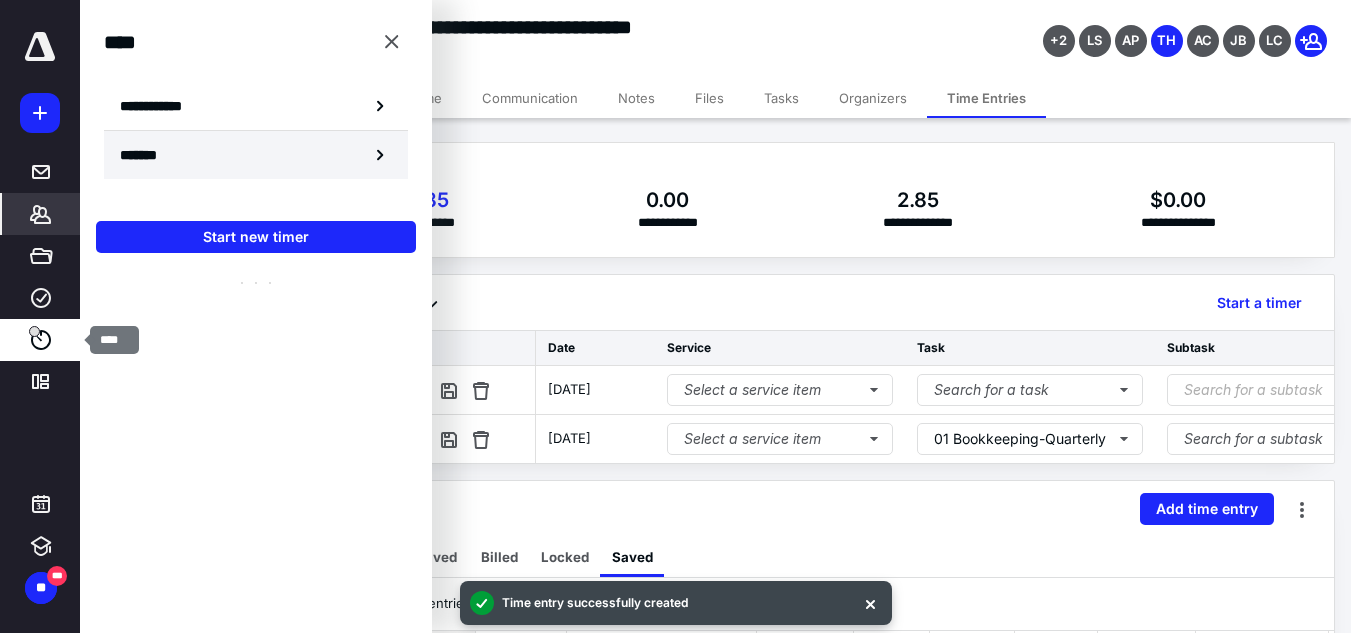 click on "*******" at bounding box center [146, 155] 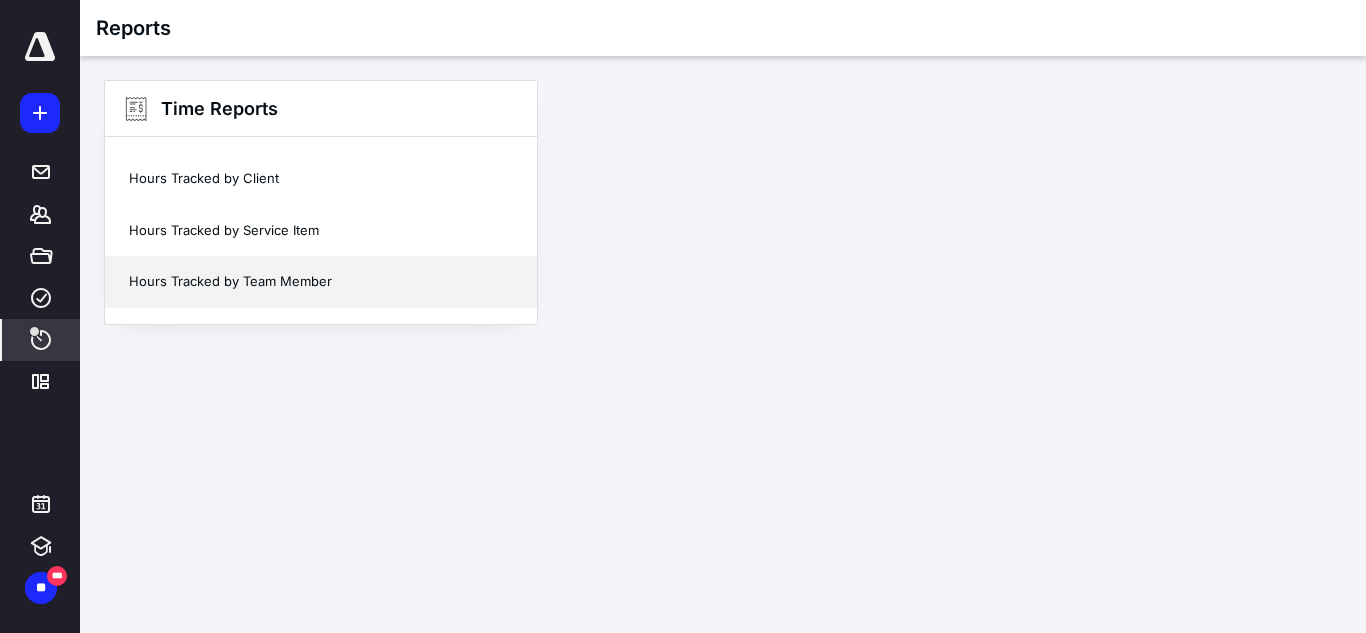 click on "Hours Tracked by Team Member" at bounding box center (321, 282) 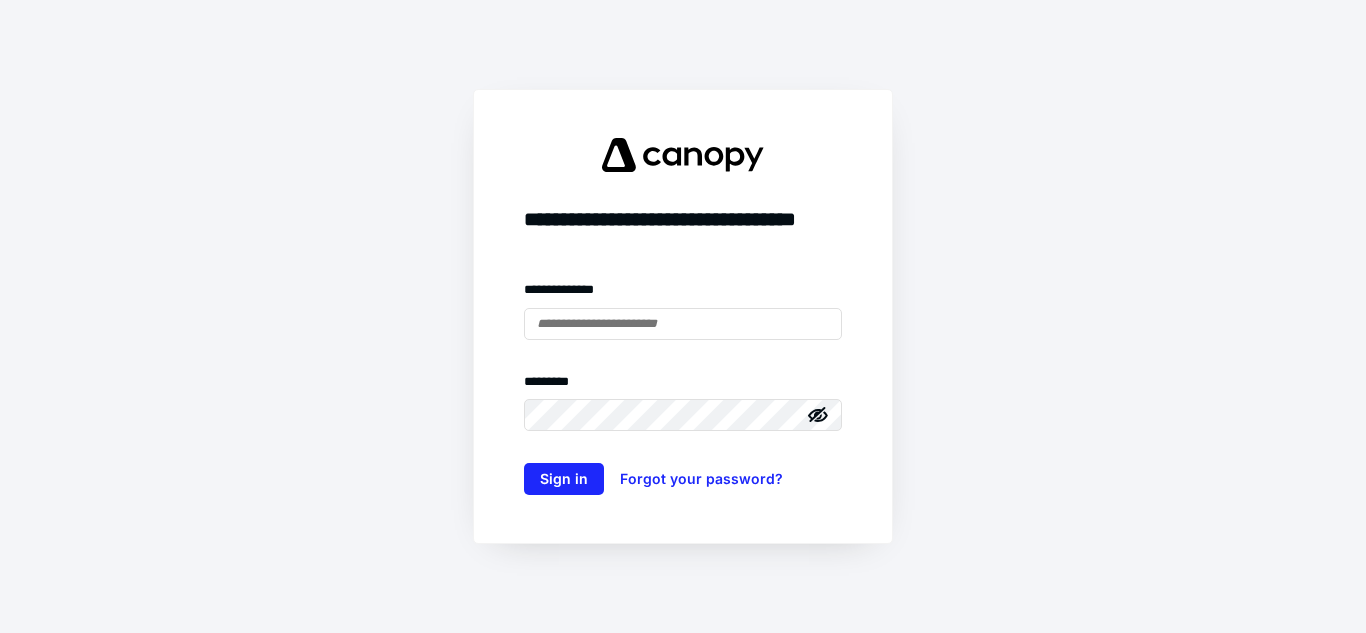scroll, scrollTop: 0, scrollLeft: 0, axis: both 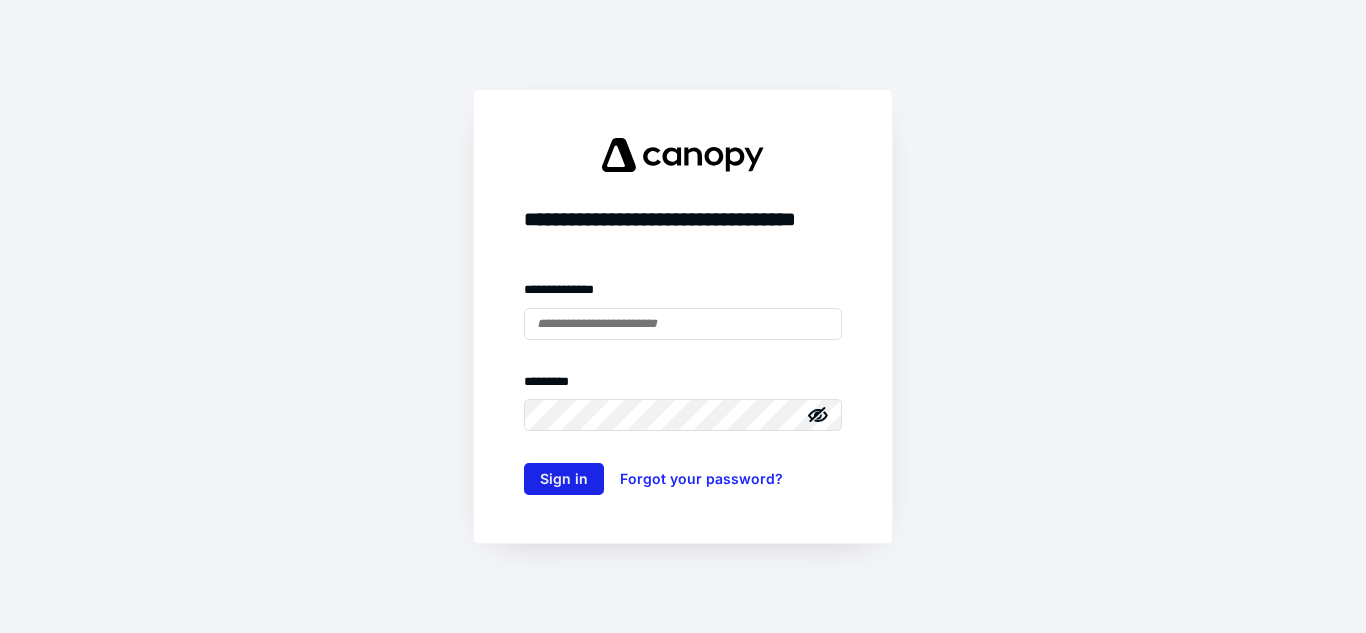 type on "**********" 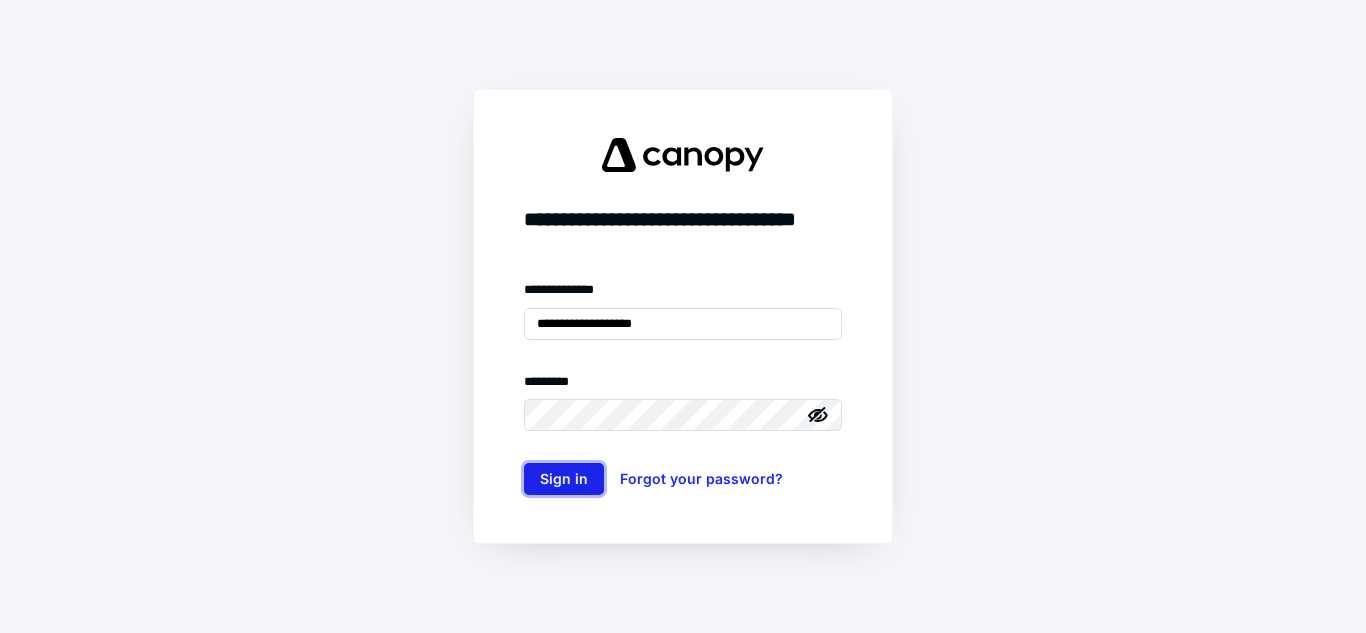 click on "Sign in" at bounding box center [564, 479] 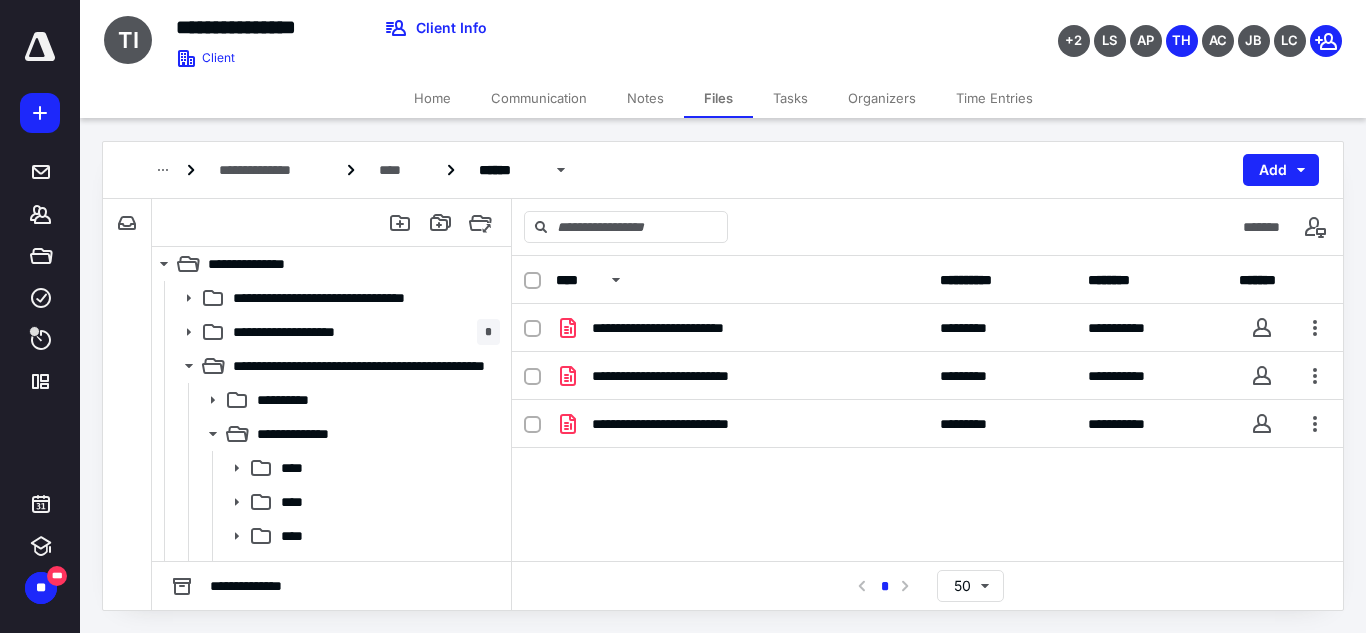 scroll, scrollTop: 0, scrollLeft: 0, axis: both 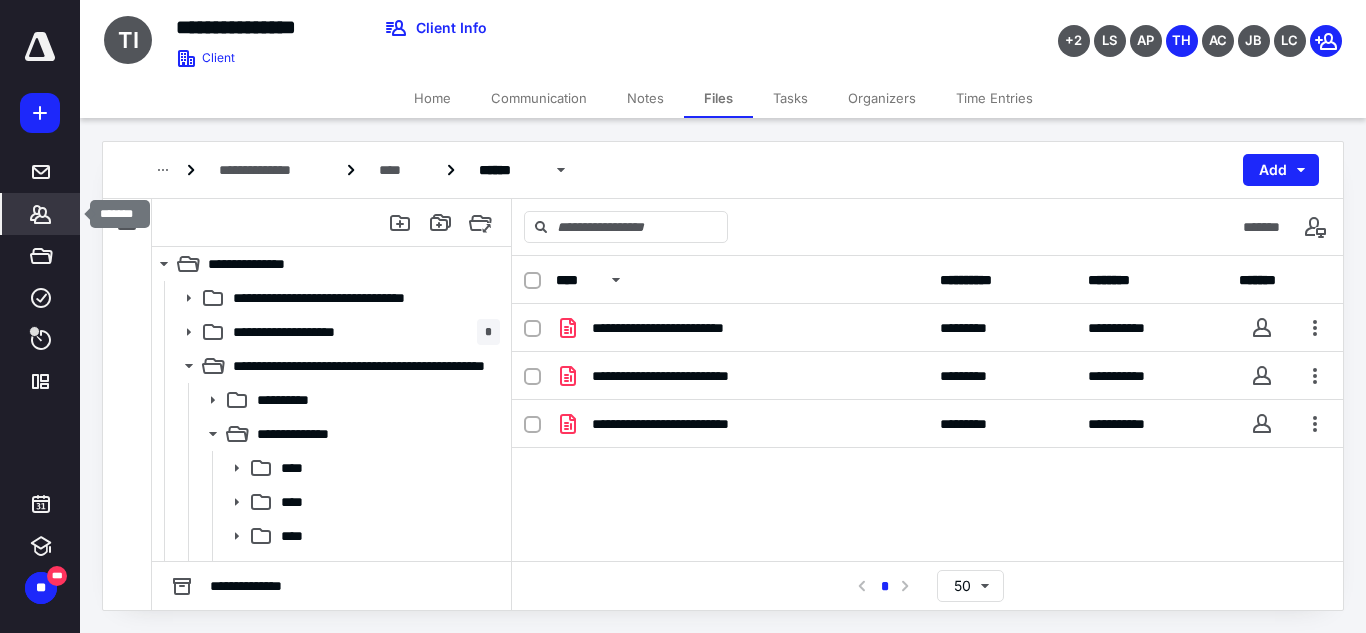 click 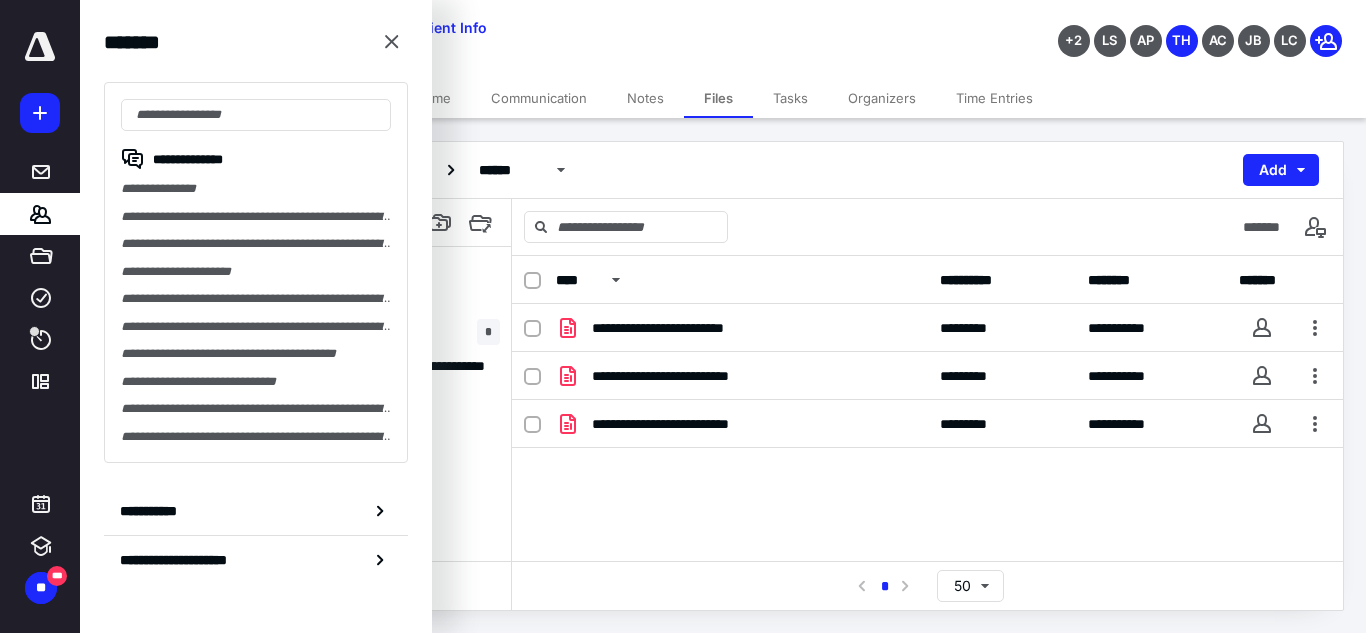 click on "**********" at bounding box center (256, 217) 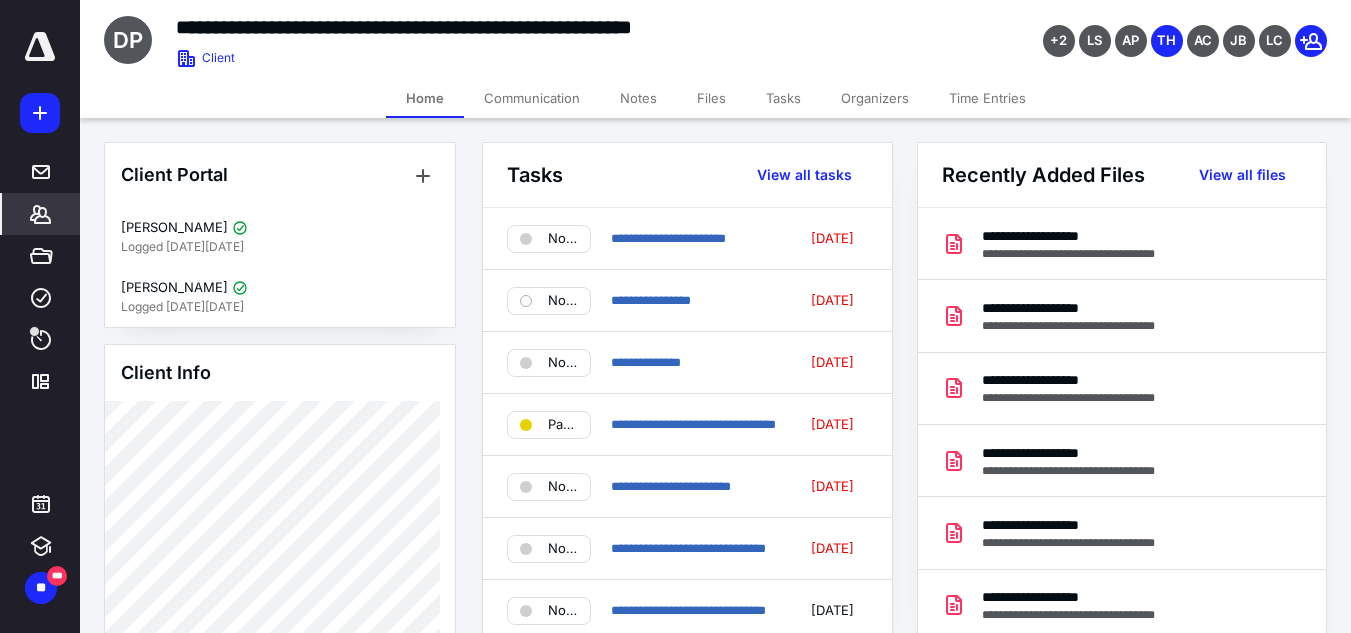 drag, startPoint x: 706, startPoint y: 95, endPoint x: 495, endPoint y: 87, distance: 211.15161 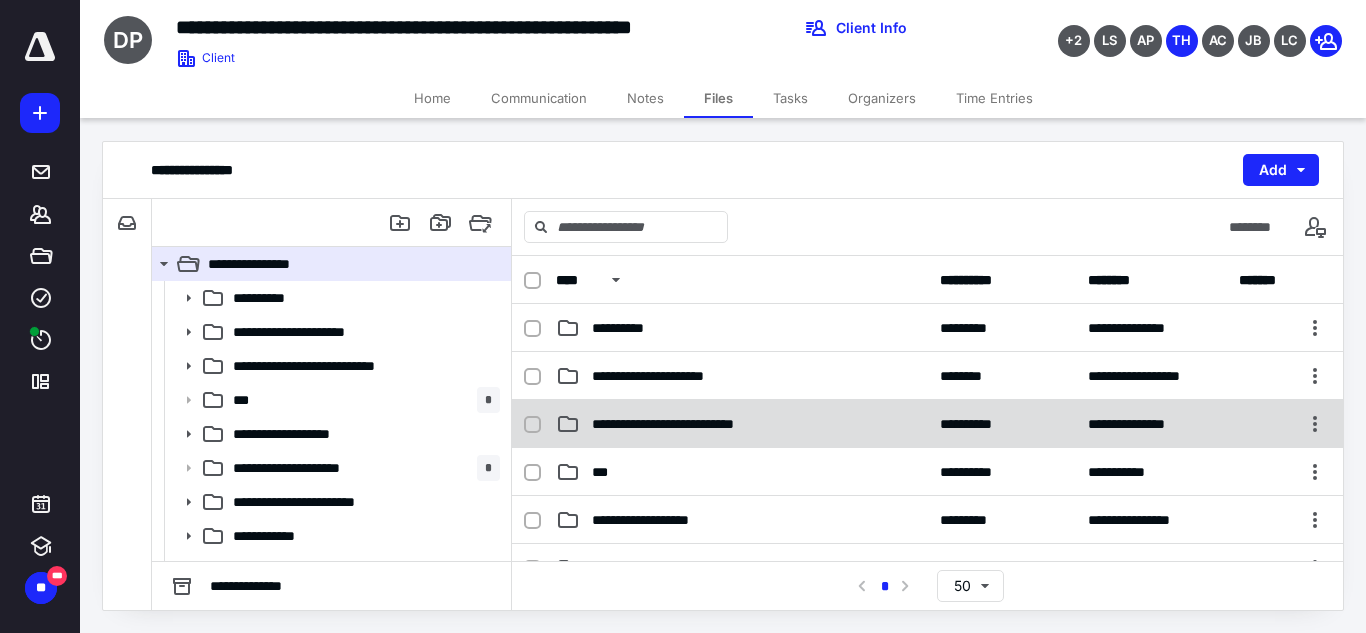 click on "**********" at bounding box center [710, 424] 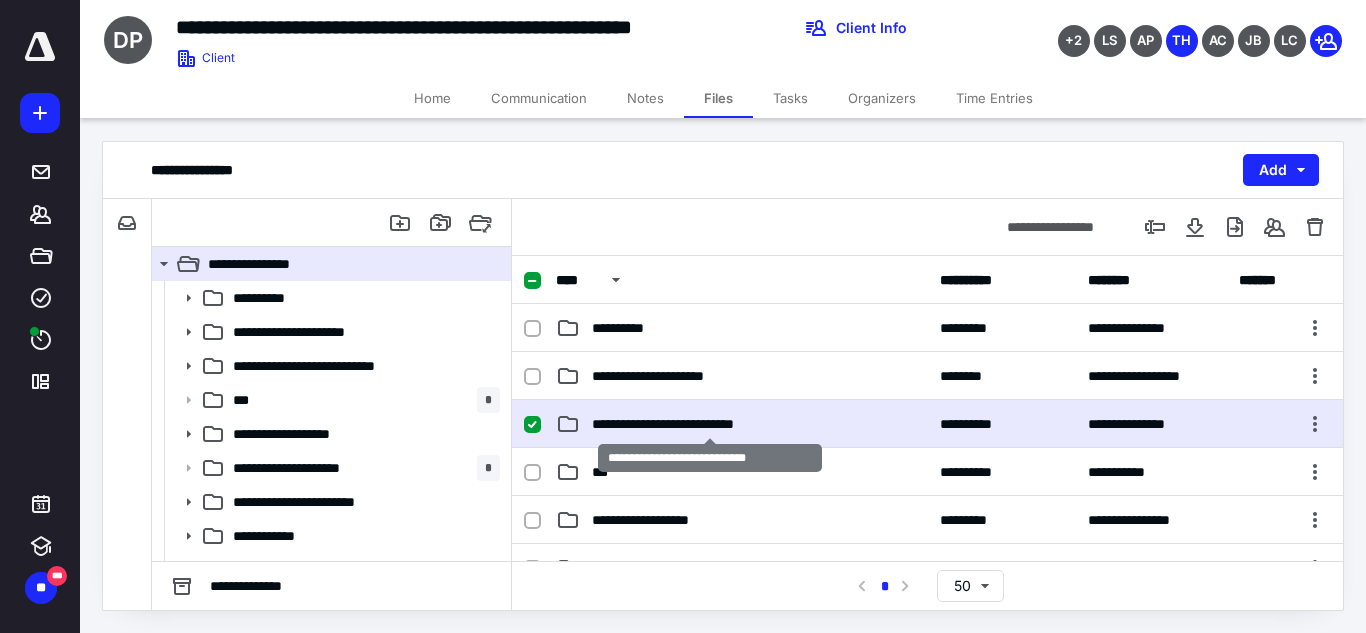 click on "**********" at bounding box center (710, 424) 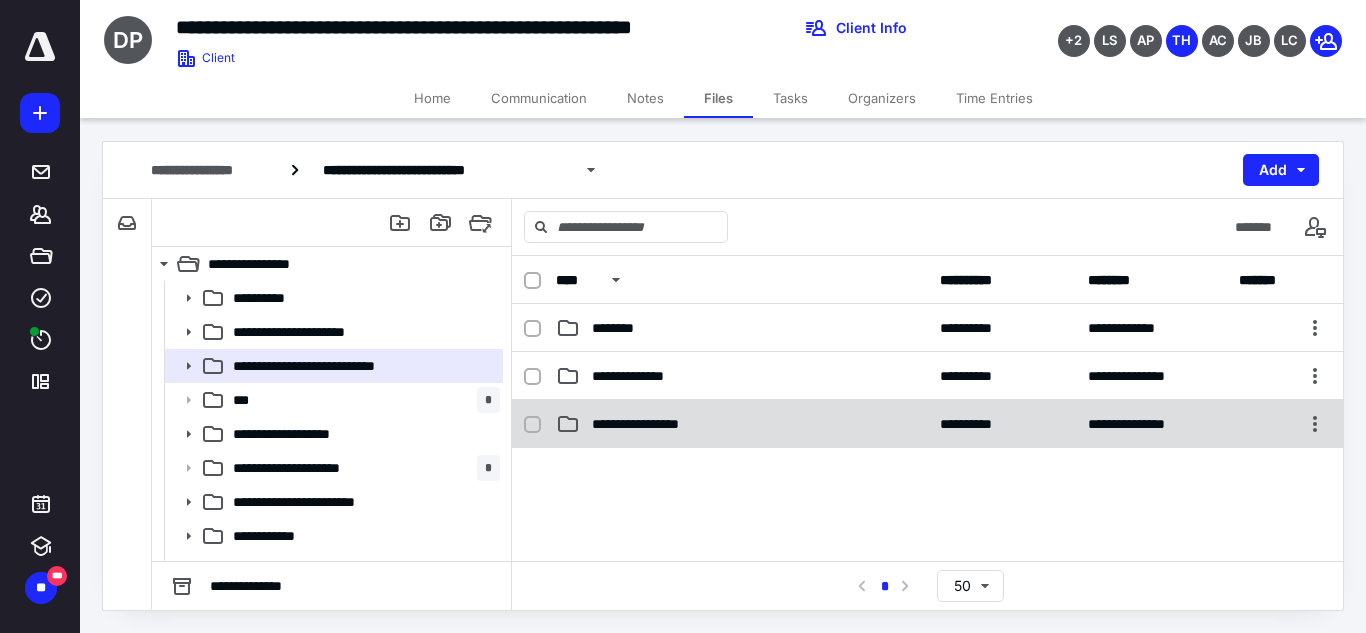 click on "**********" at bounding box center (742, 424) 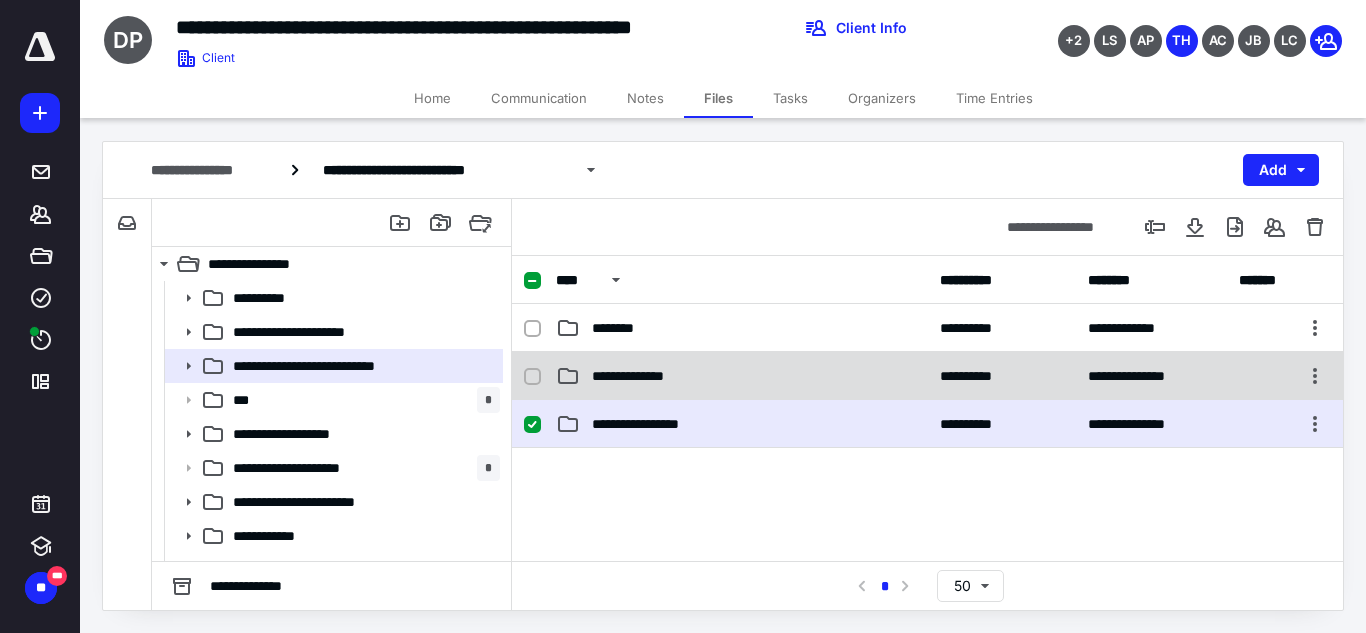 click on "**********" at bounding box center (644, 376) 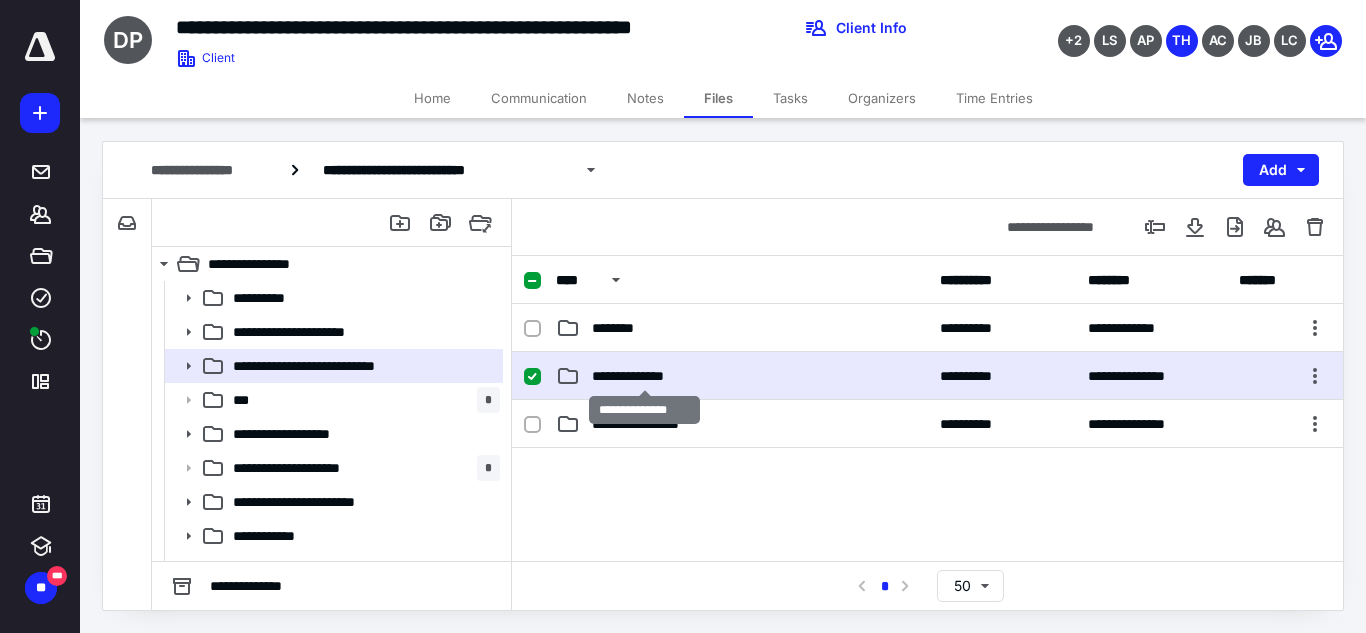 click on "**********" at bounding box center (644, 376) 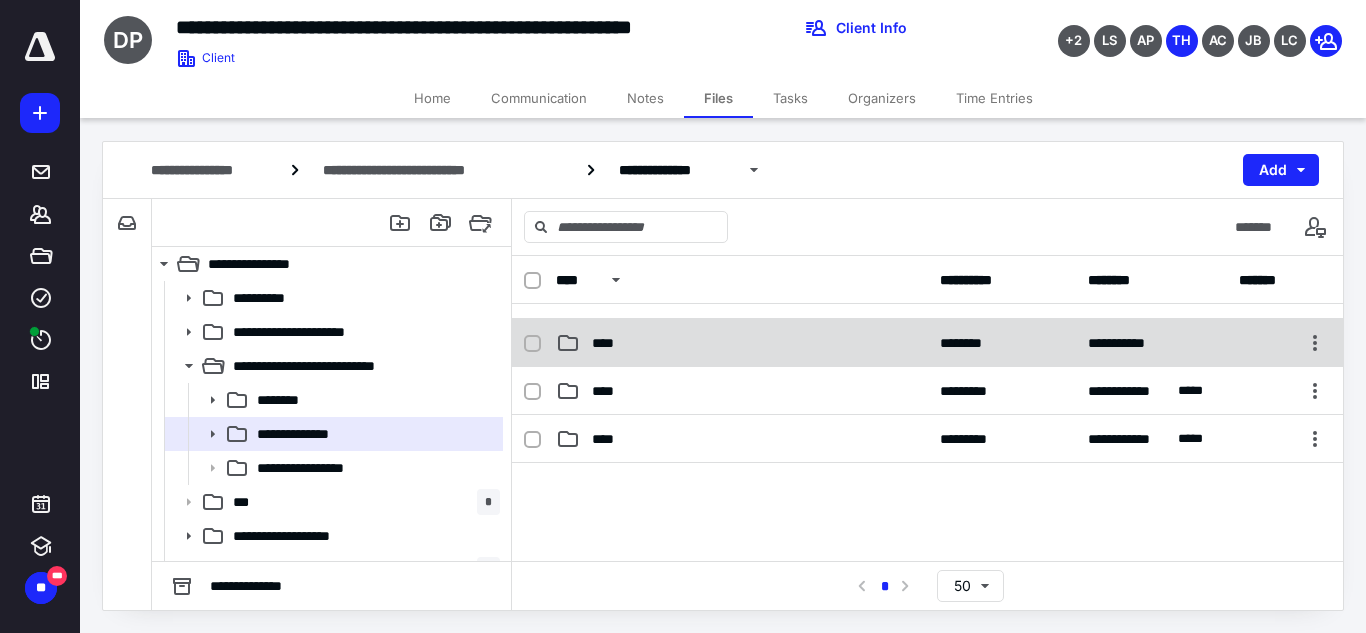 scroll, scrollTop: 200, scrollLeft: 0, axis: vertical 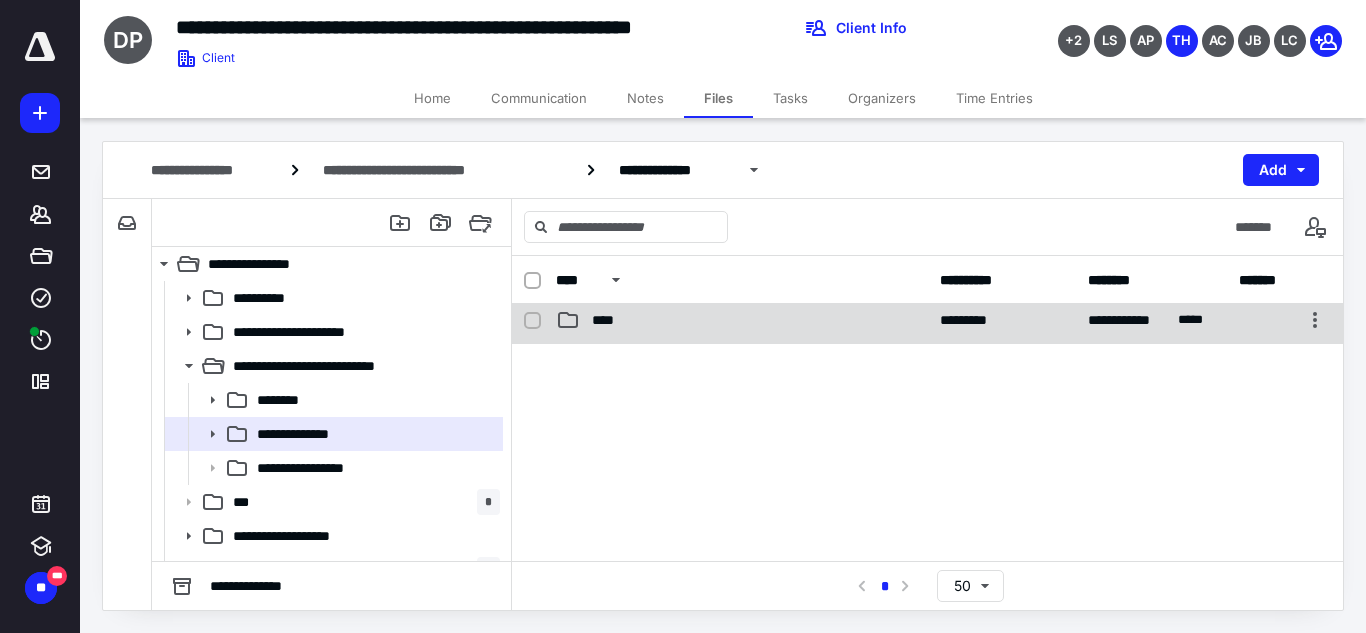 click on "**********" at bounding box center [927, 320] 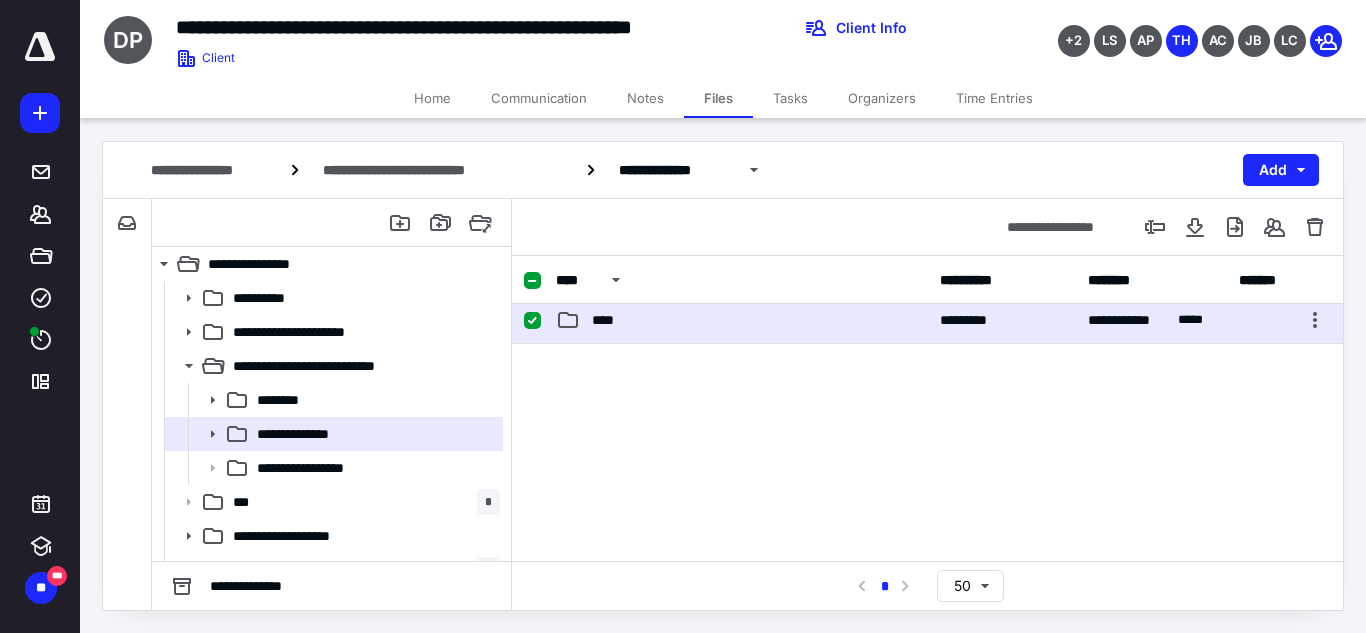 click on "**********" at bounding box center [927, 320] 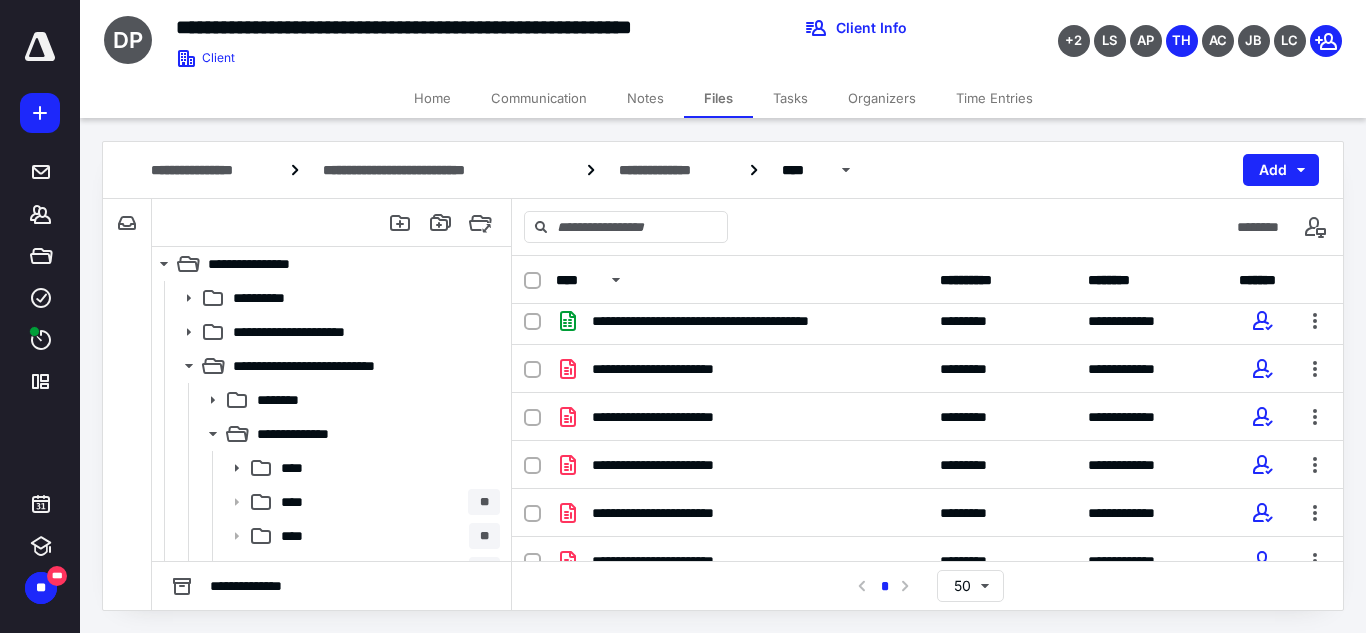 scroll, scrollTop: 300, scrollLeft: 0, axis: vertical 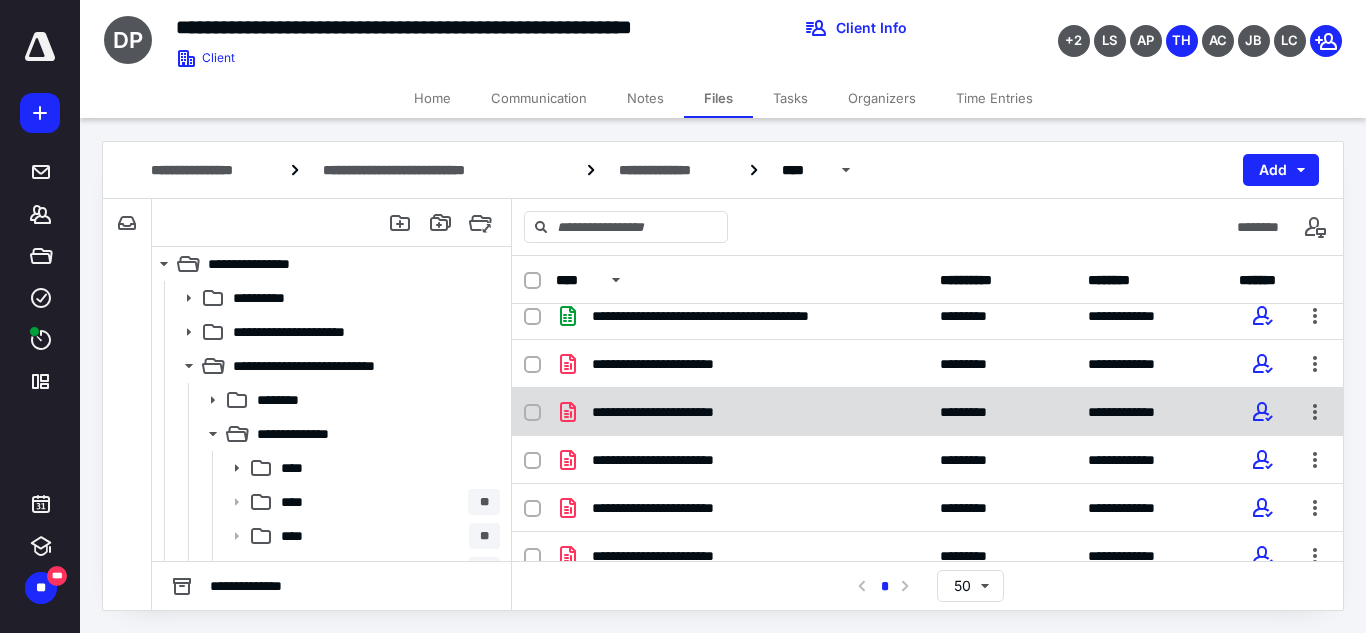 click on "**********" at bounding box center (678, 412) 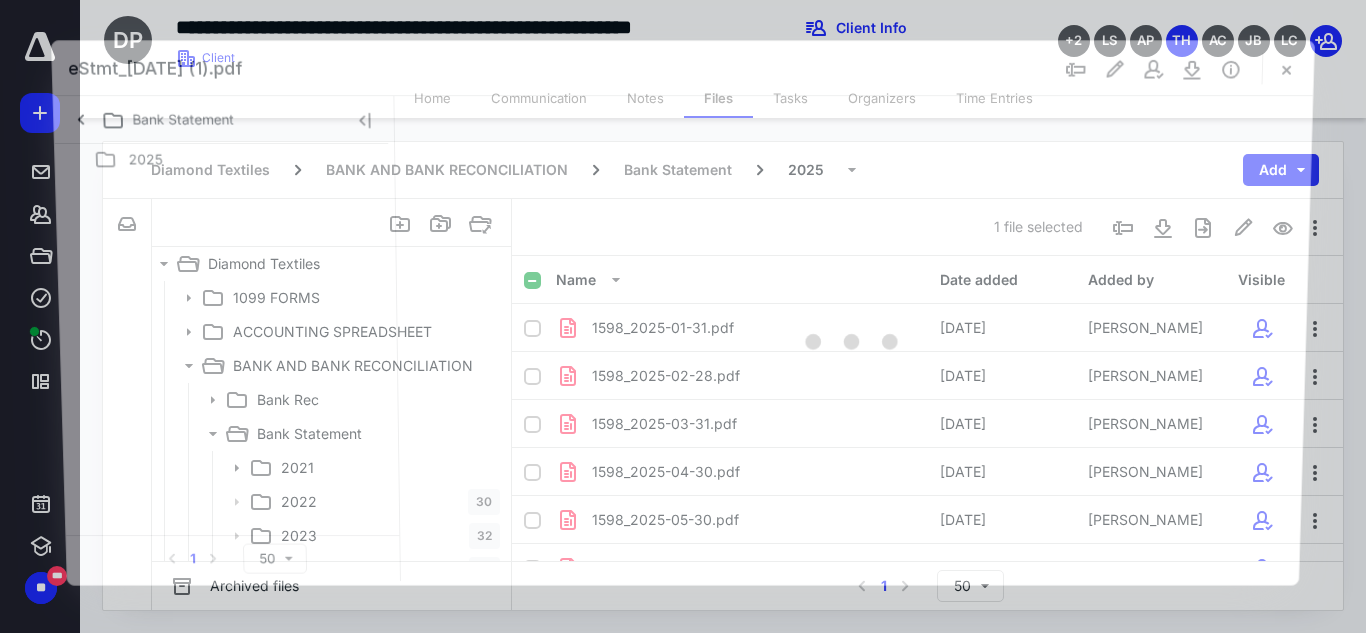 scroll, scrollTop: 300, scrollLeft: 0, axis: vertical 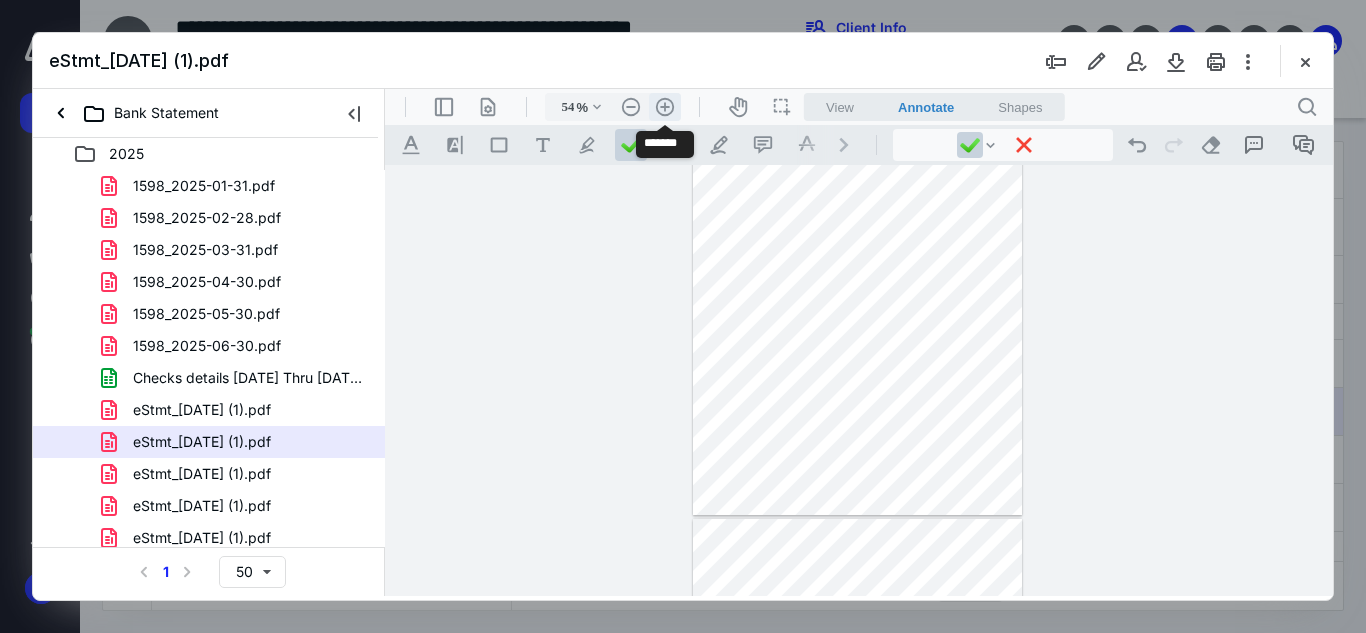 click on ".cls-1{fill:#abb0c4;} icon - header - zoom - in - line" at bounding box center (665, 107) 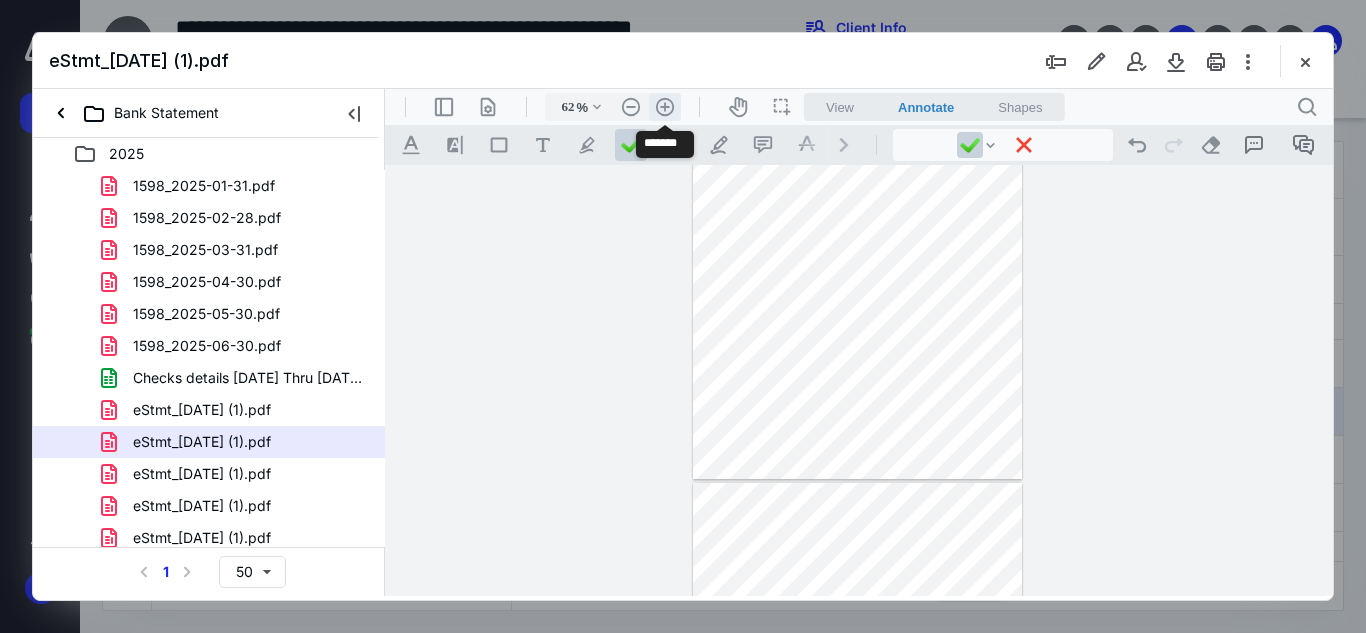 click on ".cls-1{fill:#abb0c4;} icon - header - zoom - in - line" at bounding box center [665, 107] 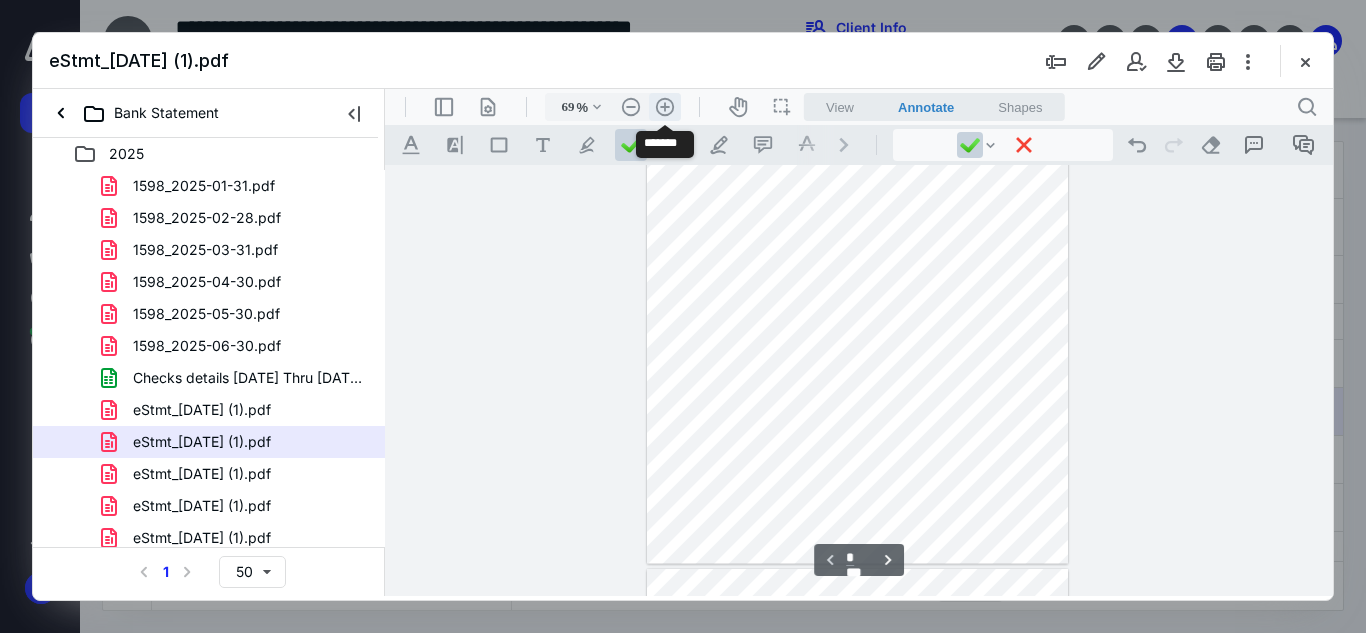 click on ".cls-1{fill:#abb0c4;} icon - header - zoom - in - line" at bounding box center (665, 107) 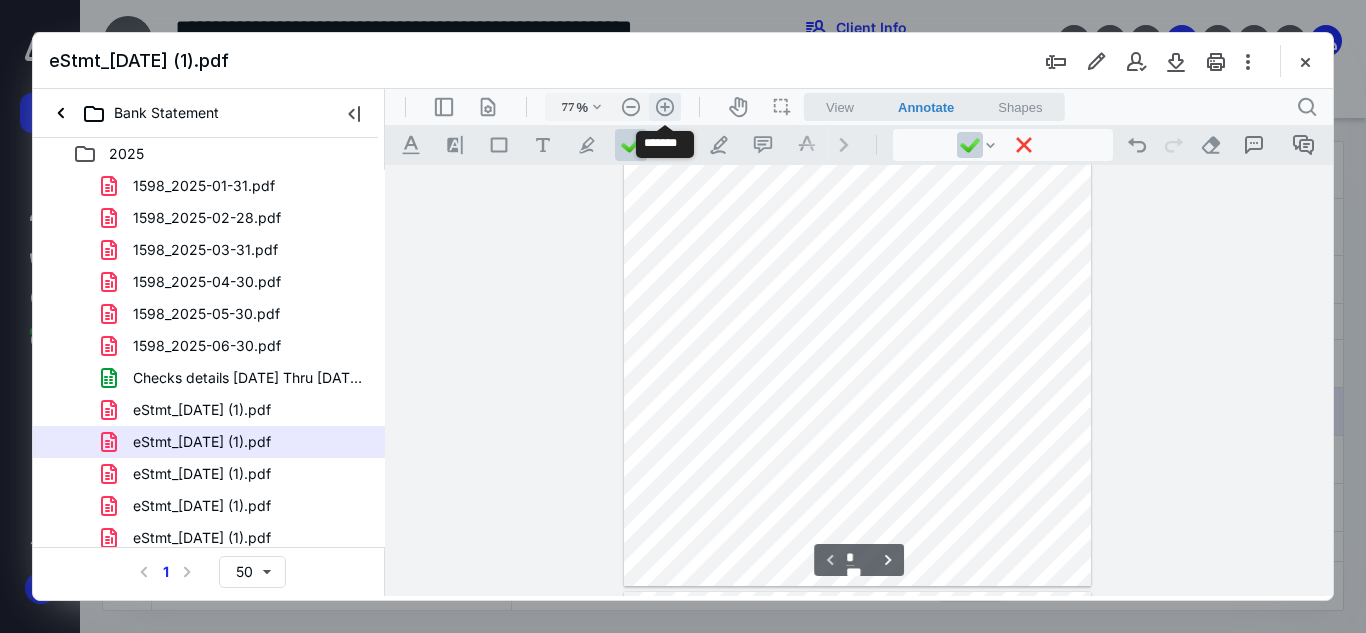 click on ".cls-1{fill:#abb0c4;} icon - header - zoom - in - line" at bounding box center (665, 107) 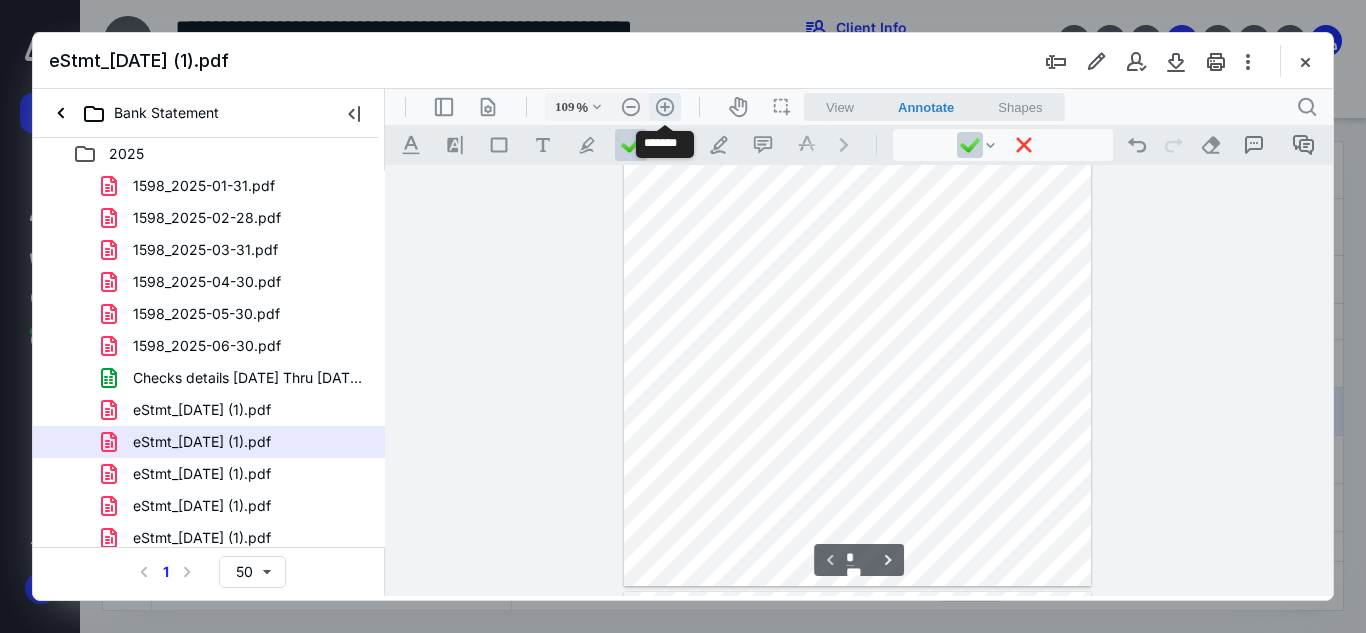 scroll, scrollTop: 341, scrollLeft: 0, axis: vertical 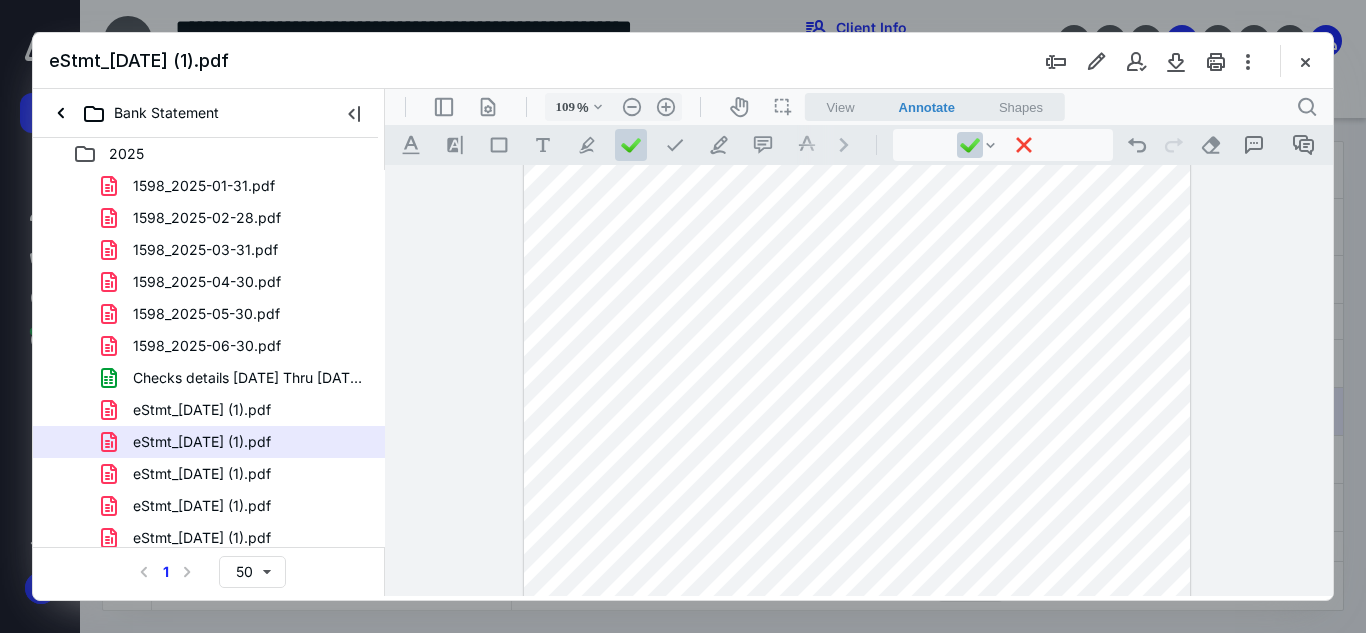 click at bounding box center [857, 259] 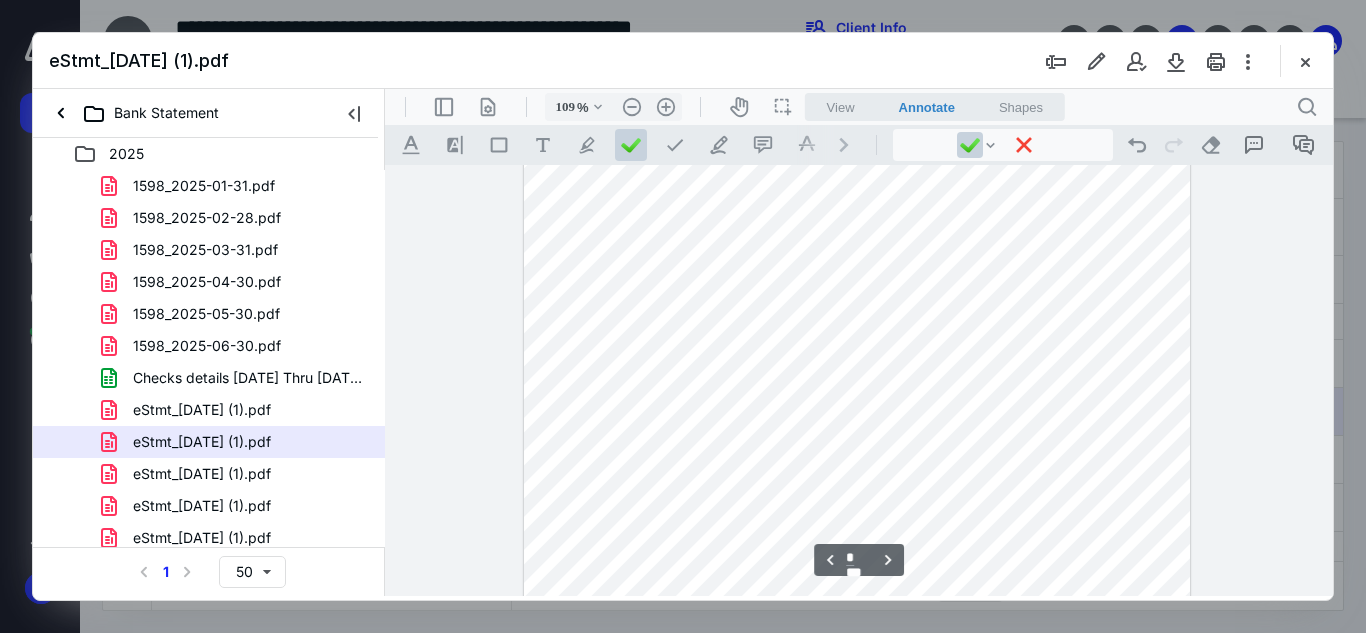 scroll, scrollTop: 1941, scrollLeft: 0, axis: vertical 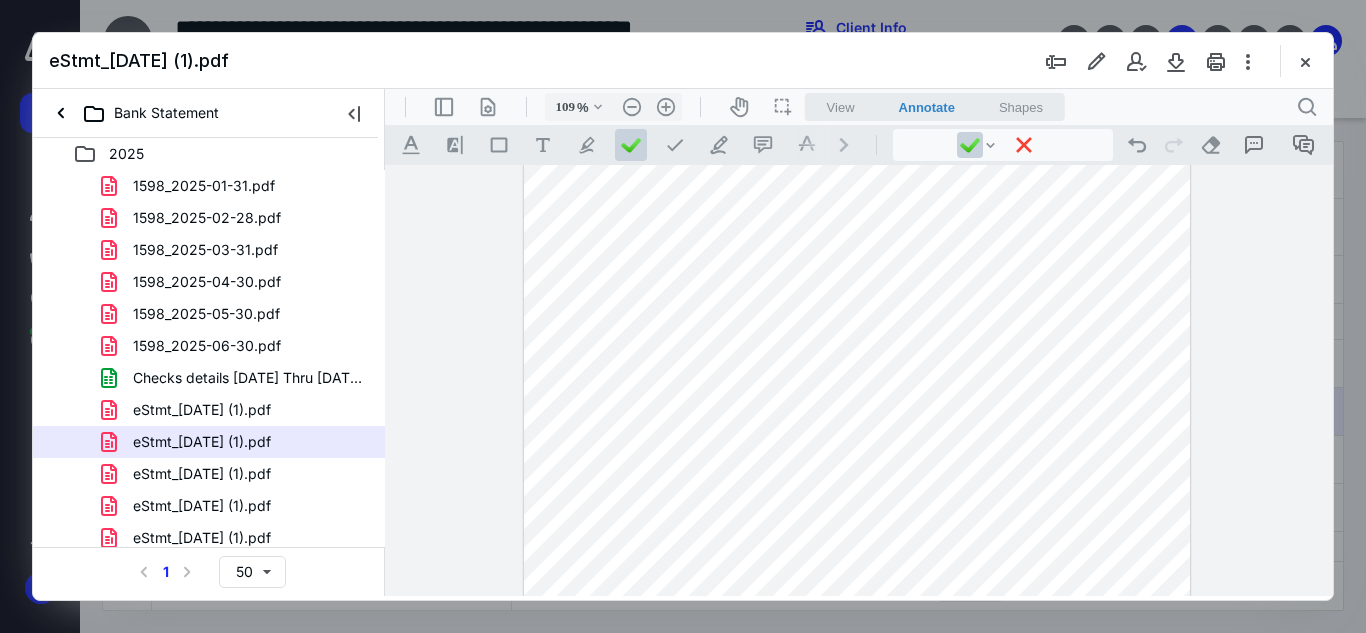 click at bounding box center (857, 399) 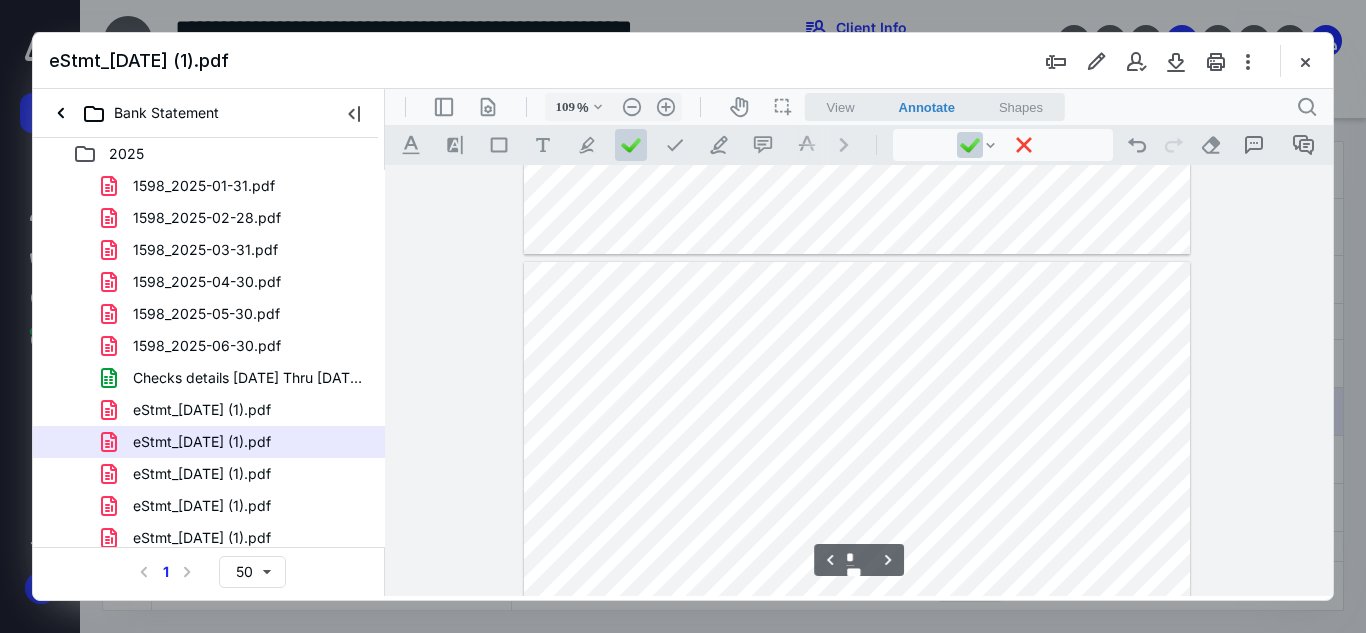 type on "*" 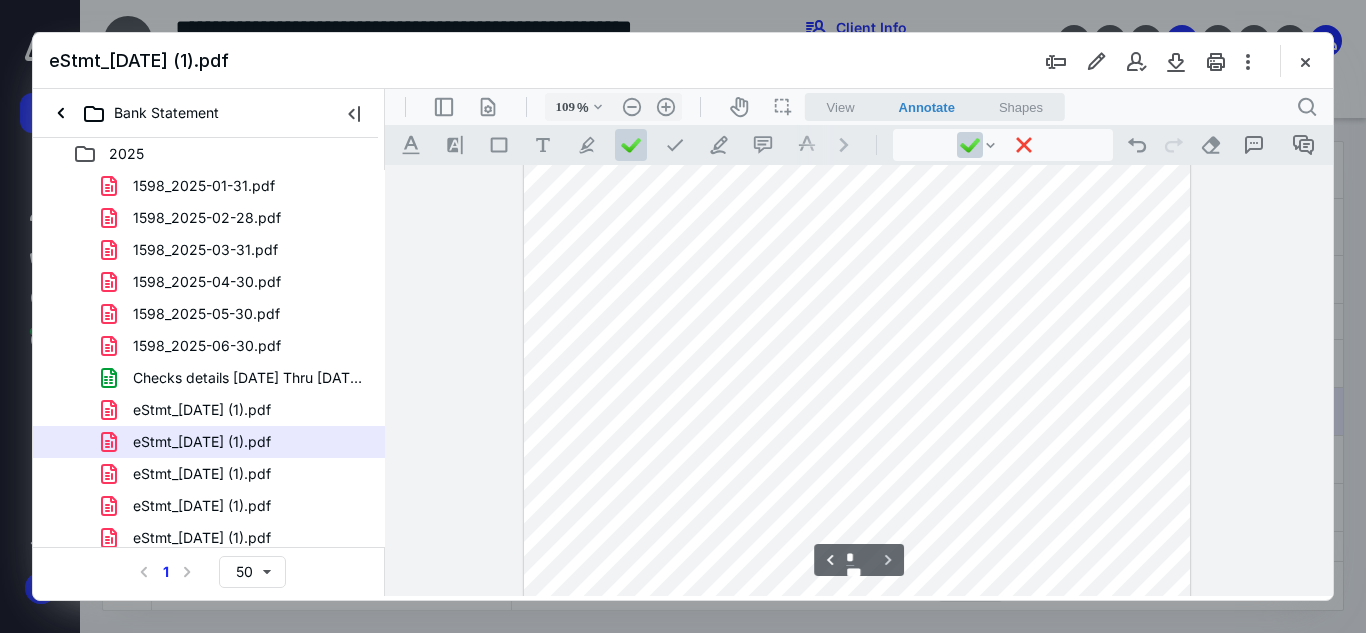 scroll, scrollTop: 2641, scrollLeft: 0, axis: vertical 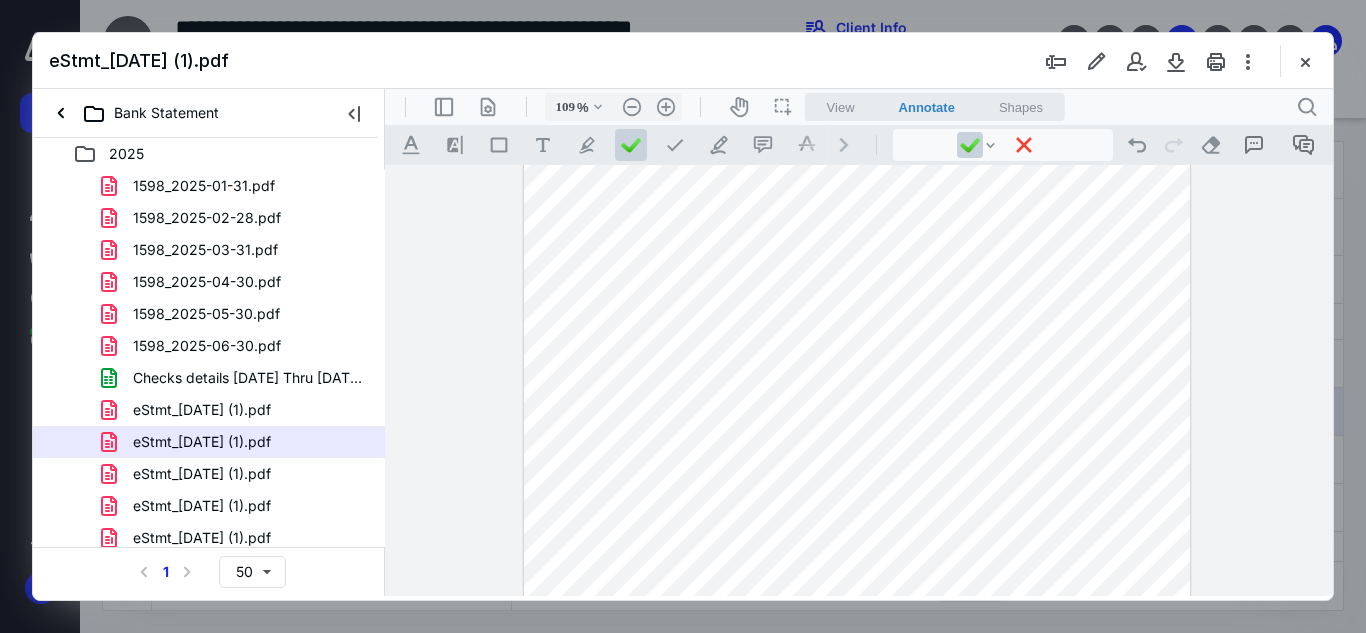 click at bounding box center (857, 569) 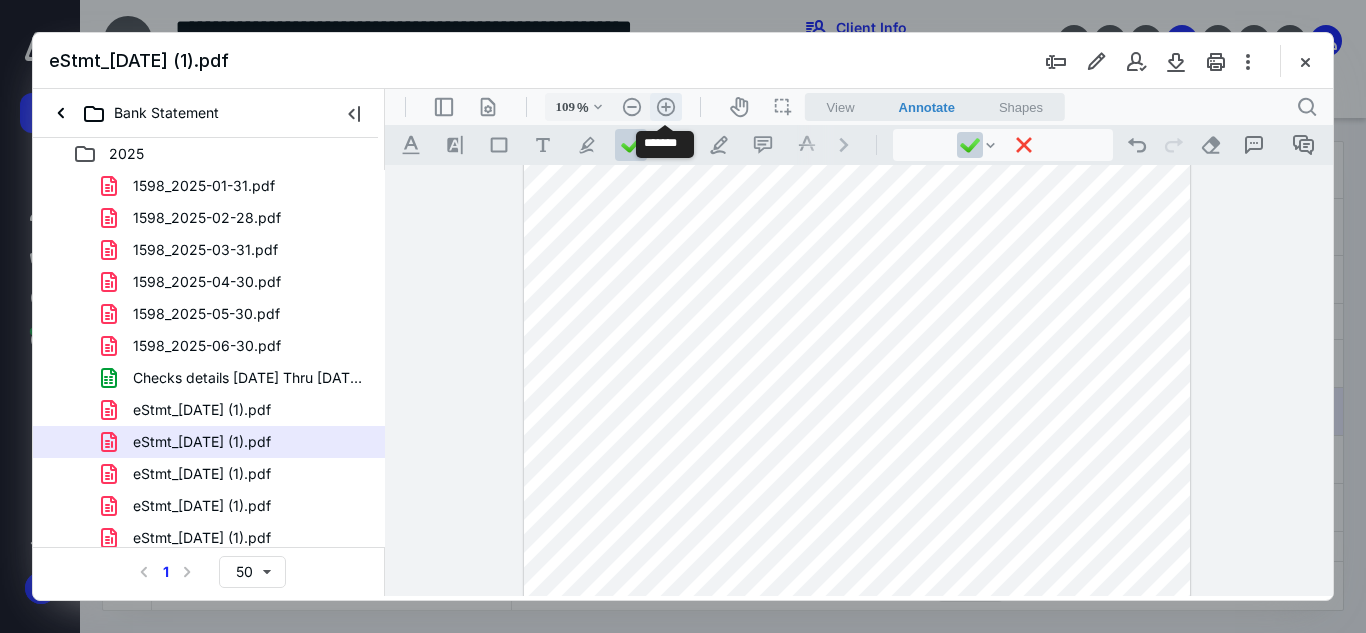 click on ".cls-1{fill:#abb0c4;} icon - header - zoom - in - line" at bounding box center [666, 107] 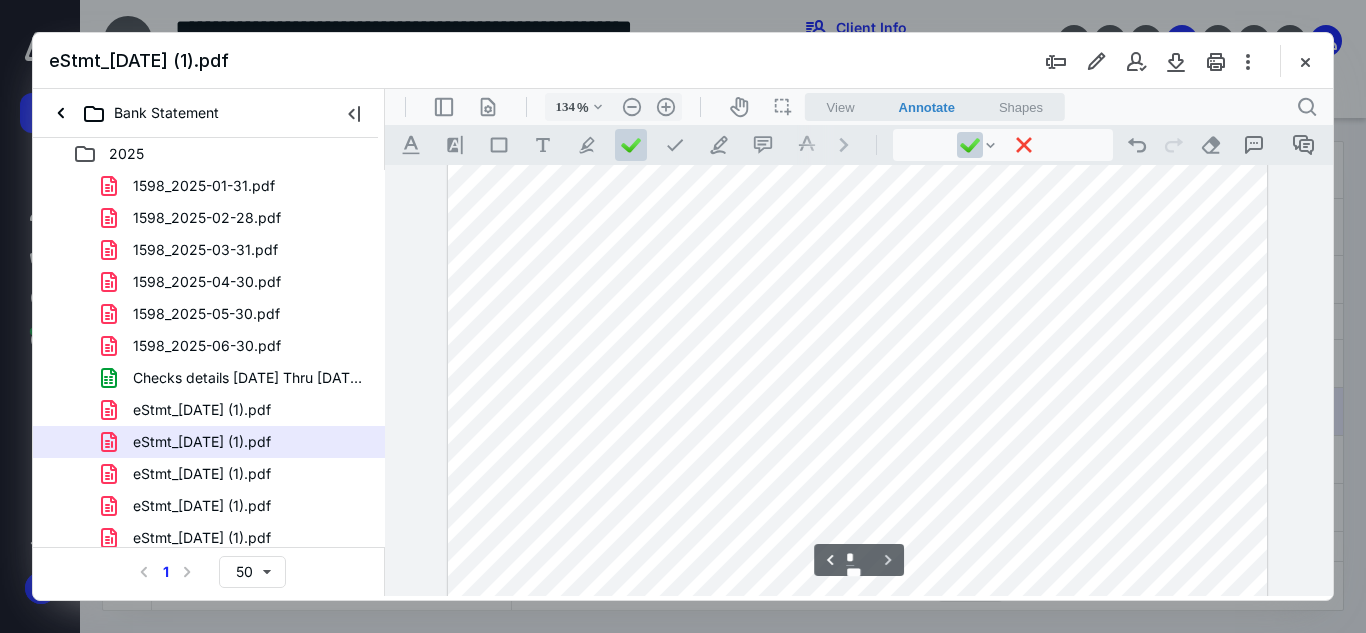 scroll, scrollTop: 3688, scrollLeft: 0, axis: vertical 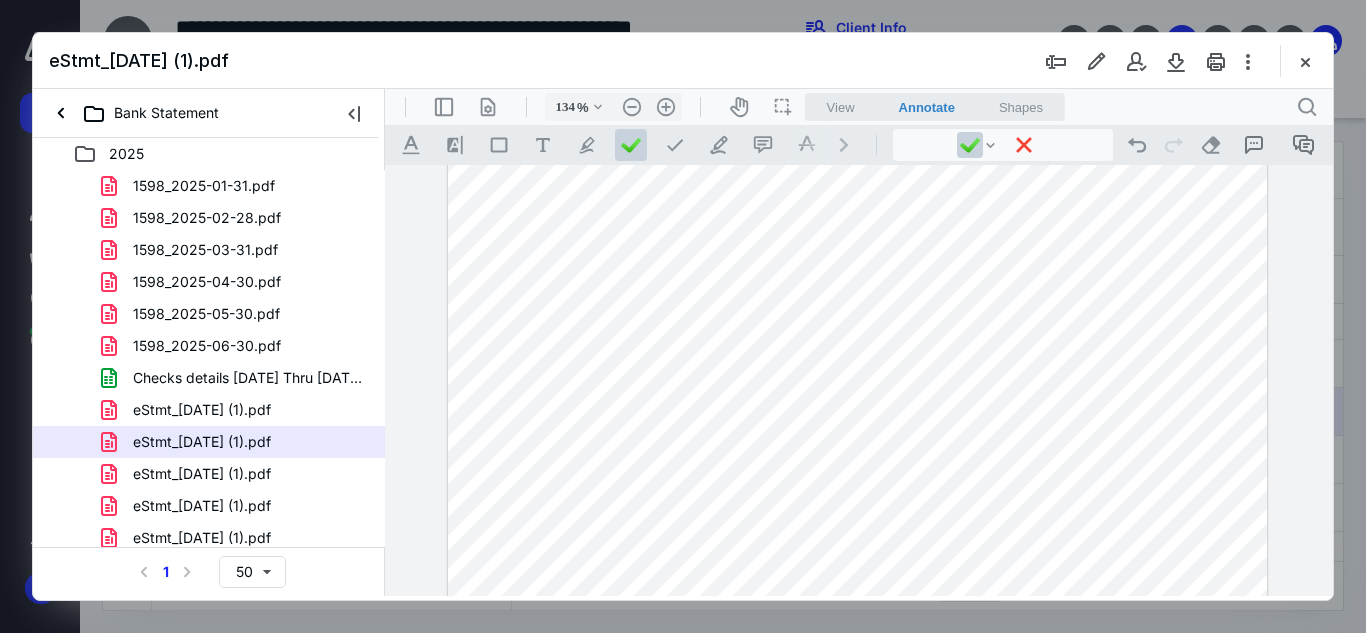 drag, startPoint x: 1307, startPoint y: 60, endPoint x: 816, endPoint y: 260, distance: 530.1707 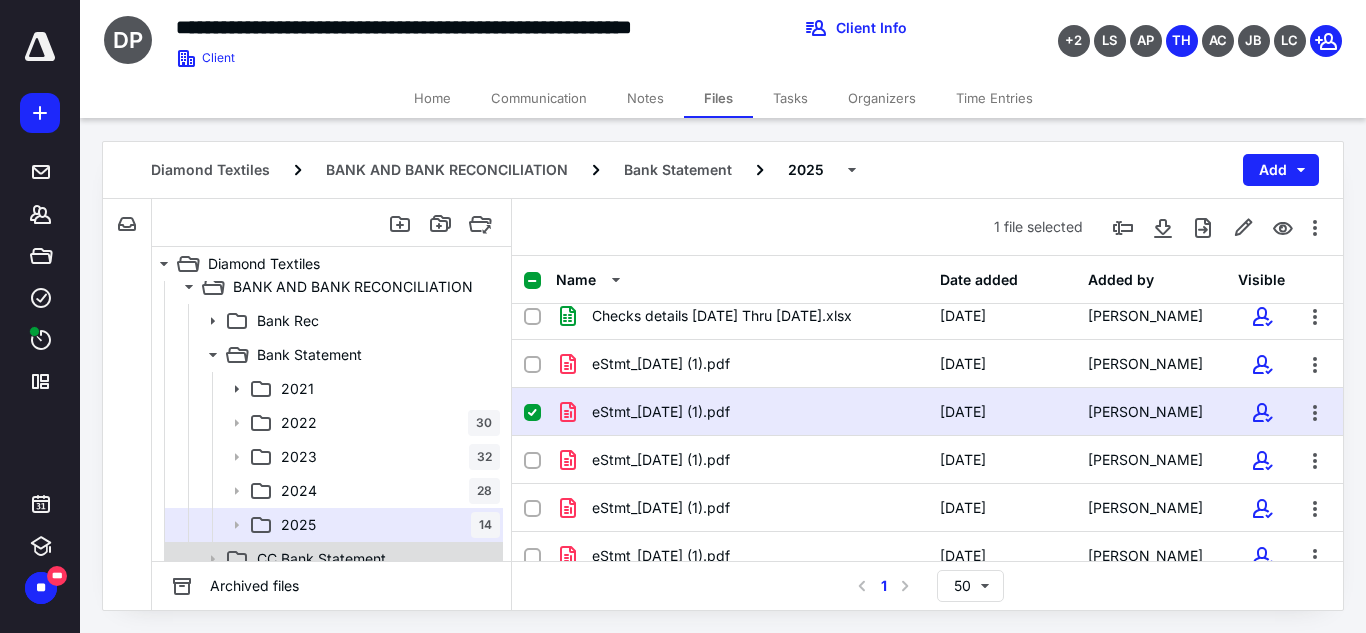 scroll, scrollTop: 200, scrollLeft: 0, axis: vertical 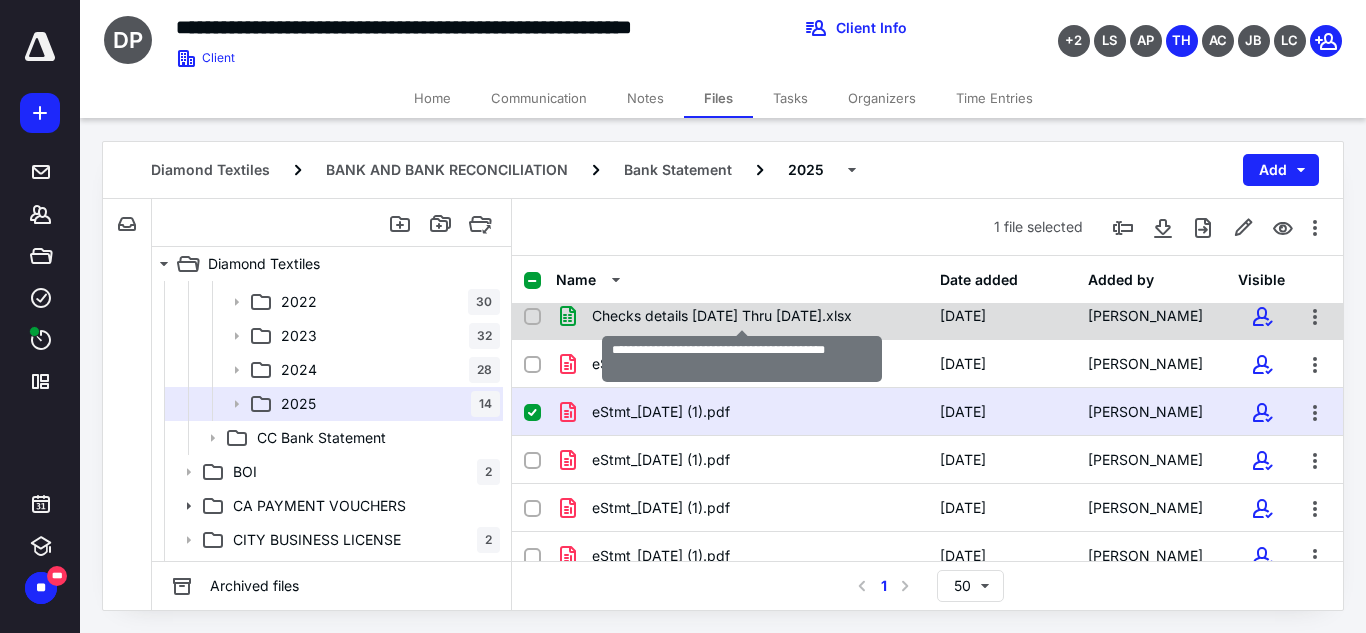 click on "Checks details [DATE] Thru [DATE].xlsx" at bounding box center (722, 316) 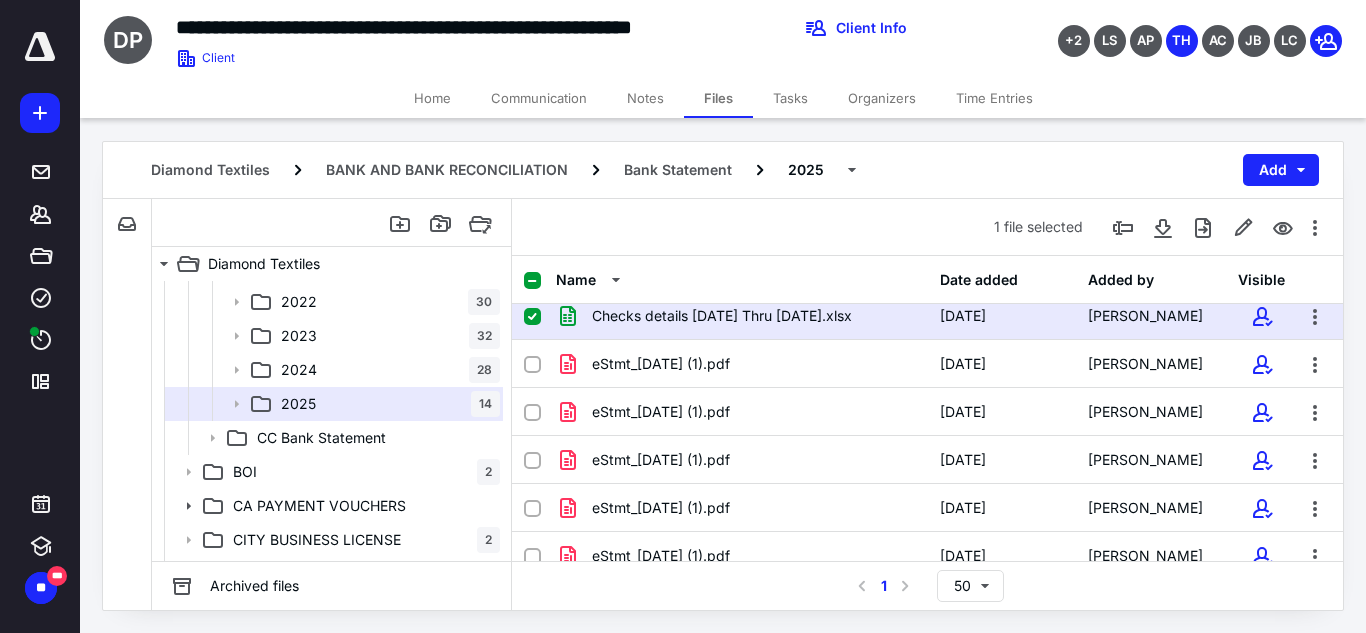 click on "Checks details [DATE] Thru [DATE].xlsx" at bounding box center (722, 316) 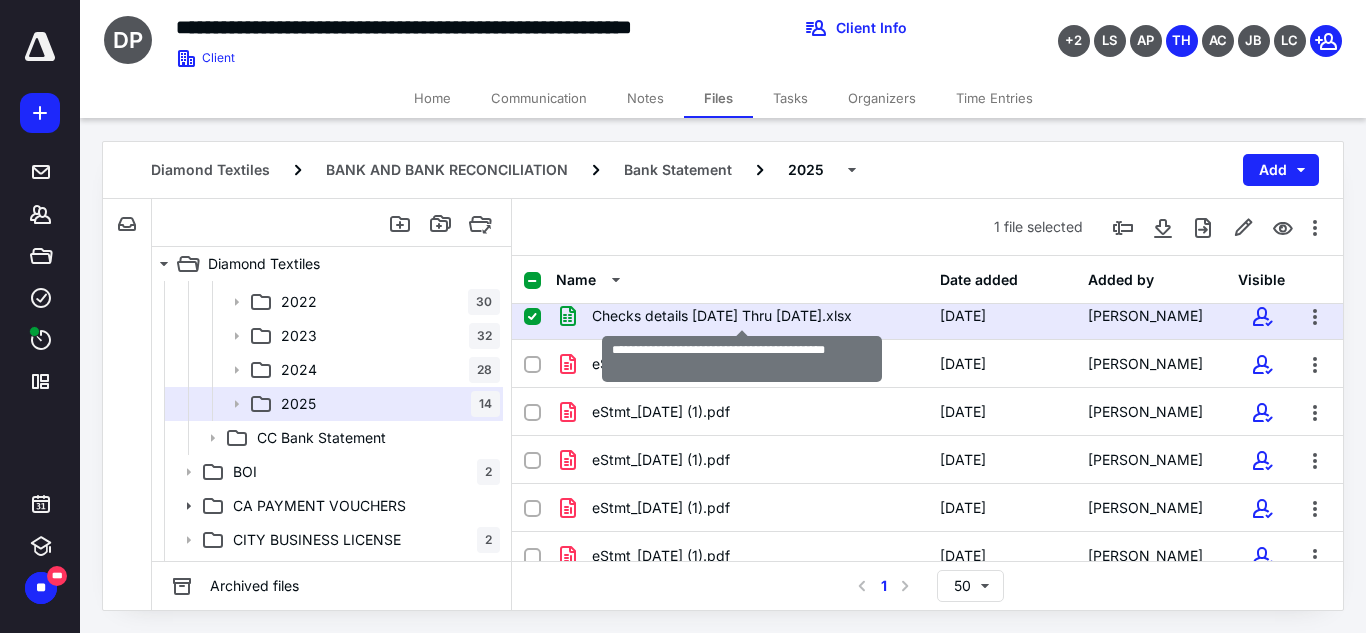 click on "Checks details [DATE] Thru [DATE].xlsx" at bounding box center [722, 316] 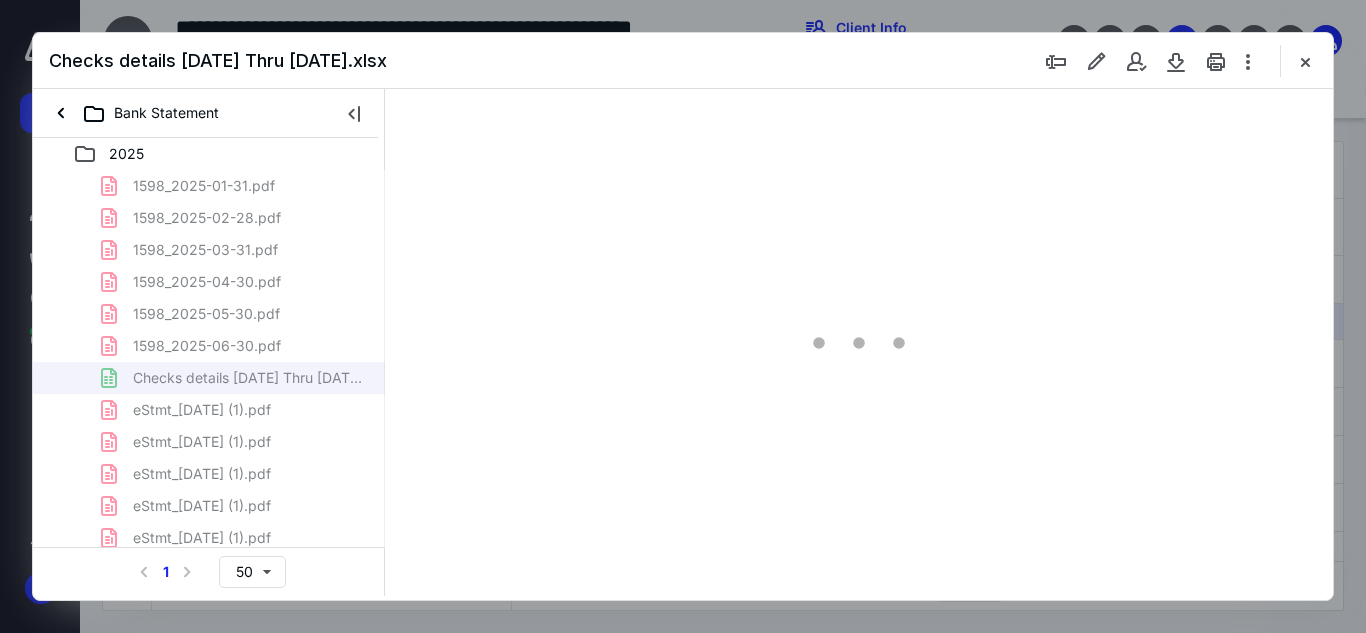 scroll, scrollTop: 0, scrollLeft: 0, axis: both 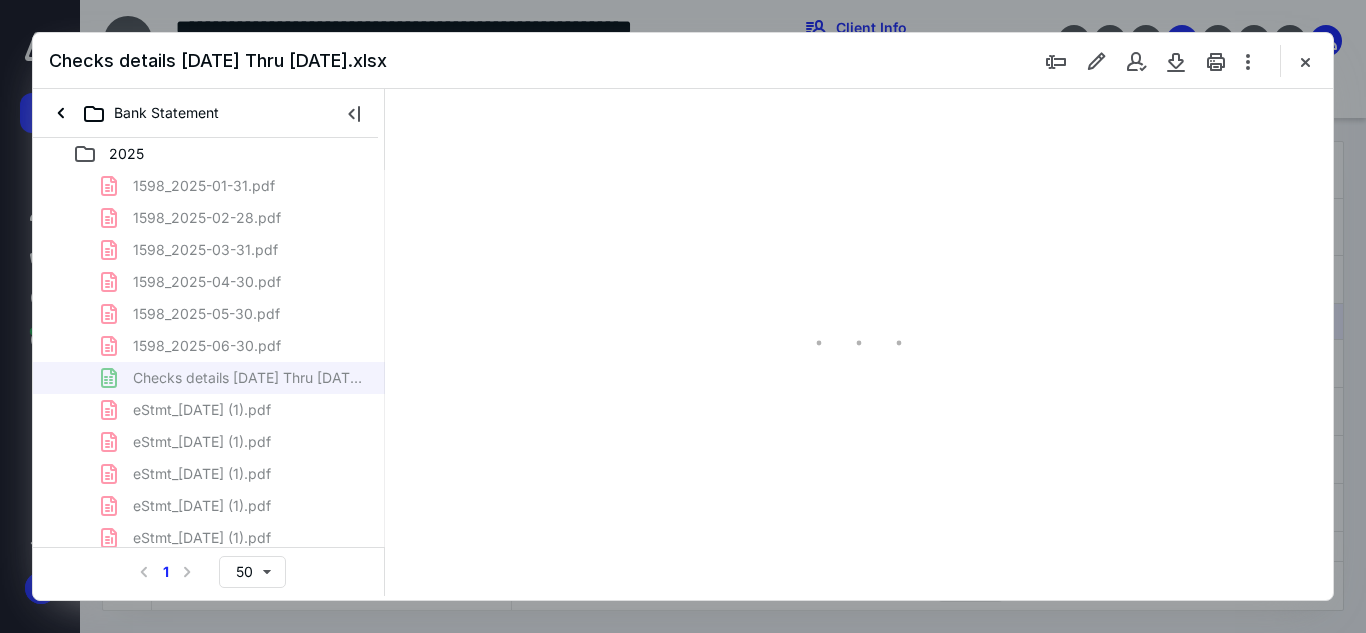 type on "69" 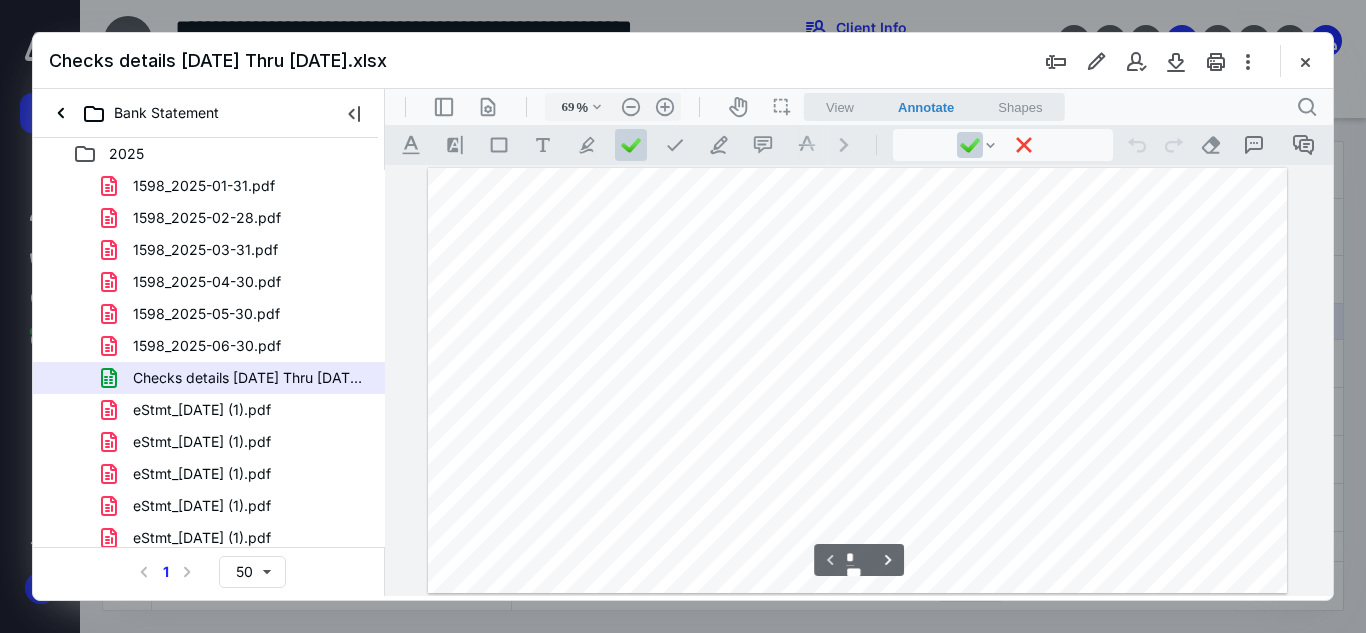 scroll, scrollTop: 79, scrollLeft: 0, axis: vertical 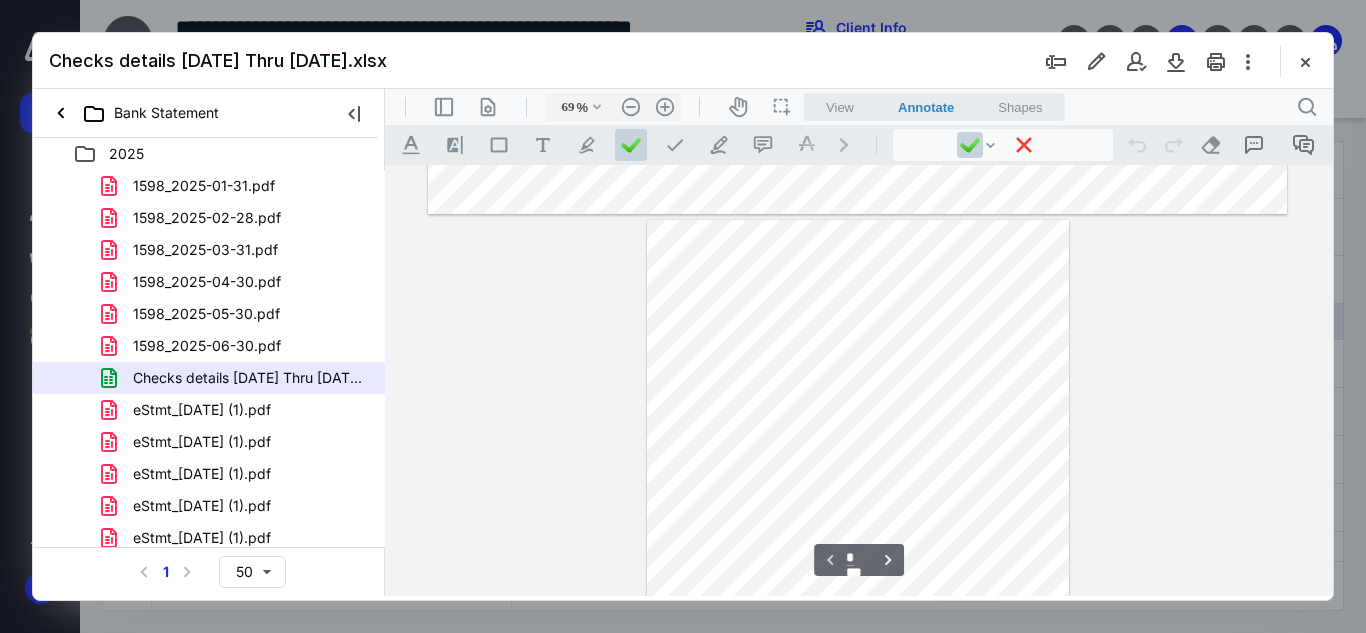 type on "*" 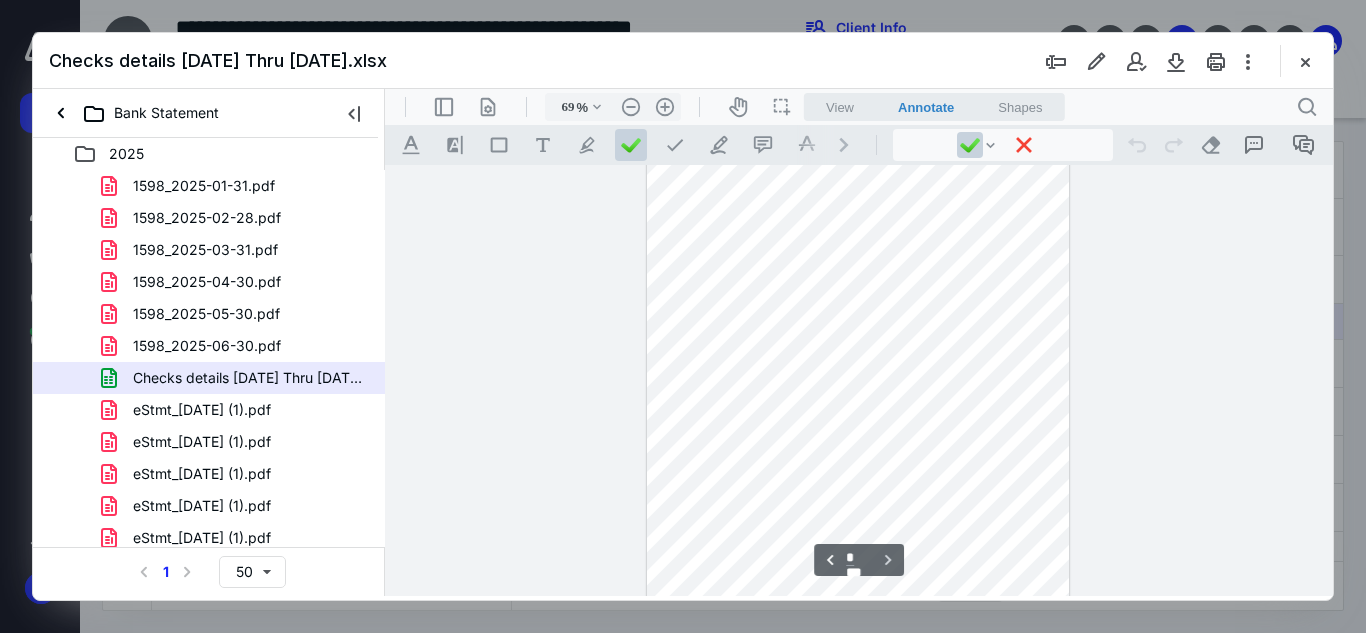 scroll, scrollTop: 1879, scrollLeft: 0, axis: vertical 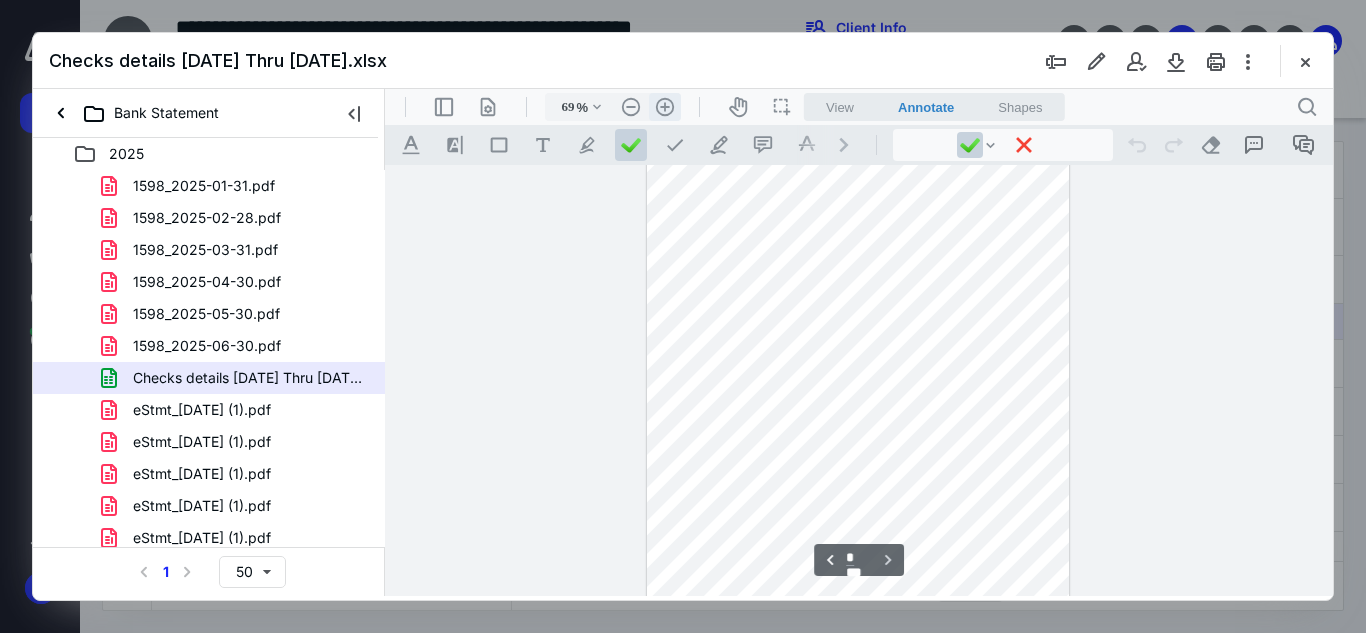 click on ".cls-1{fill:#abb0c4;} icon - header - zoom - in - line" at bounding box center (665, 107) 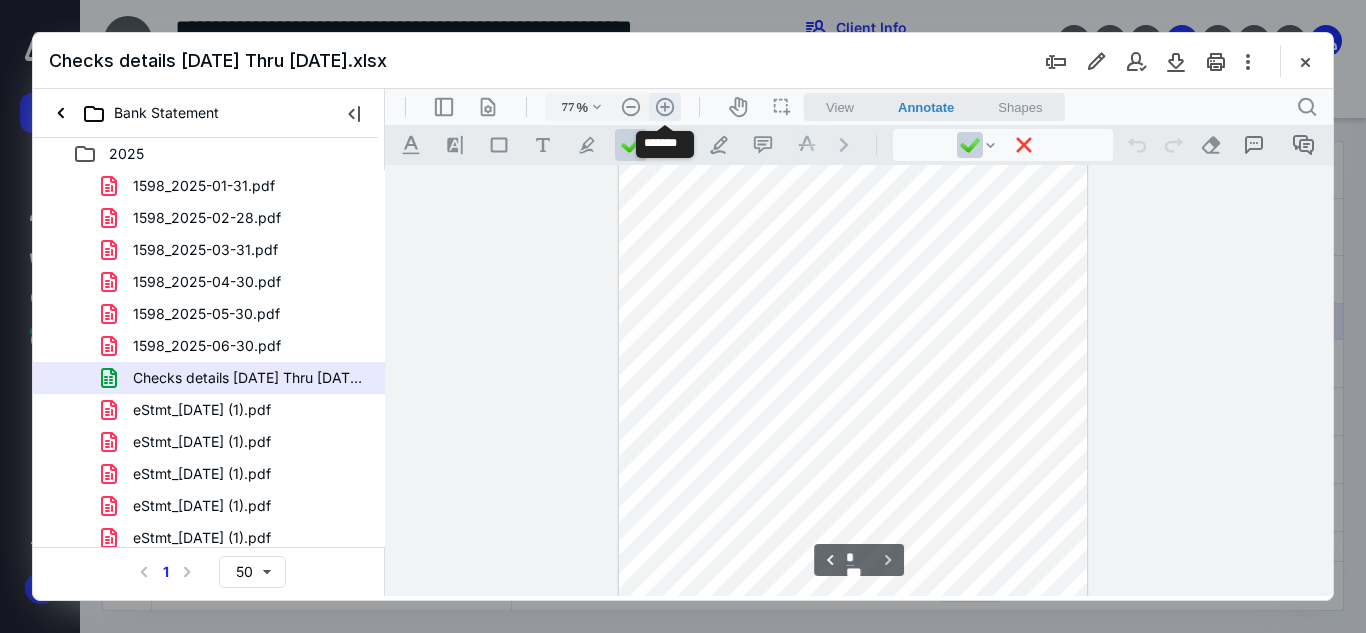 click on ".cls-1{fill:#abb0c4;} icon - header - zoom - in - line" at bounding box center (665, 107) 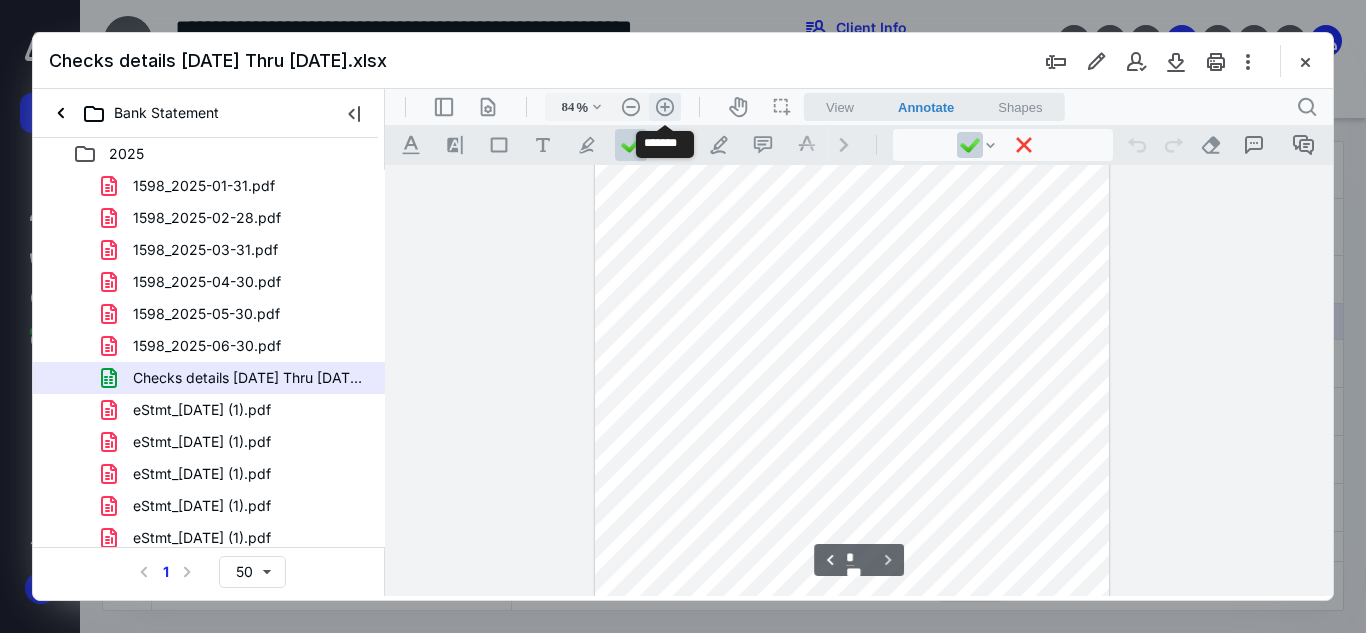 click on ".cls-1{fill:#abb0c4;} icon - header - zoom - in - line" at bounding box center [665, 107] 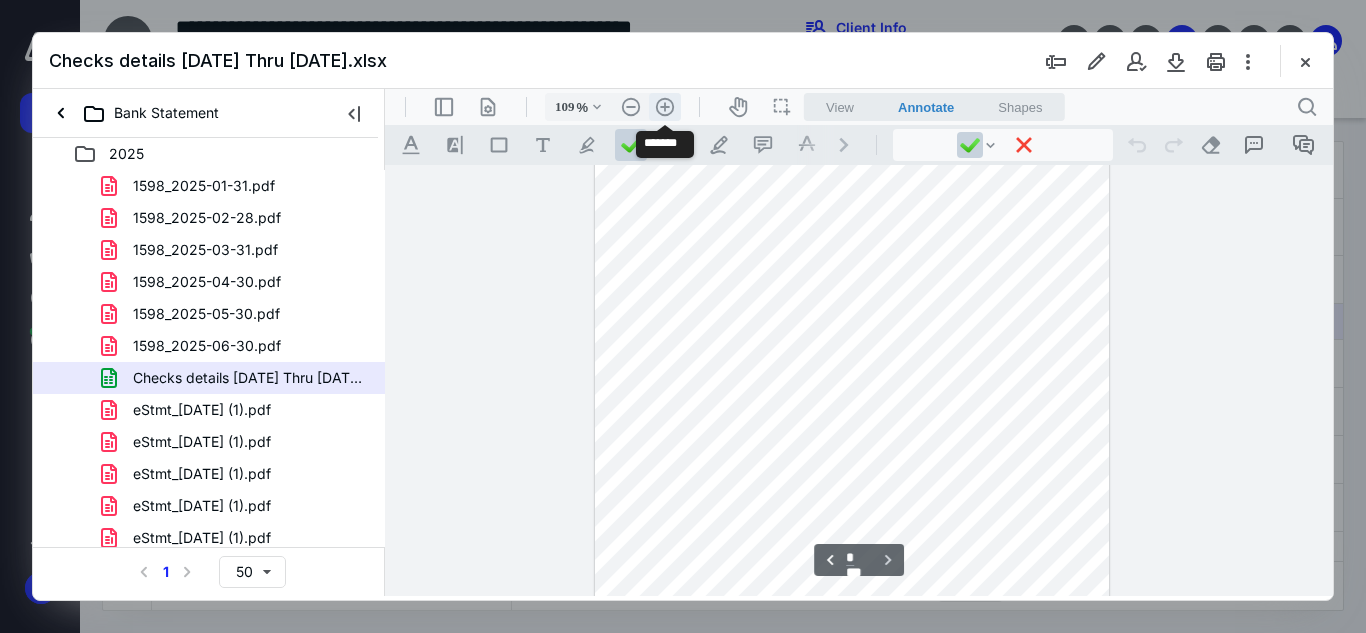 scroll, scrollTop: 3079, scrollLeft: 220, axis: both 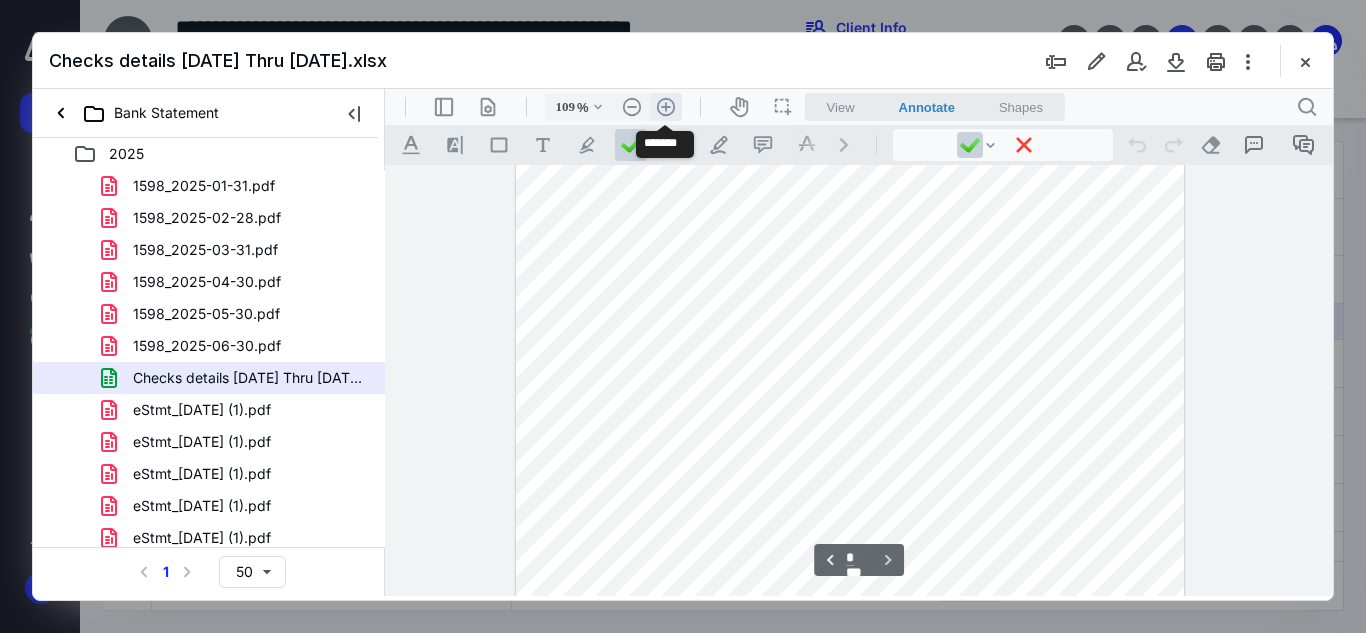 click on ".cls-1{fill:#abb0c4;} icon - header - zoom - in - line" at bounding box center (666, 107) 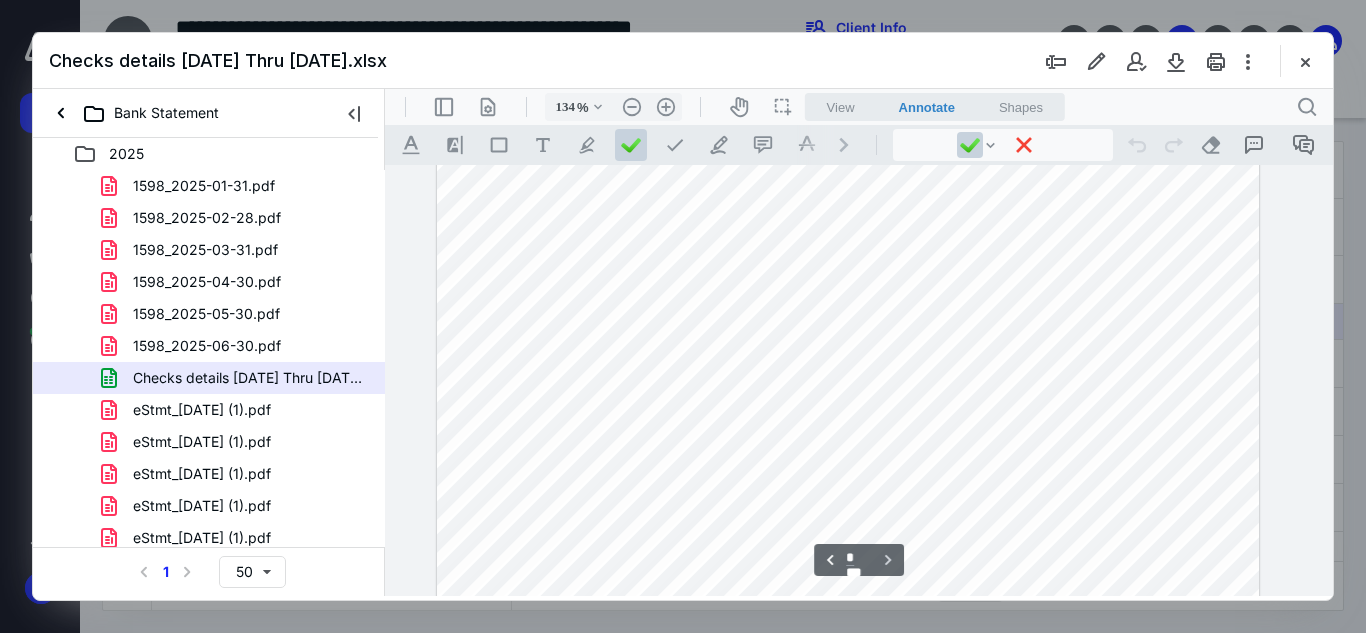 scroll, scrollTop: 2629, scrollLeft: 380, axis: both 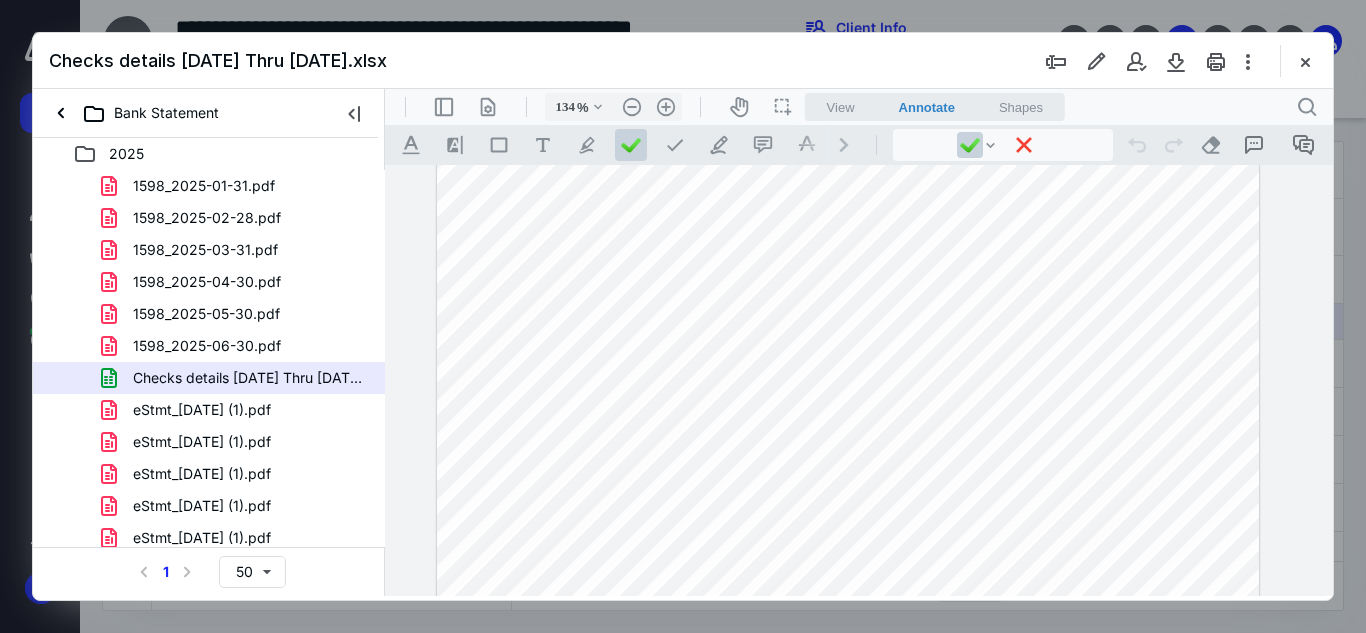 click at bounding box center (1305, 61) 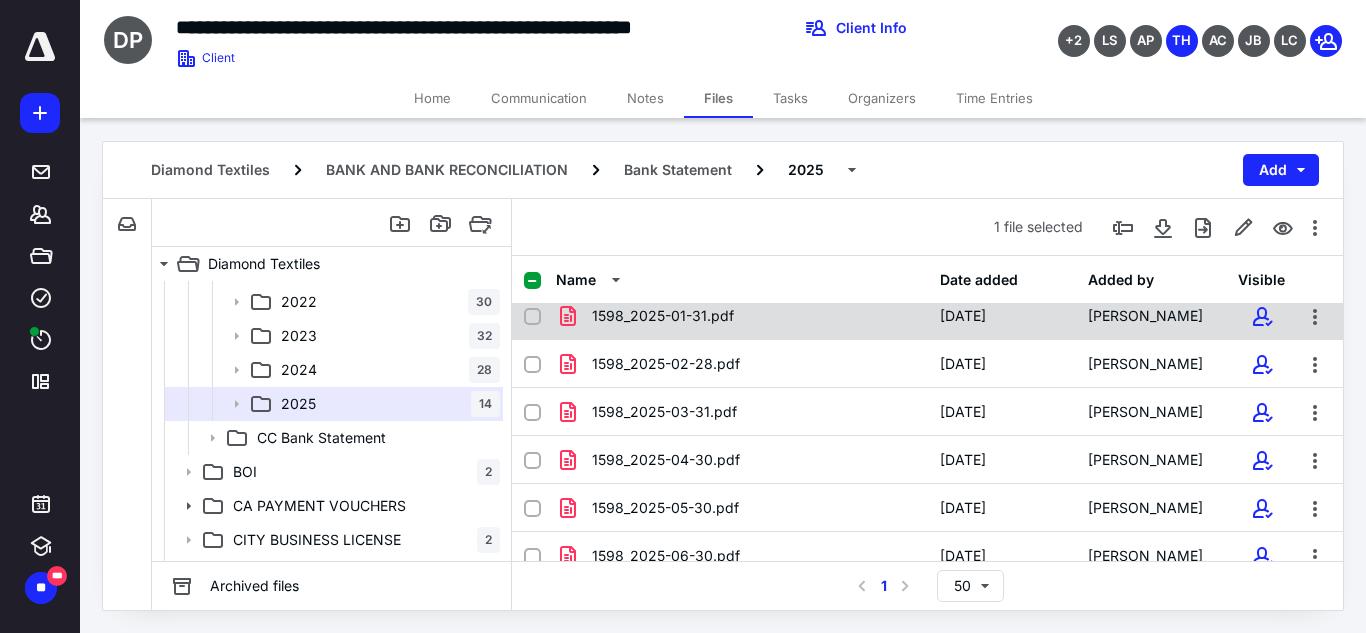 scroll, scrollTop: 0, scrollLeft: 0, axis: both 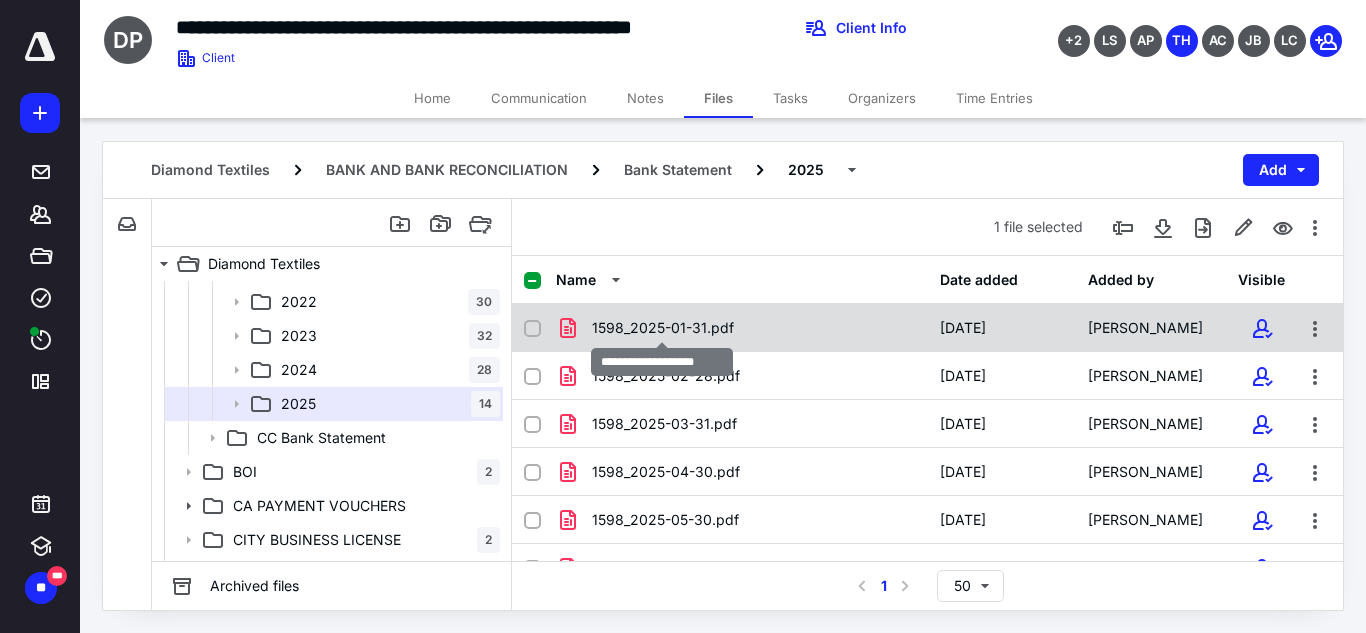 click on "1598_2025-01-31.pdf" at bounding box center [663, 328] 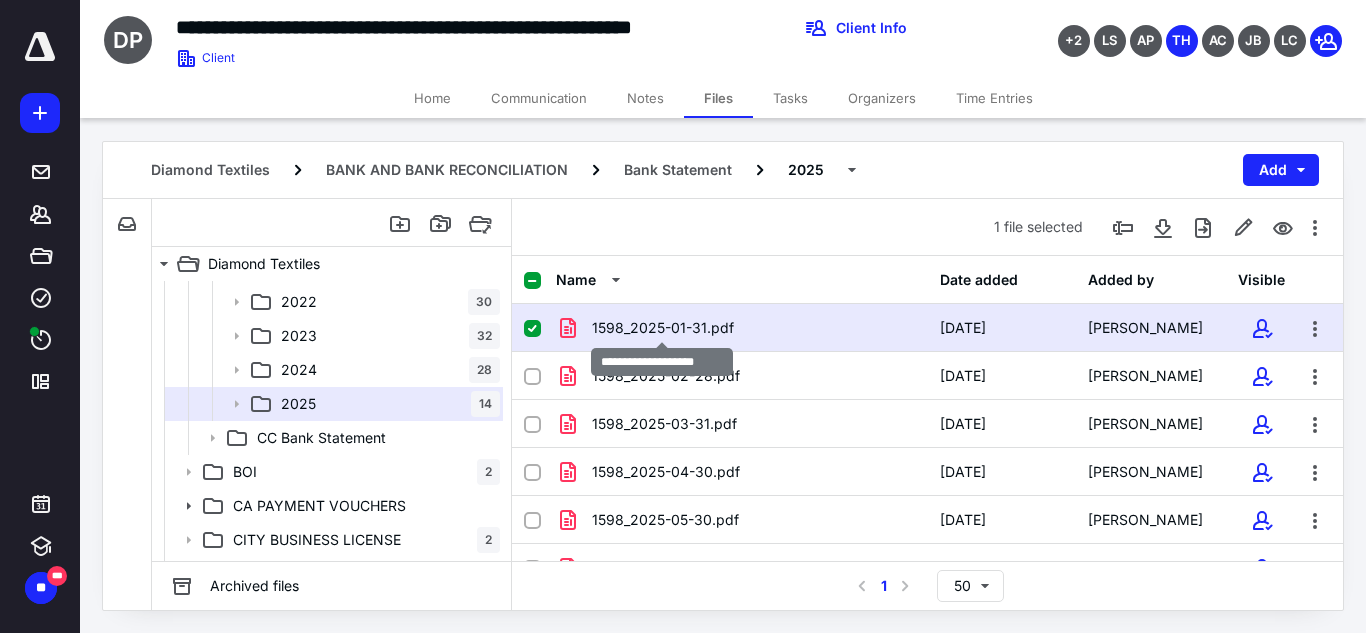 click on "1598_2025-01-31.pdf" at bounding box center [663, 328] 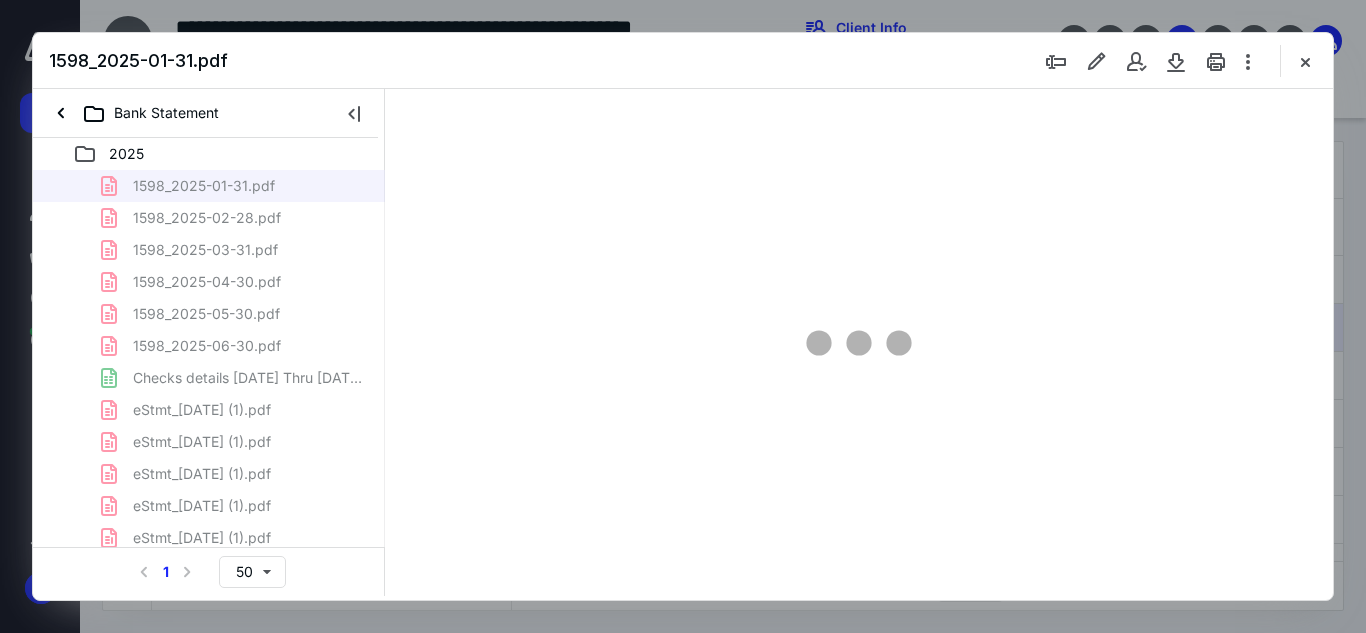 scroll, scrollTop: 0, scrollLeft: 0, axis: both 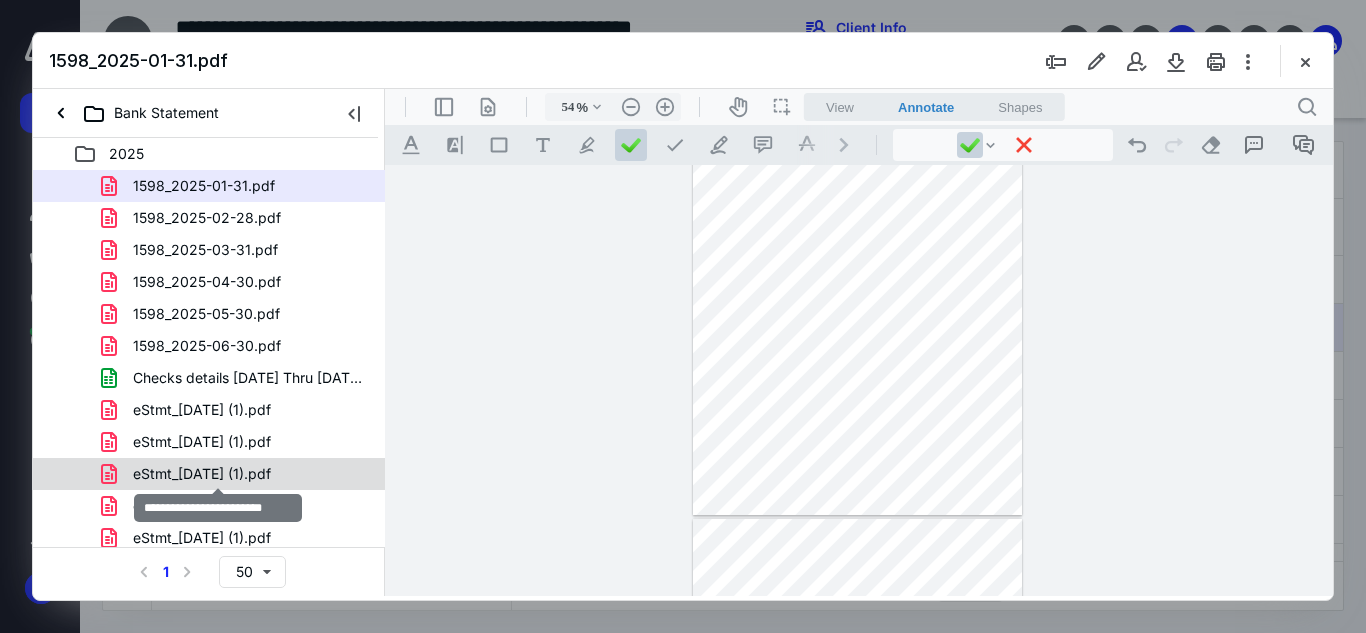 click on "eStmt_[DATE] (1).pdf" at bounding box center [202, 474] 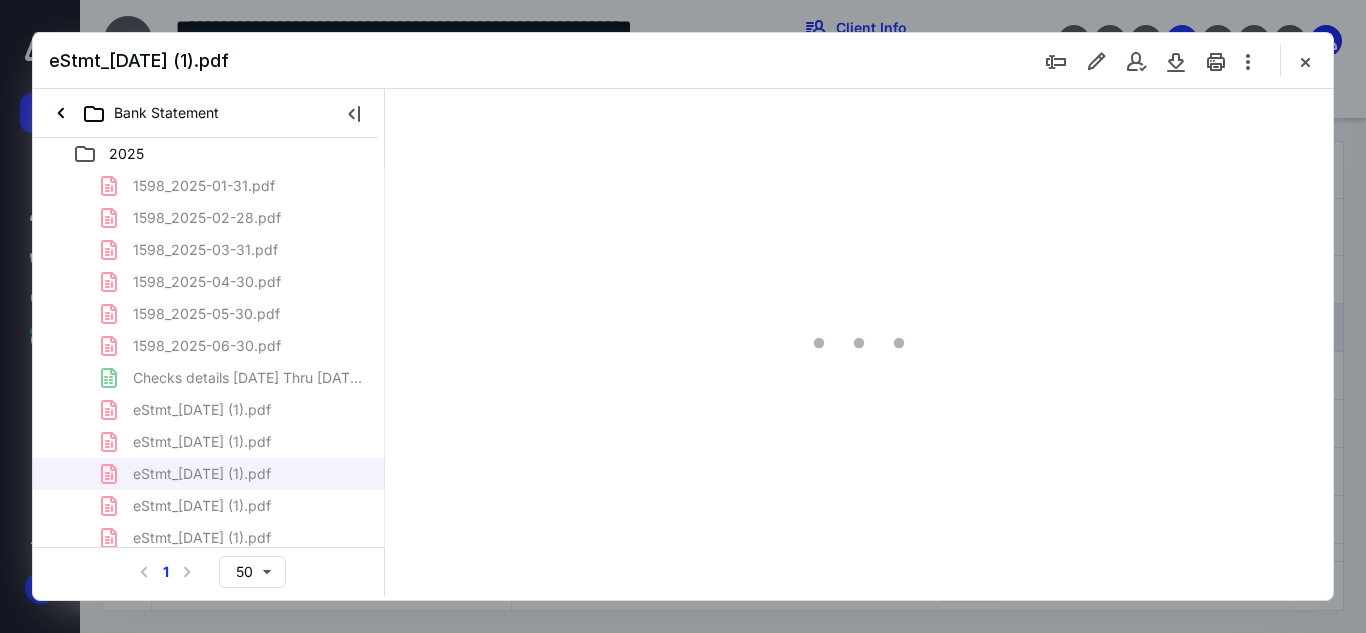 scroll, scrollTop: 78, scrollLeft: 0, axis: vertical 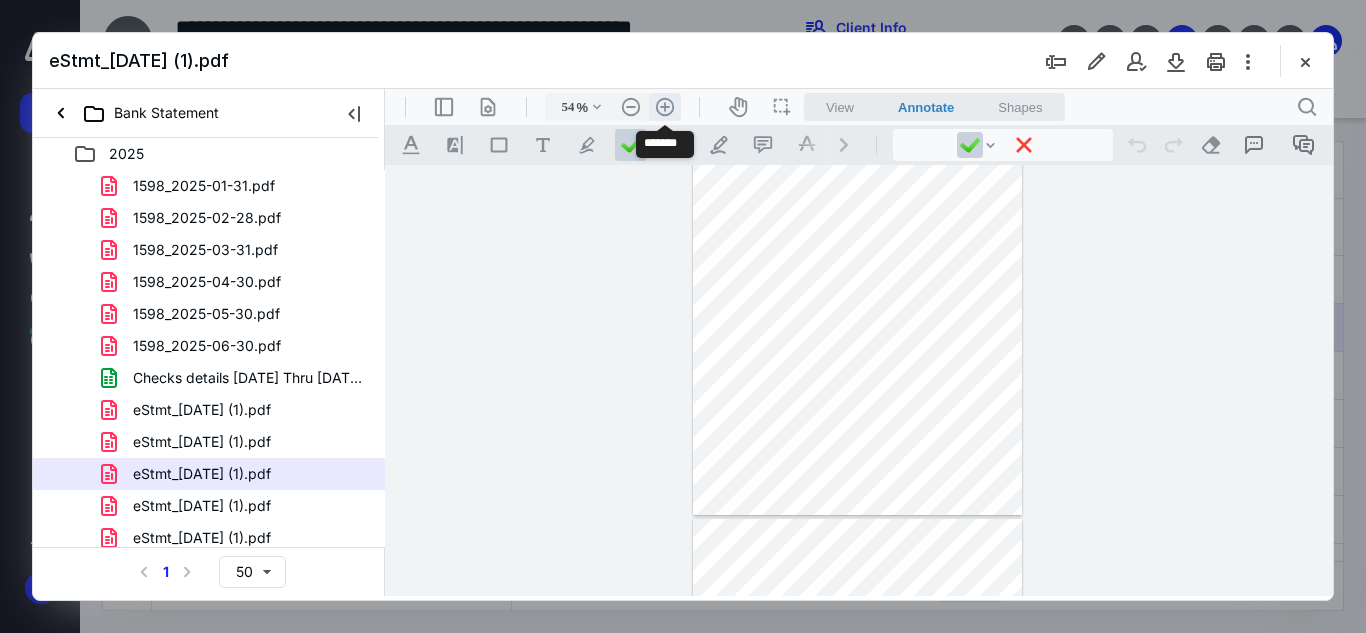 click on ".cls-1{fill:#abb0c4;} icon - header - zoom - in - line" at bounding box center (665, 107) 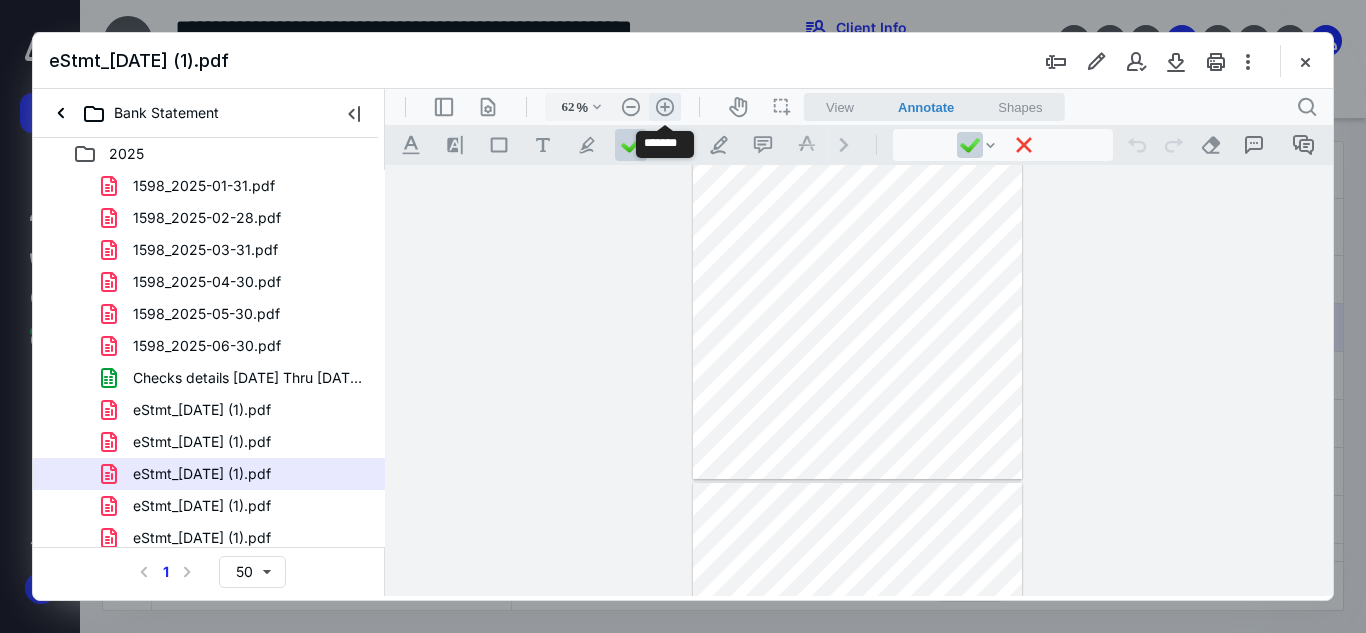 click on ".cls-1{fill:#abb0c4;} icon - header - zoom - in - line" at bounding box center [665, 107] 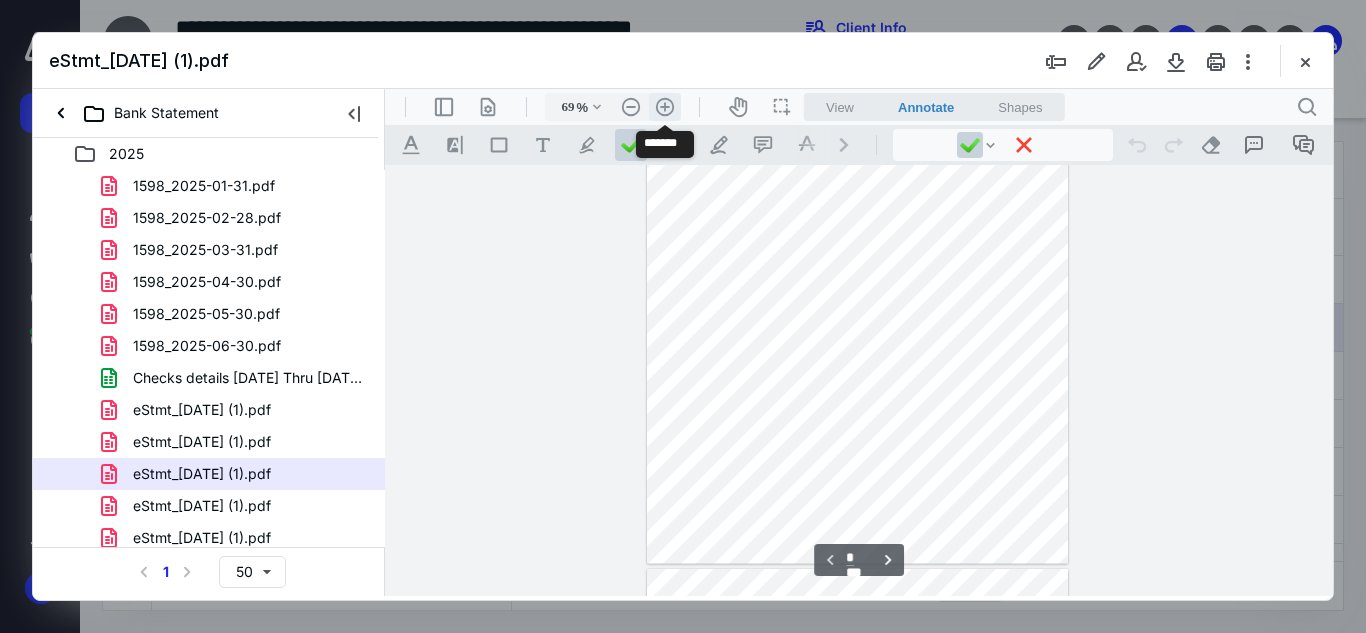 click on ".cls-1{fill:#abb0c4;} icon - header - zoom - in - line" at bounding box center (665, 107) 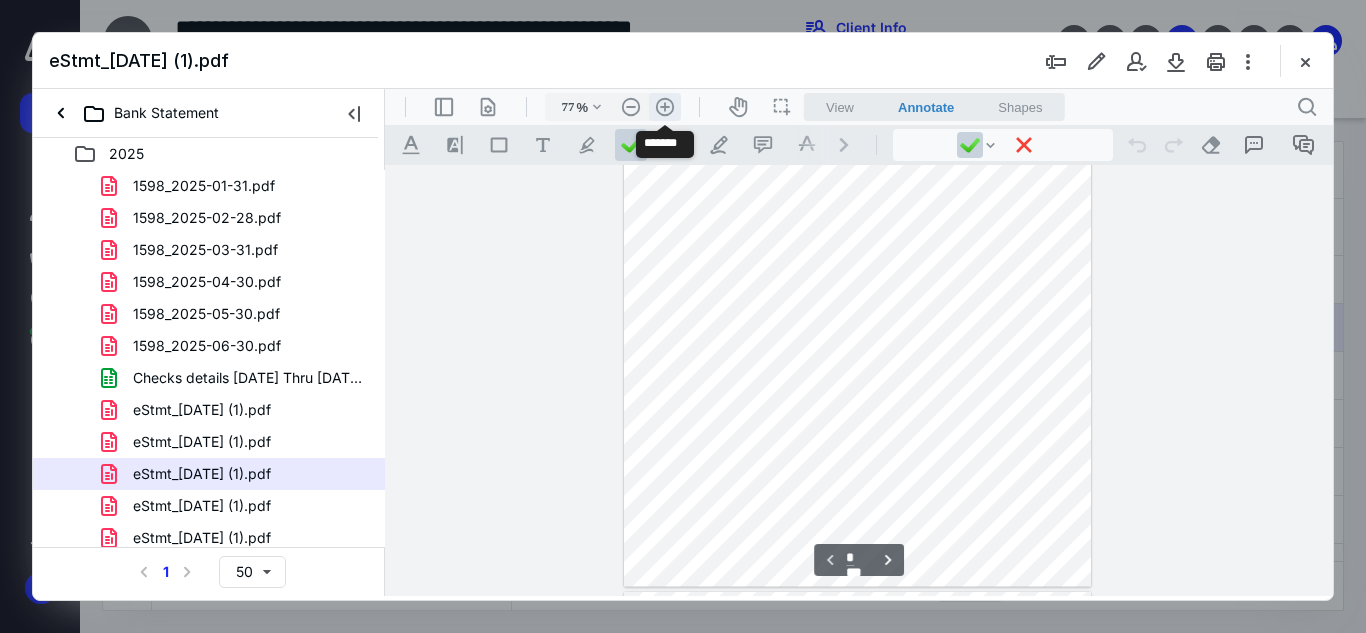 click on ".cls-1{fill:#abb0c4;} icon - header - zoom - in - line" at bounding box center [665, 107] 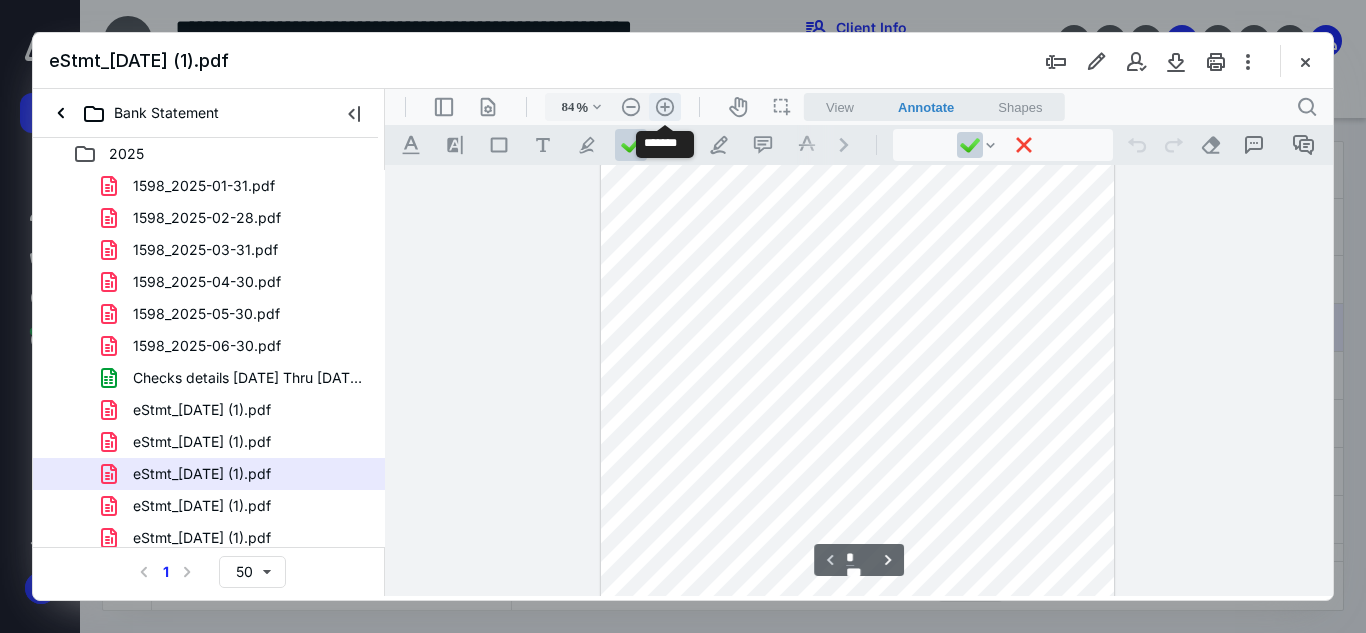 click on ".cls-1{fill:#abb0c4;} icon - header - zoom - in - line" at bounding box center [665, 107] 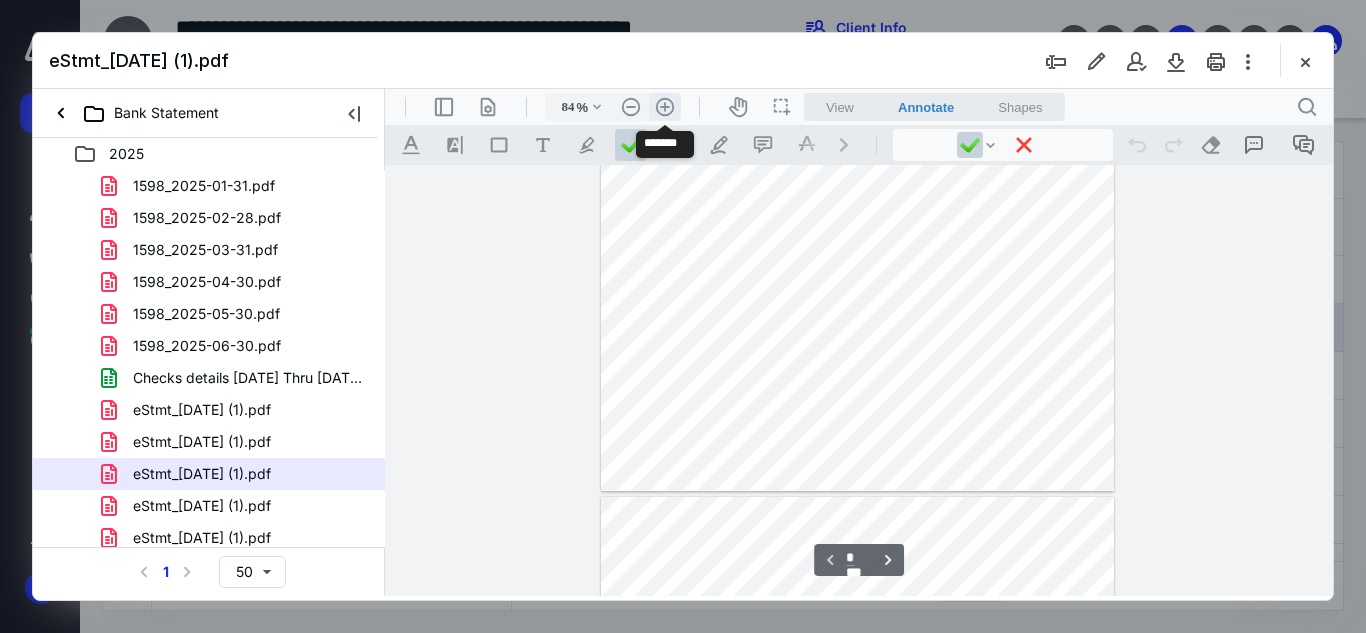 type on "109" 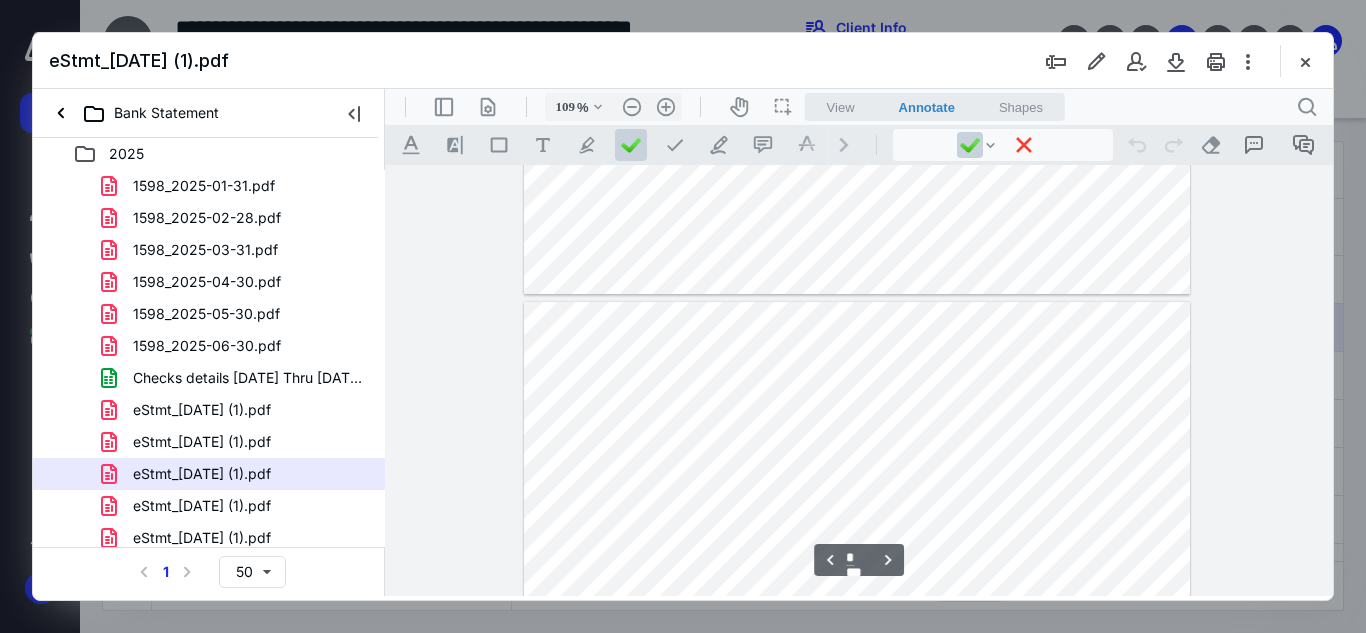 scroll, scrollTop: 1741, scrollLeft: 0, axis: vertical 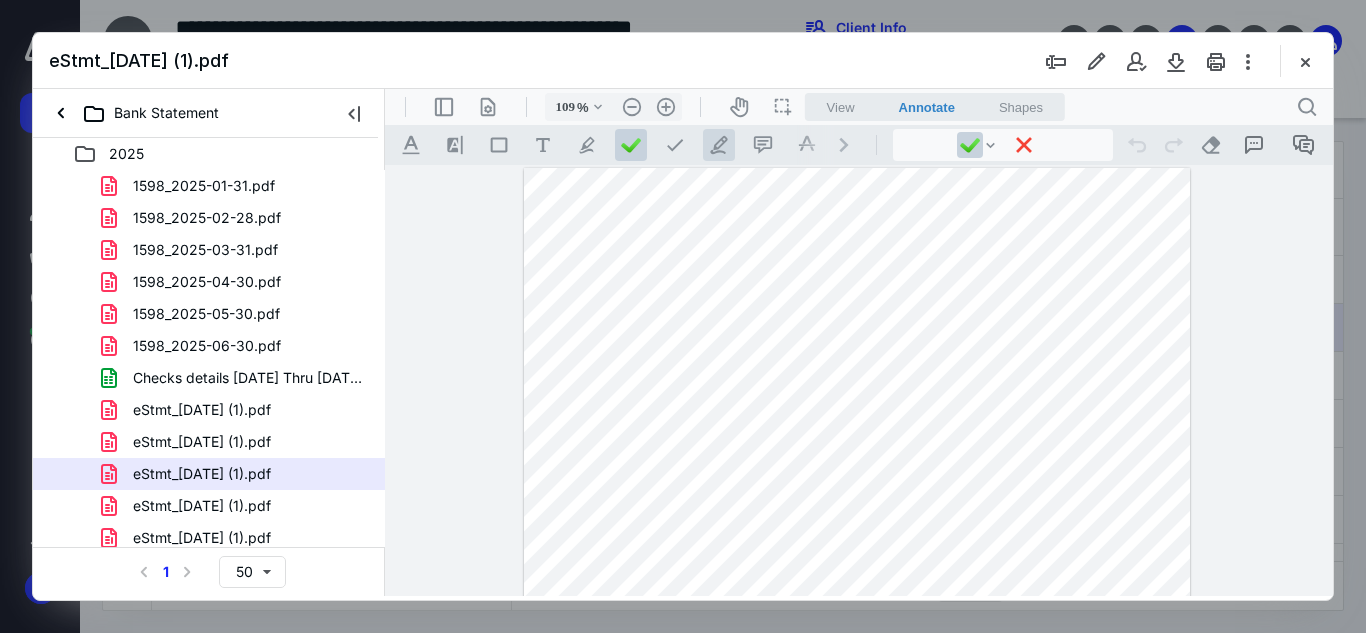 click on ".cls-1{fill:#abb0c4;} icon - tool - pen - line" at bounding box center [719, 145] 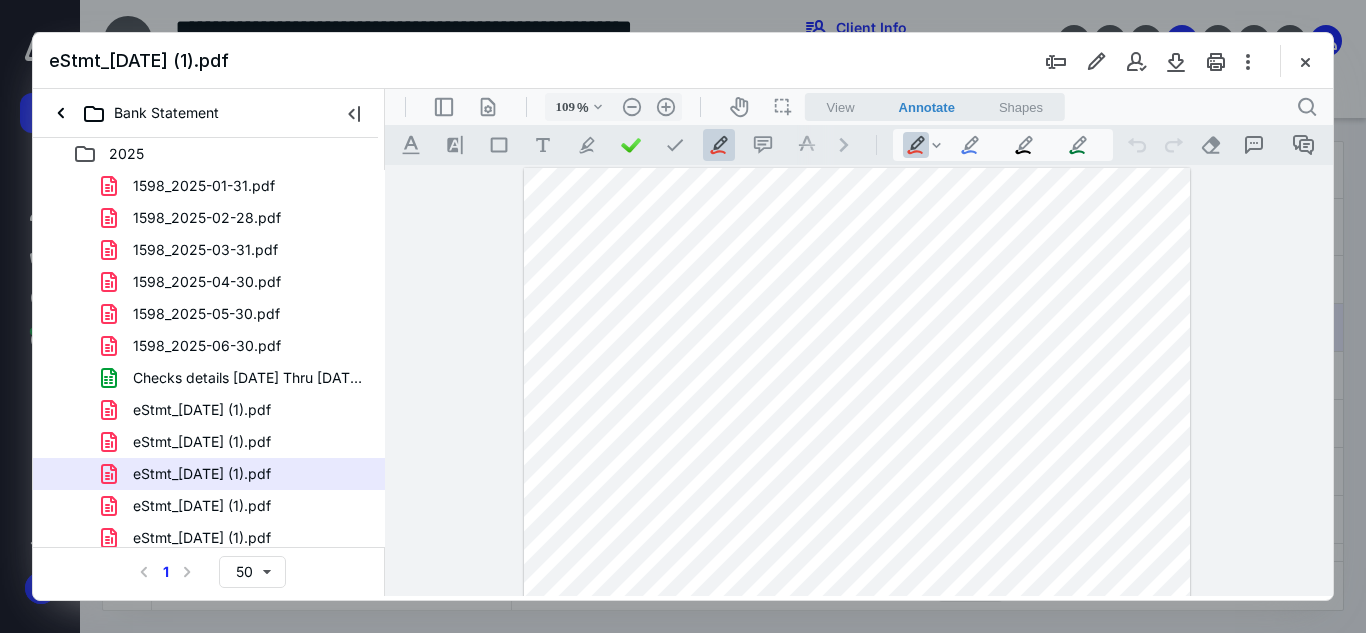 click at bounding box center (857, 599) 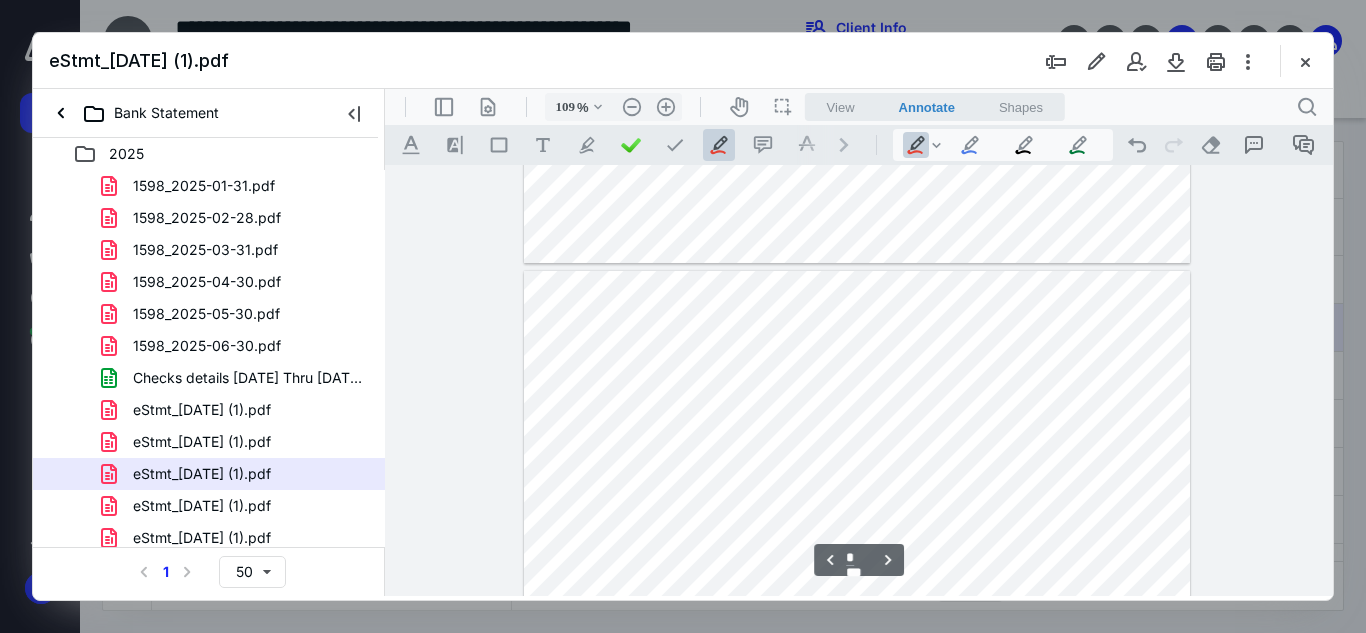 scroll, scrollTop: 2541, scrollLeft: 0, axis: vertical 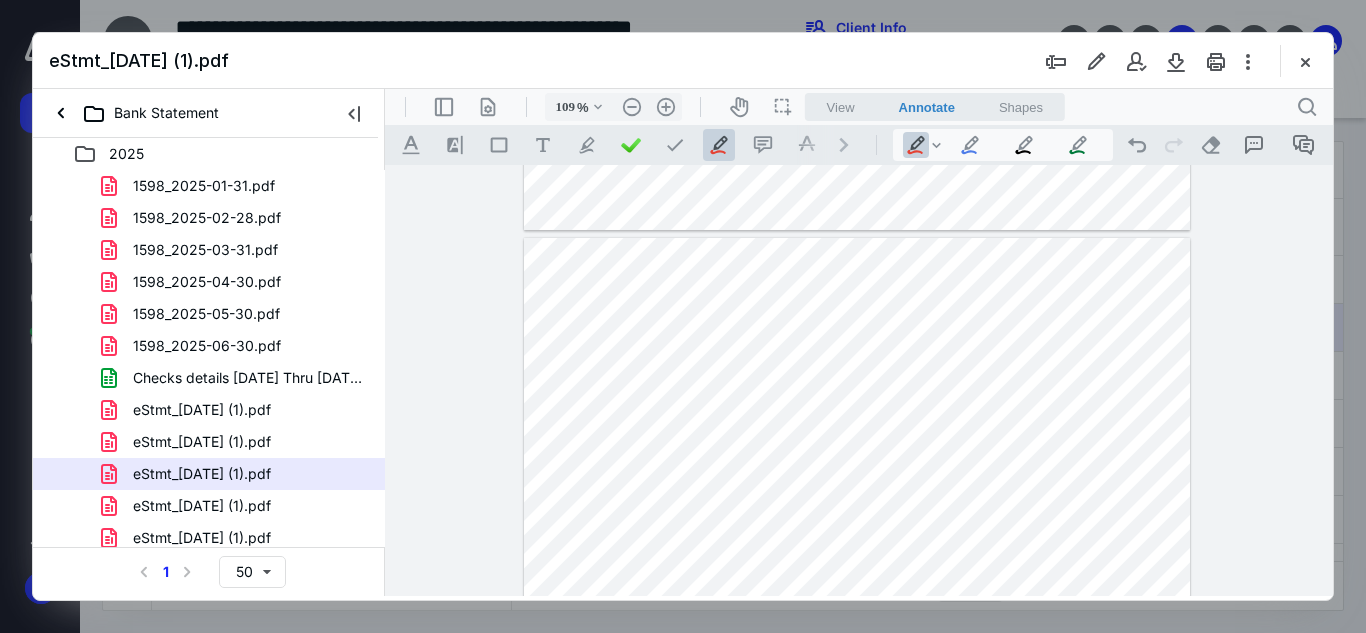 click at bounding box center (857, 669) 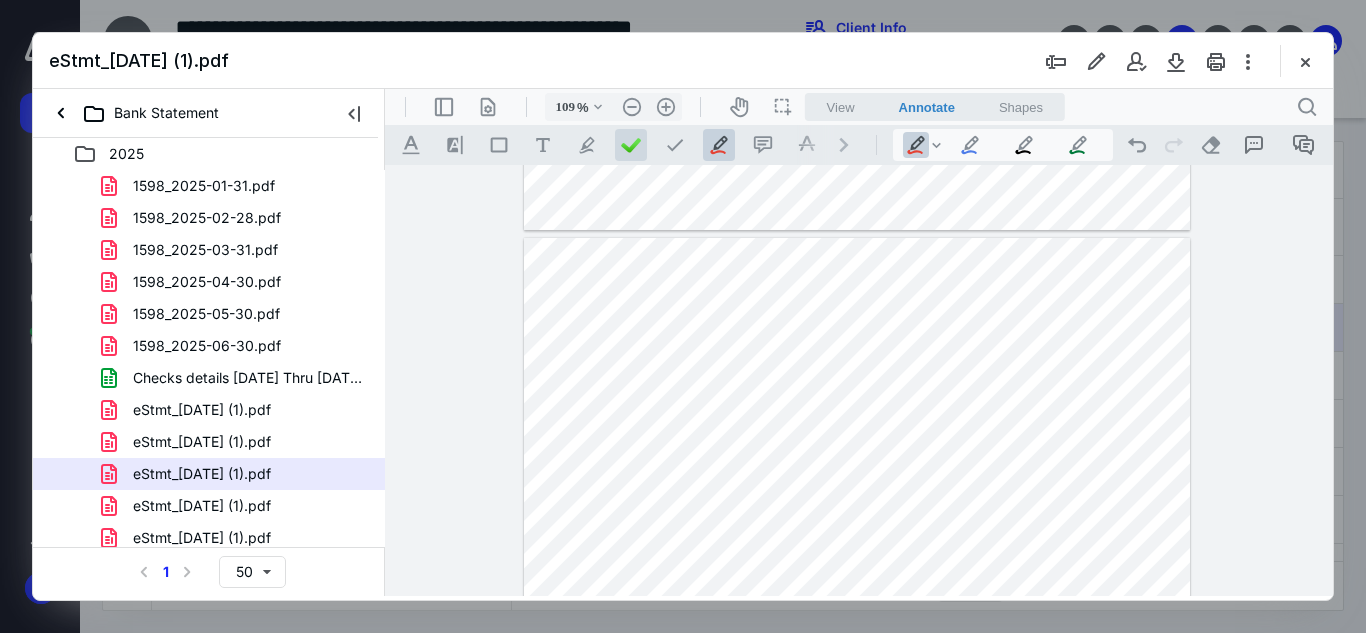 click at bounding box center (631, 145) 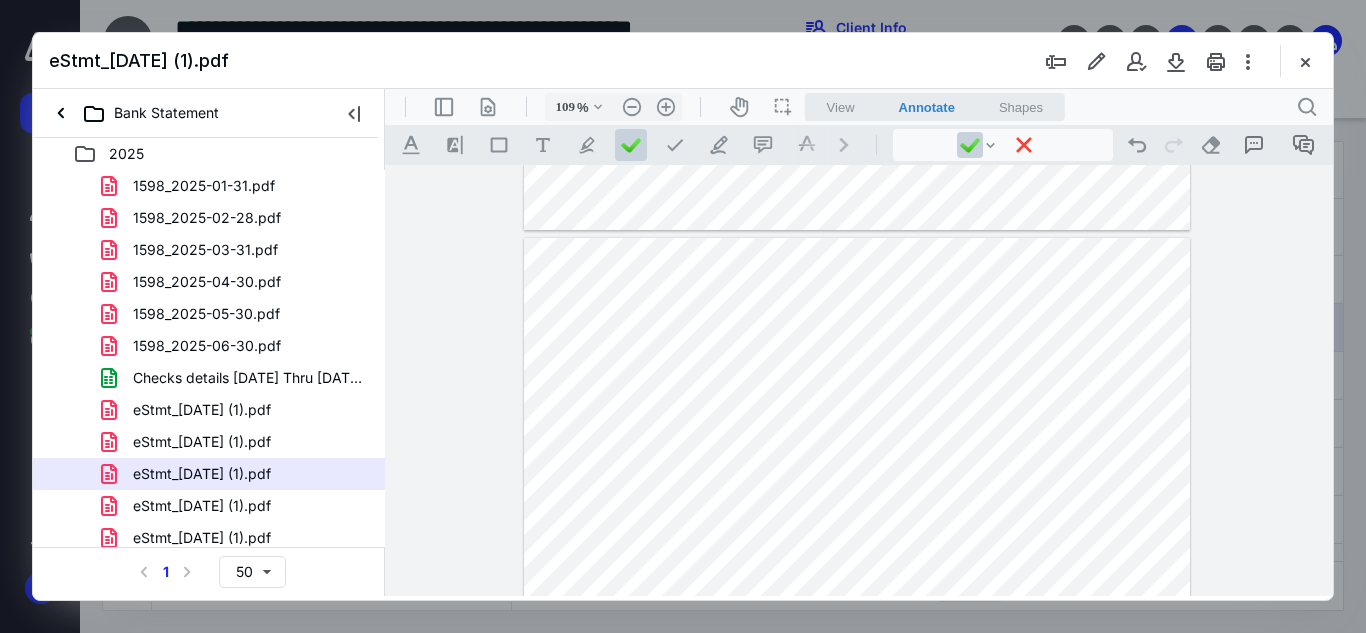 click at bounding box center [857, 669] 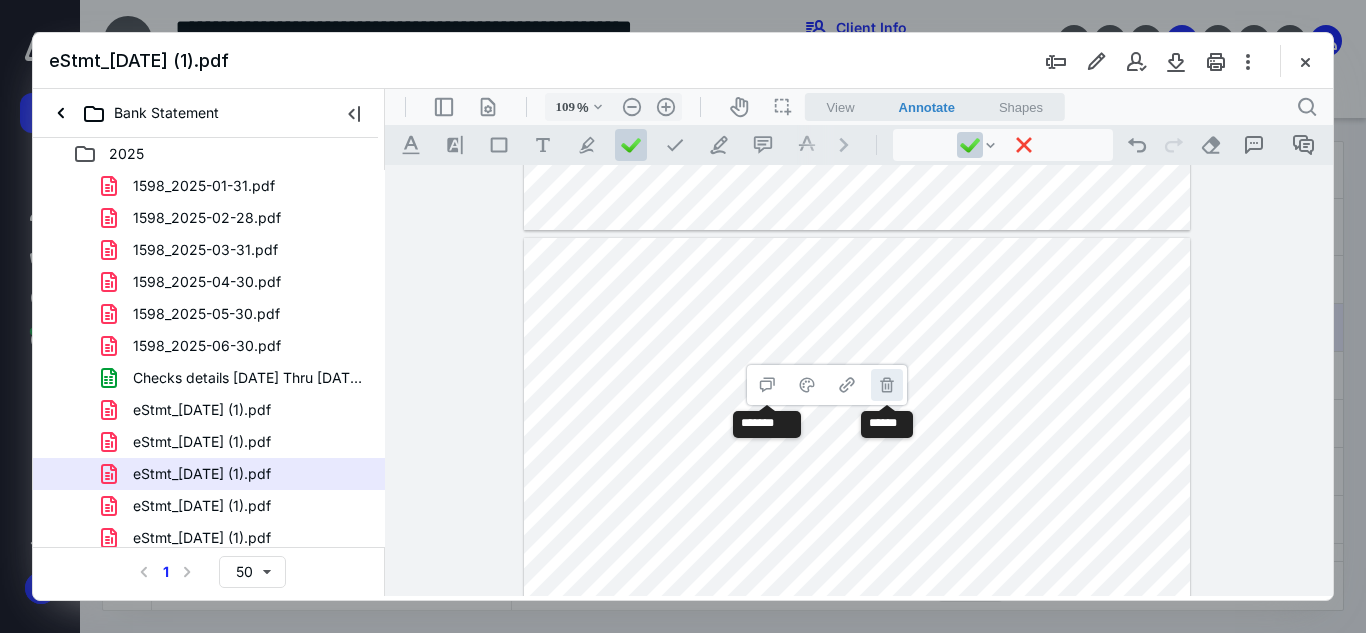 click on "**********" at bounding box center (887, 385) 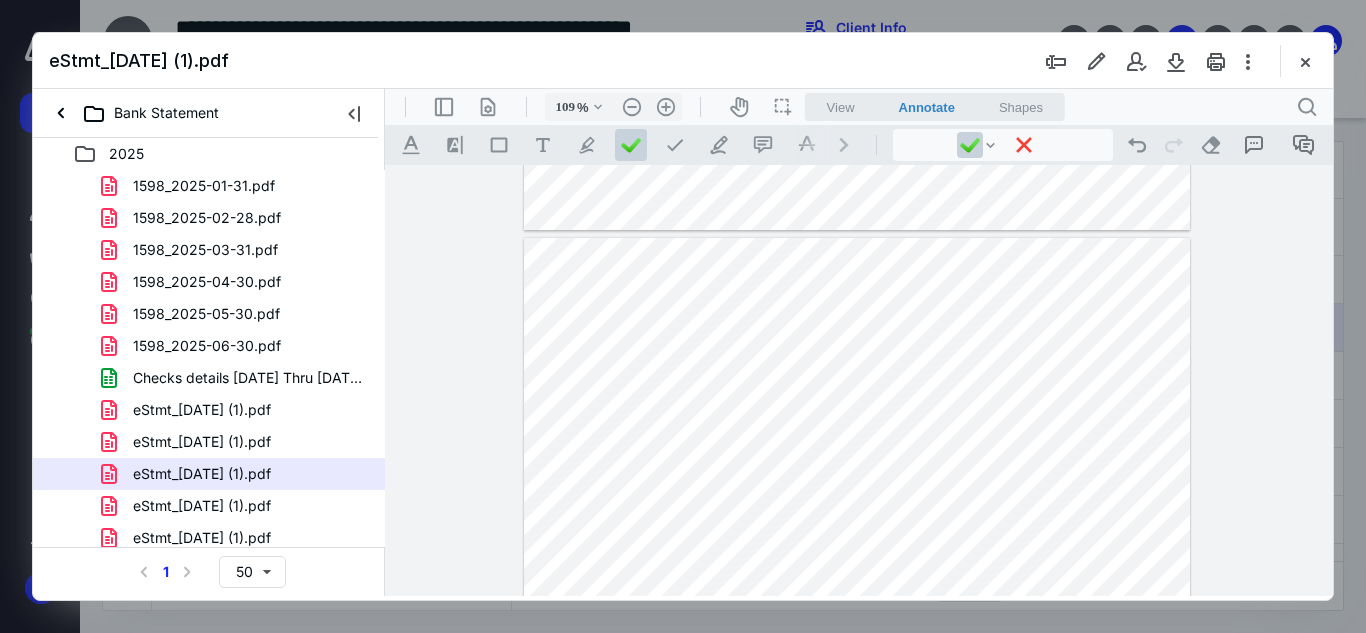 click at bounding box center [631, 145] 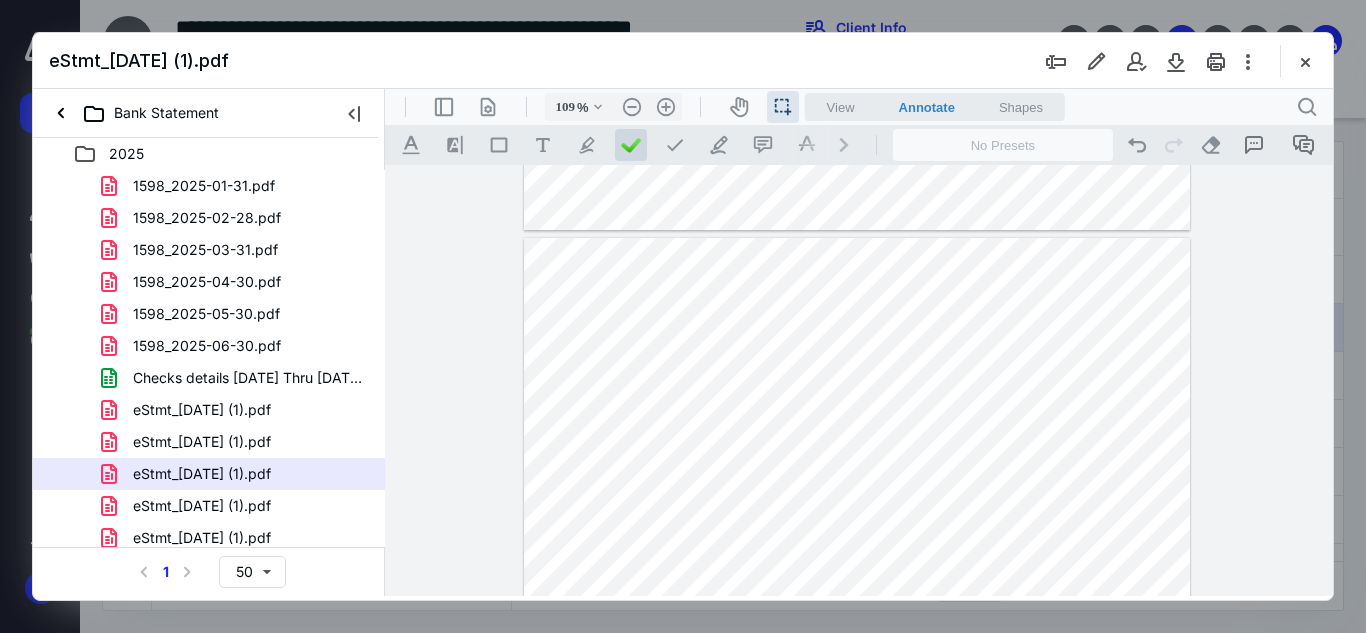 click at bounding box center (631, 145) 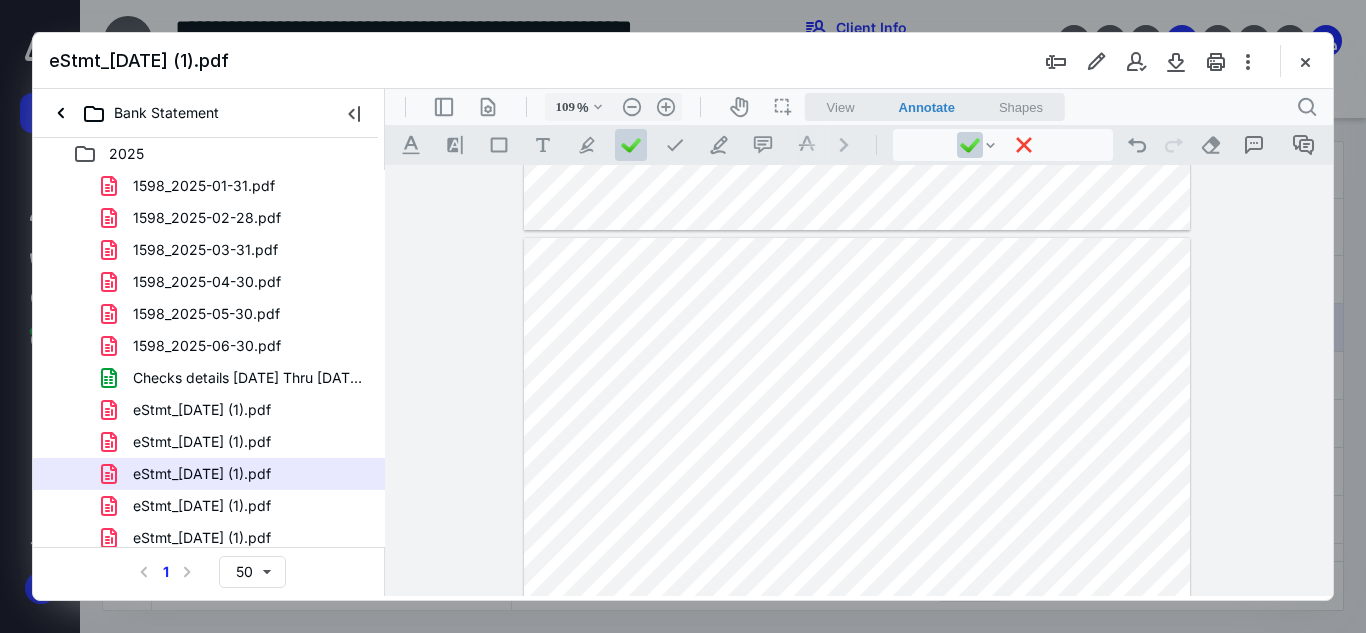 click at bounding box center [857, 669] 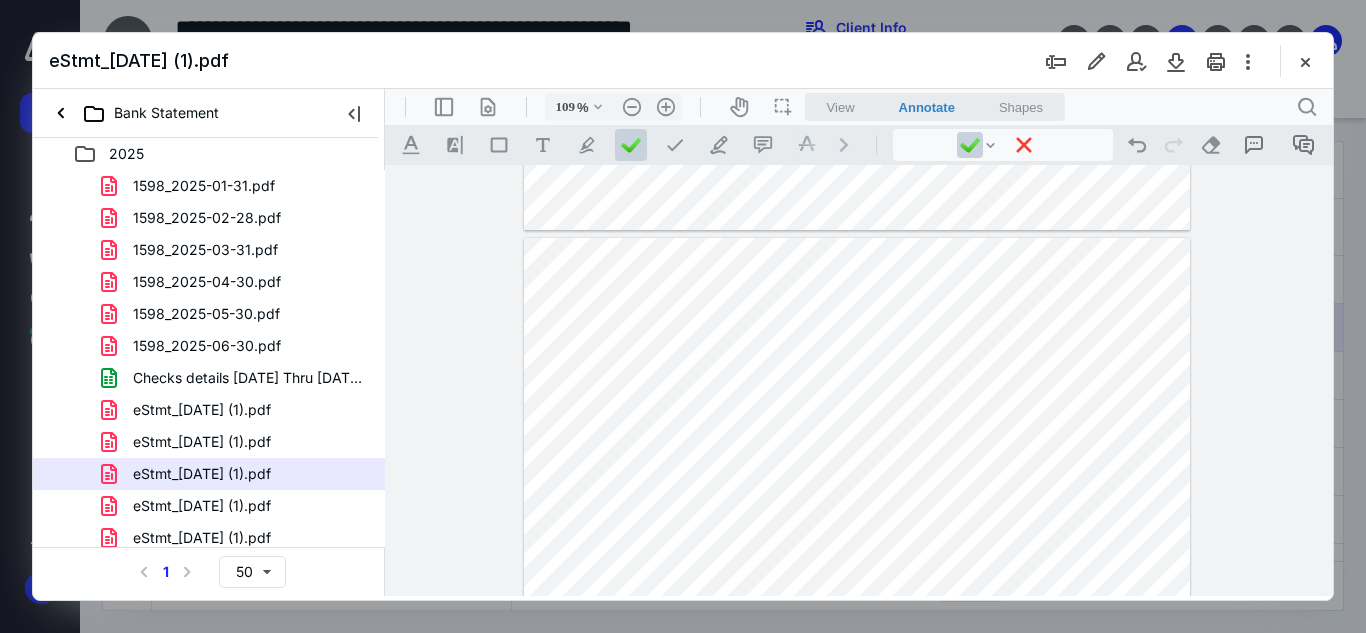 click at bounding box center (857, 669) 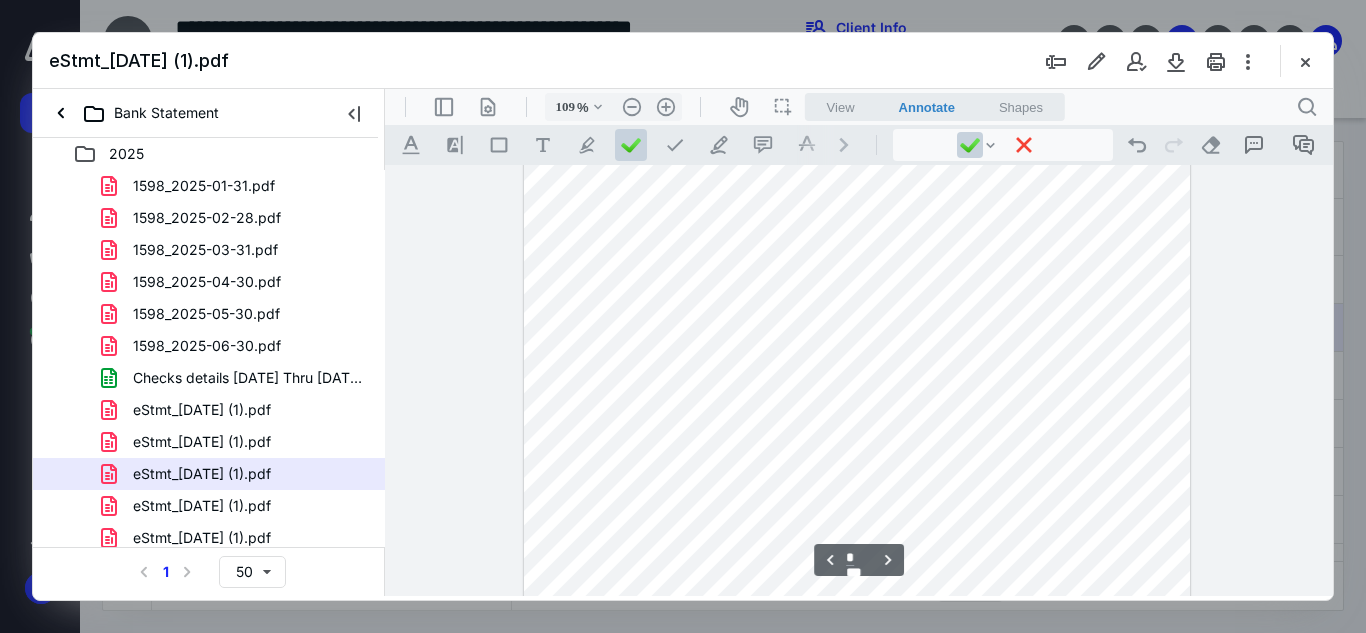 scroll, scrollTop: 2641, scrollLeft: 0, axis: vertical 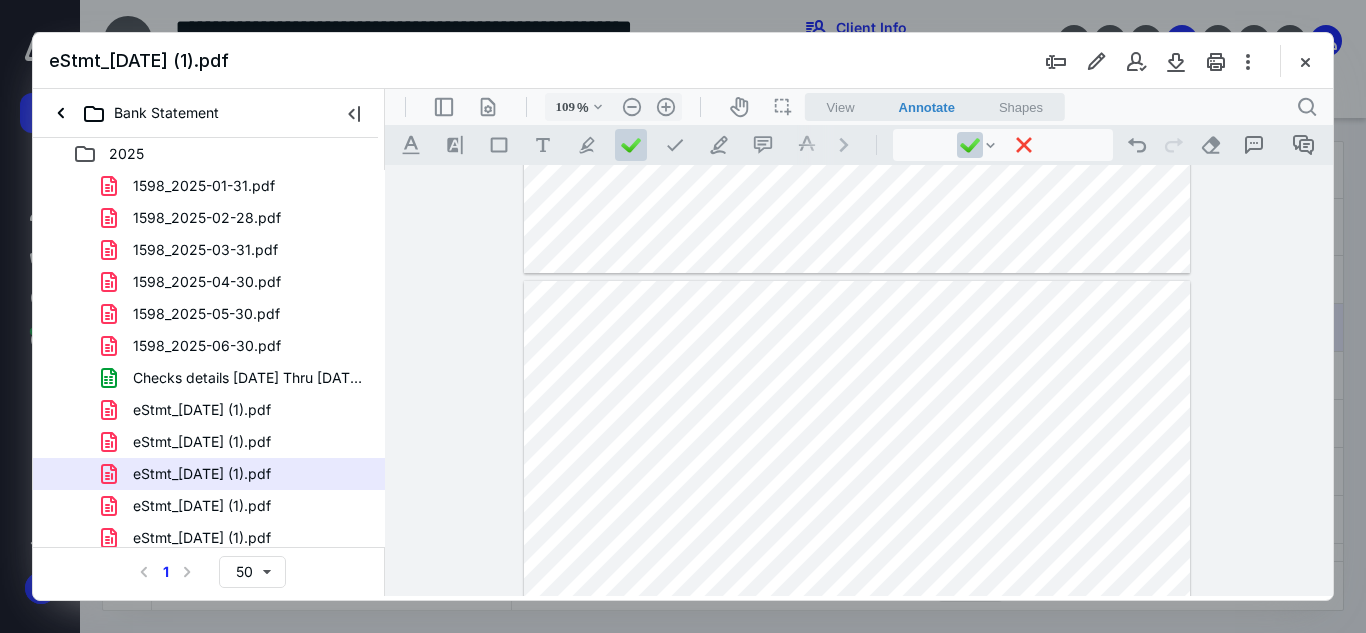 type on "*" 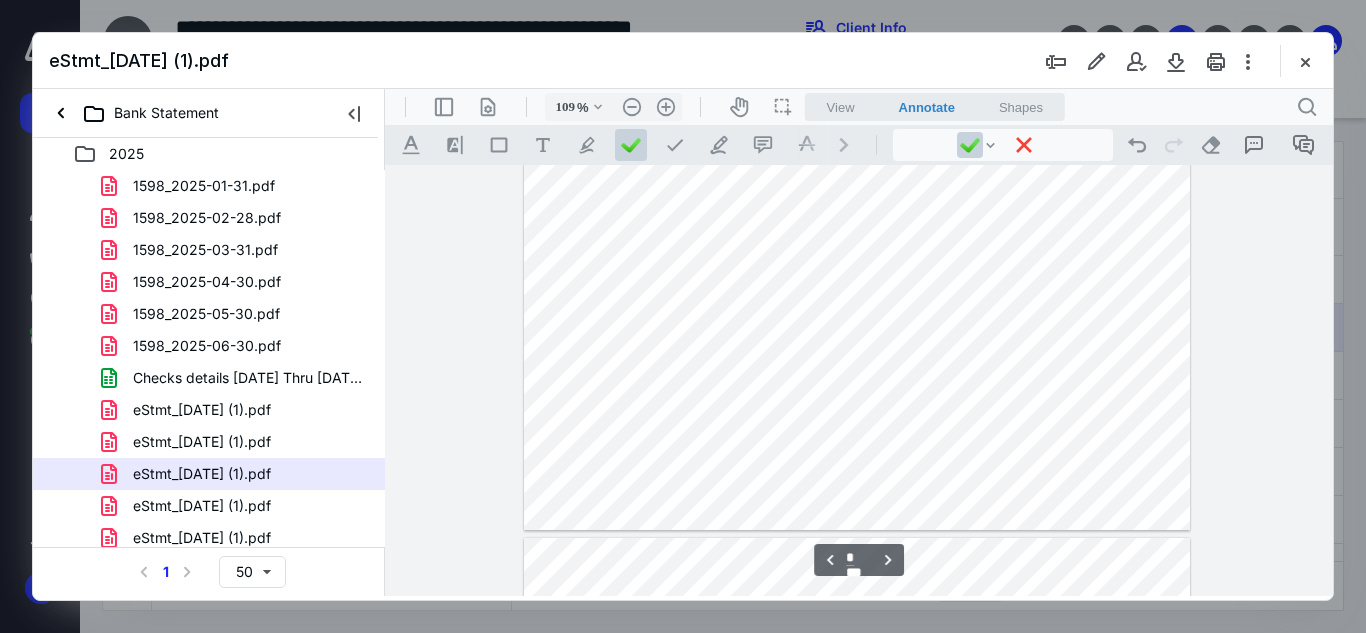 scroll, scrollTop: 1941, scrollLeft: 0, axis: vertical 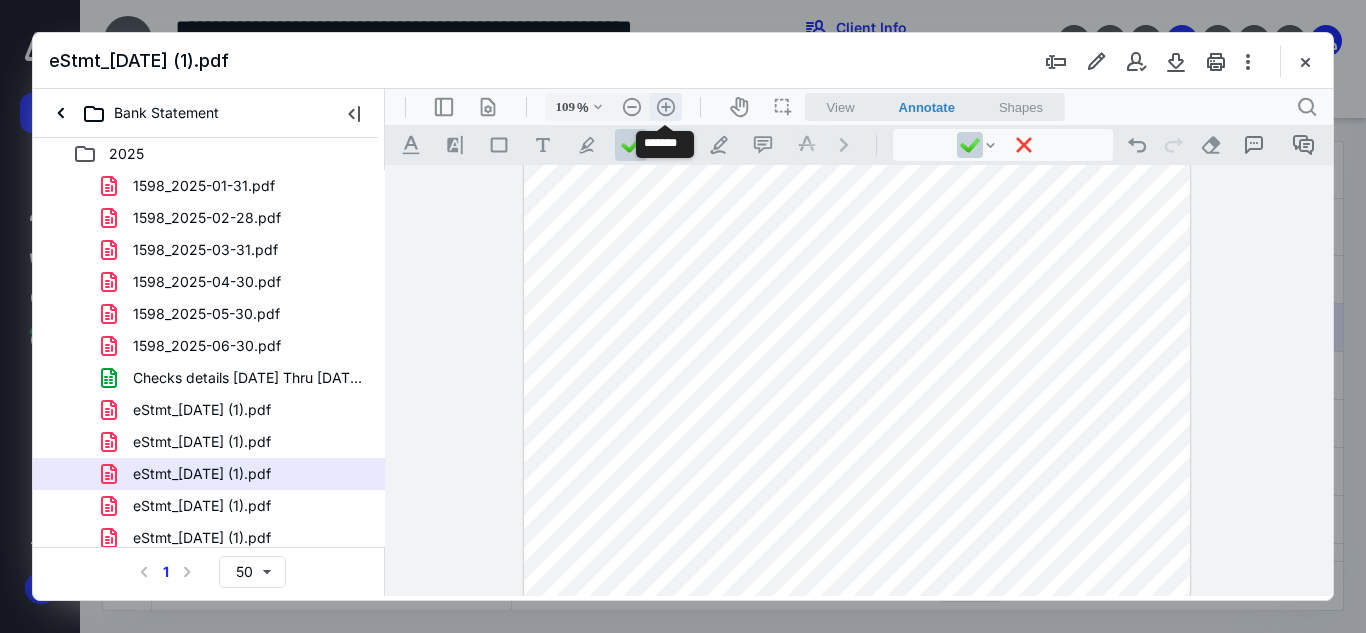 click on ".cls-1{fill:#abb0c4;} icon - header - zoom - in - line" at bounding box center [666, 107] 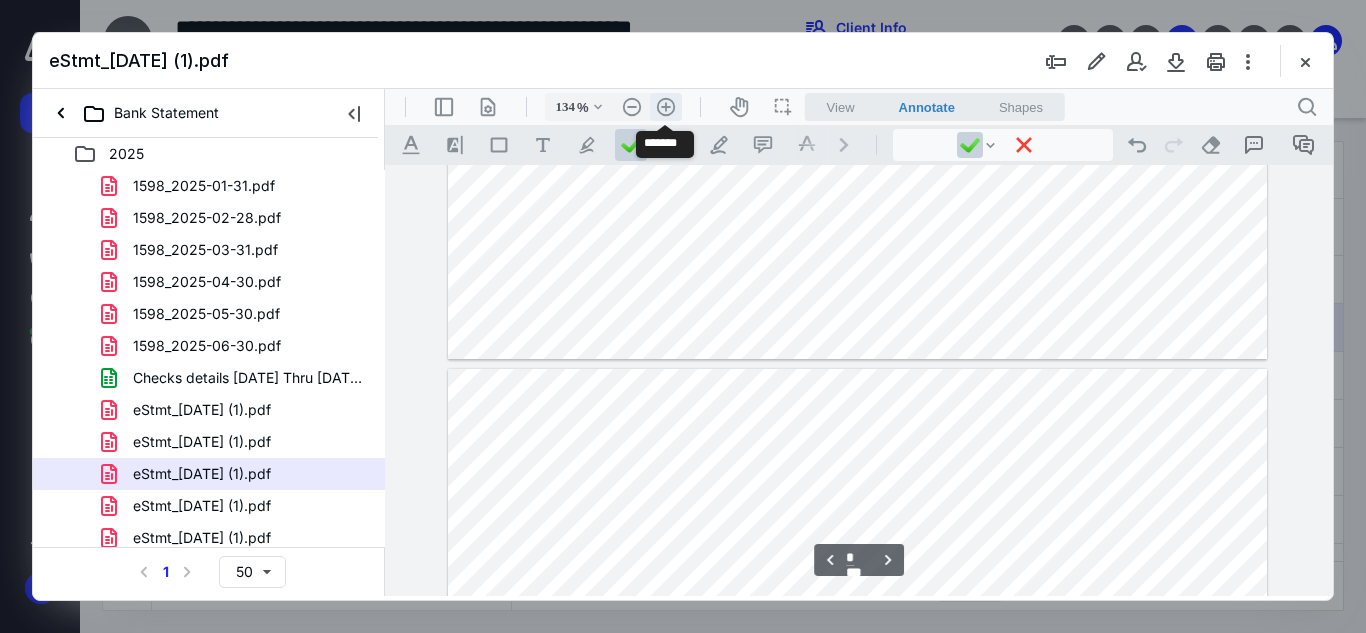 scroll, scrollTop: 2427, scrollLeft: 0, axis: vertical 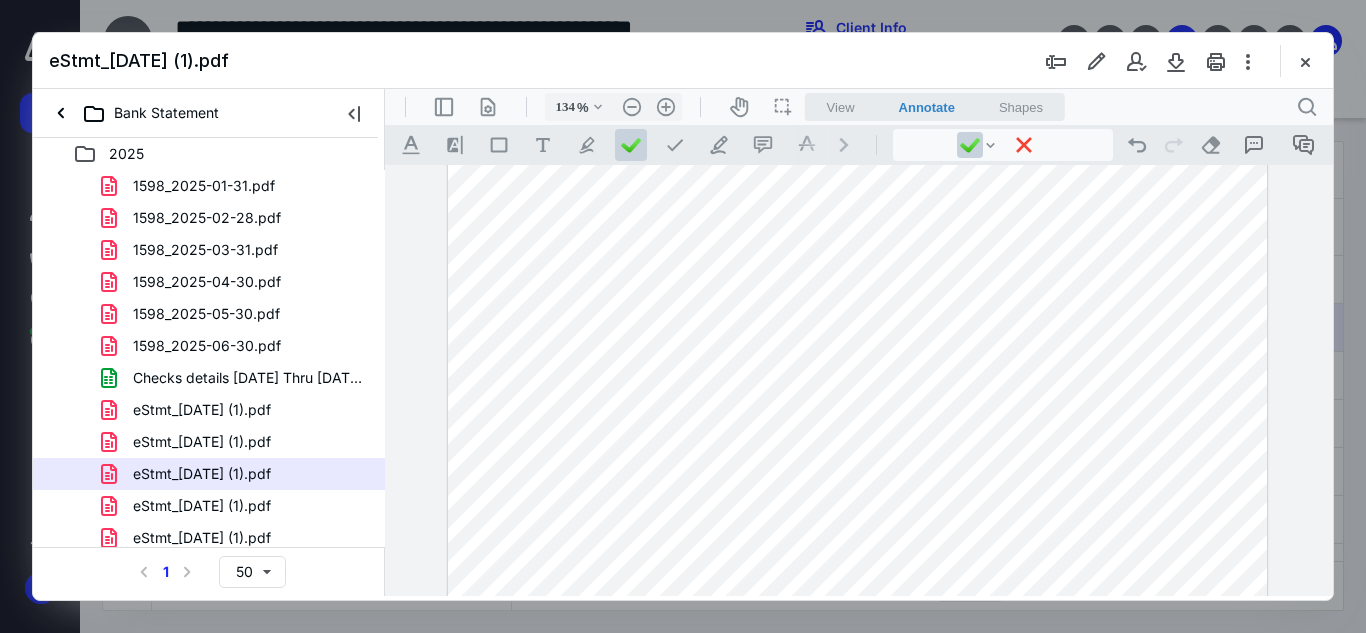 click at bounding box center (857, 413) 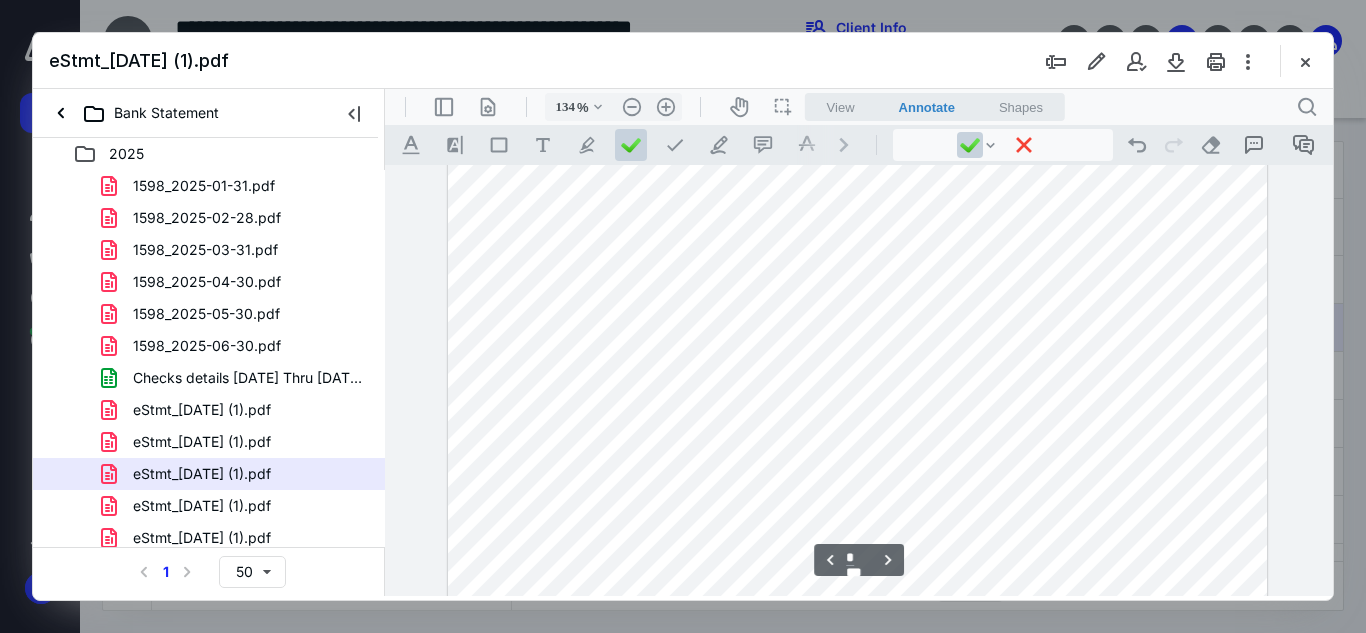 scroll, scrollTop: 2427, scrollLeft: 0, axis: vertical 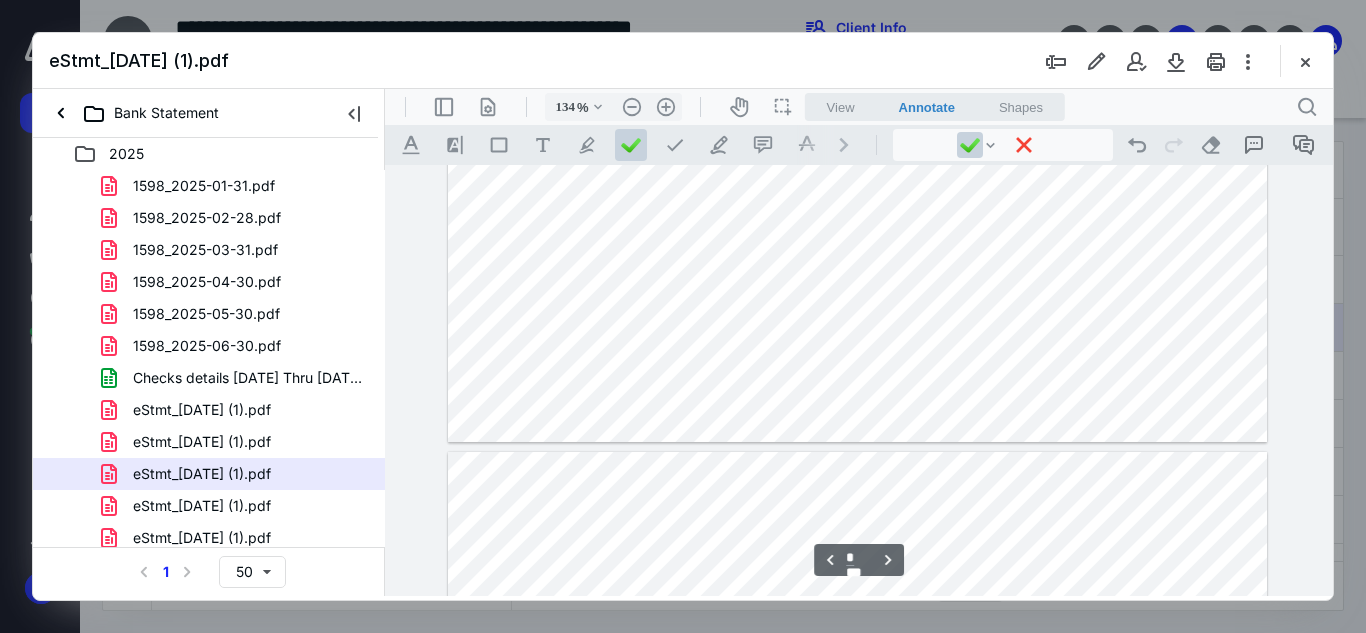type on "*" 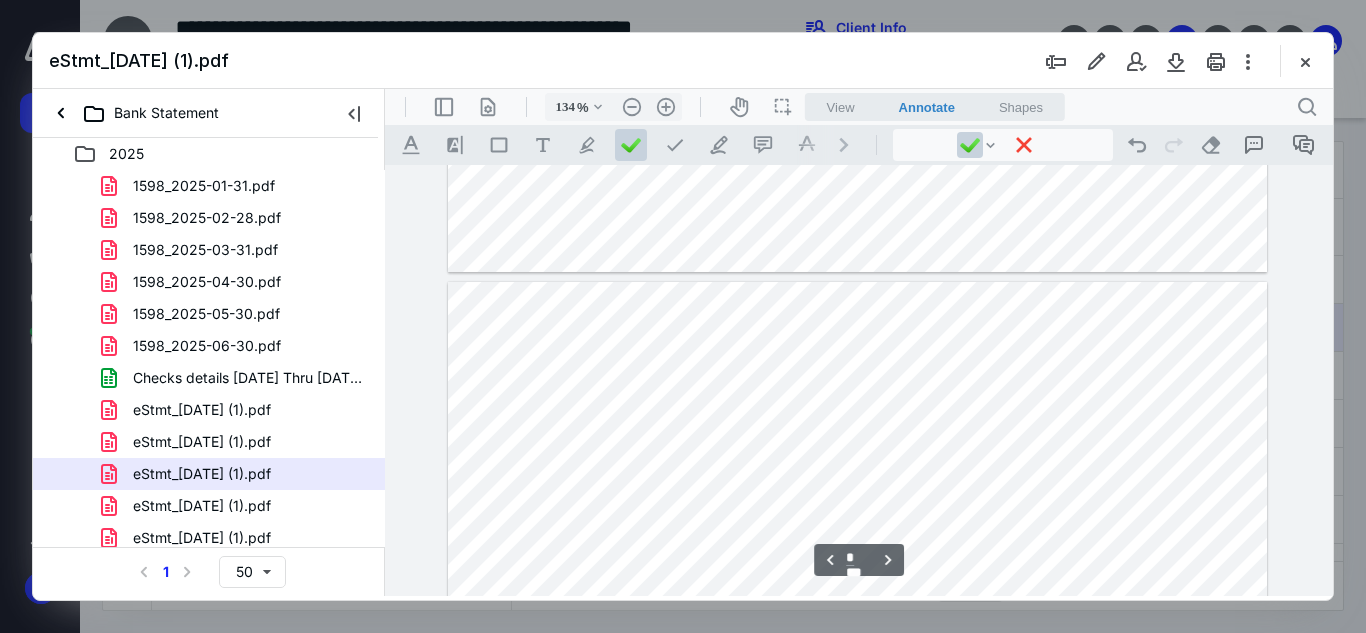 scroll, scrollTop: 3227, scrollLeft: 0, axis: vertical 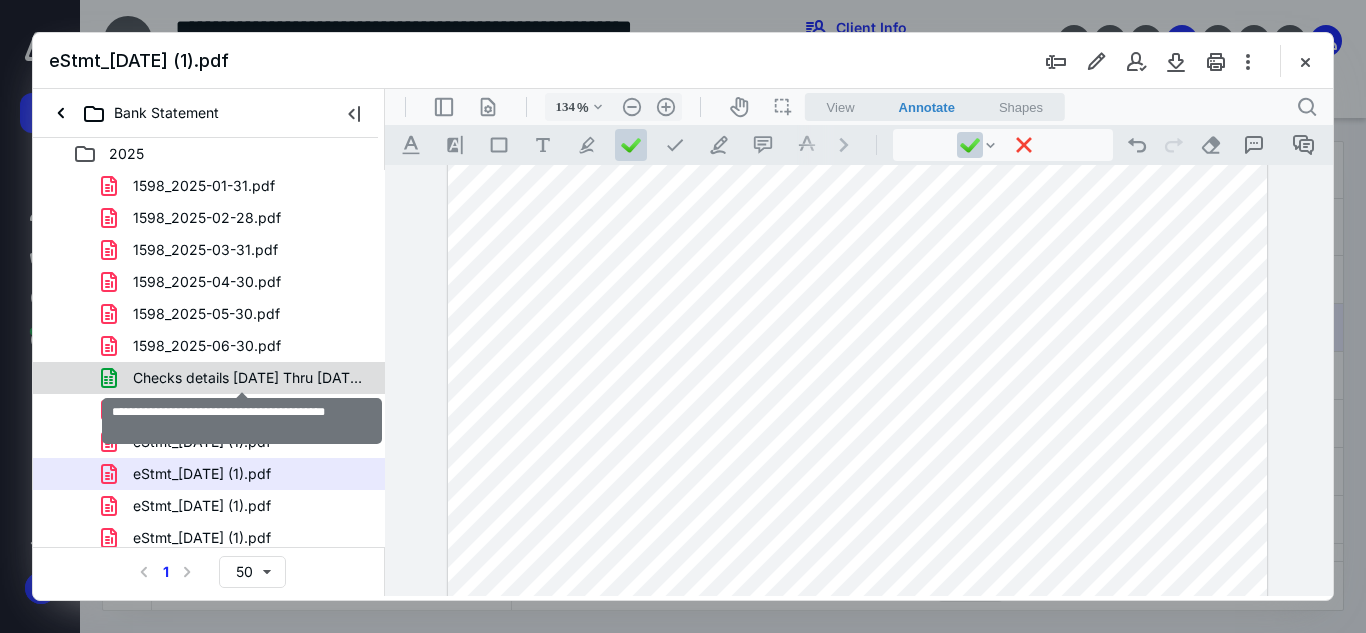 click on "Checks details [DATE] Thru [DATE].xlsx" at bounding box center (249, 378) 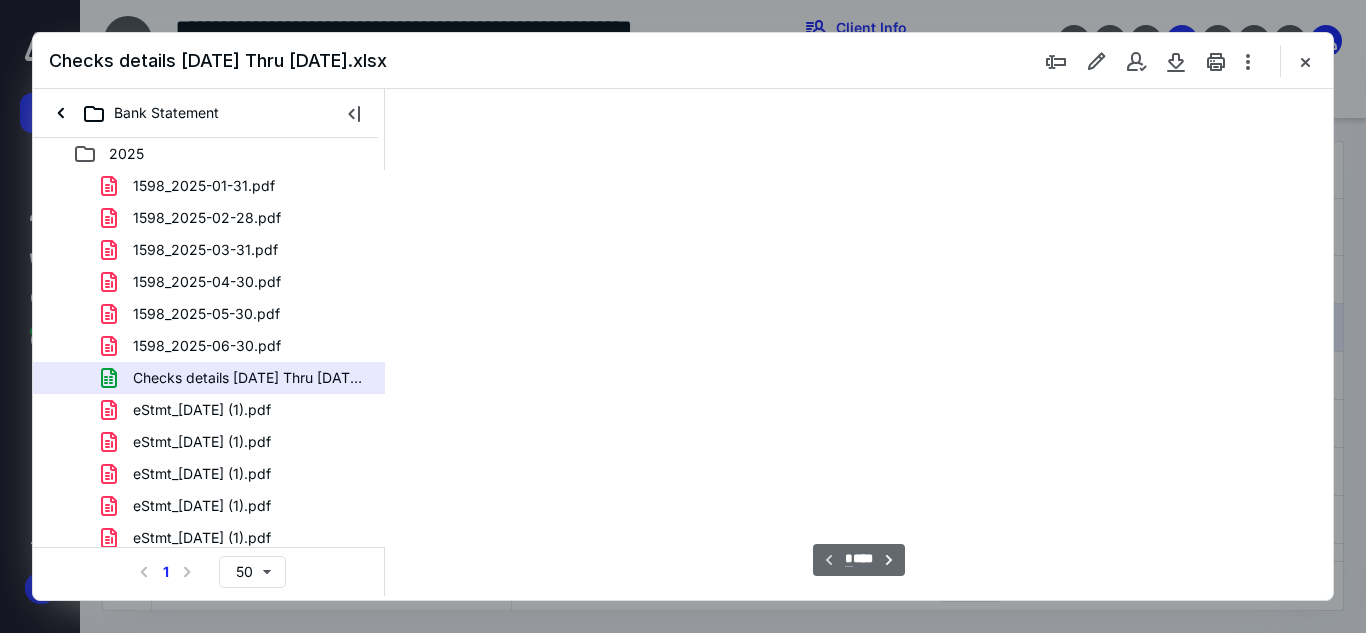 type on "69" 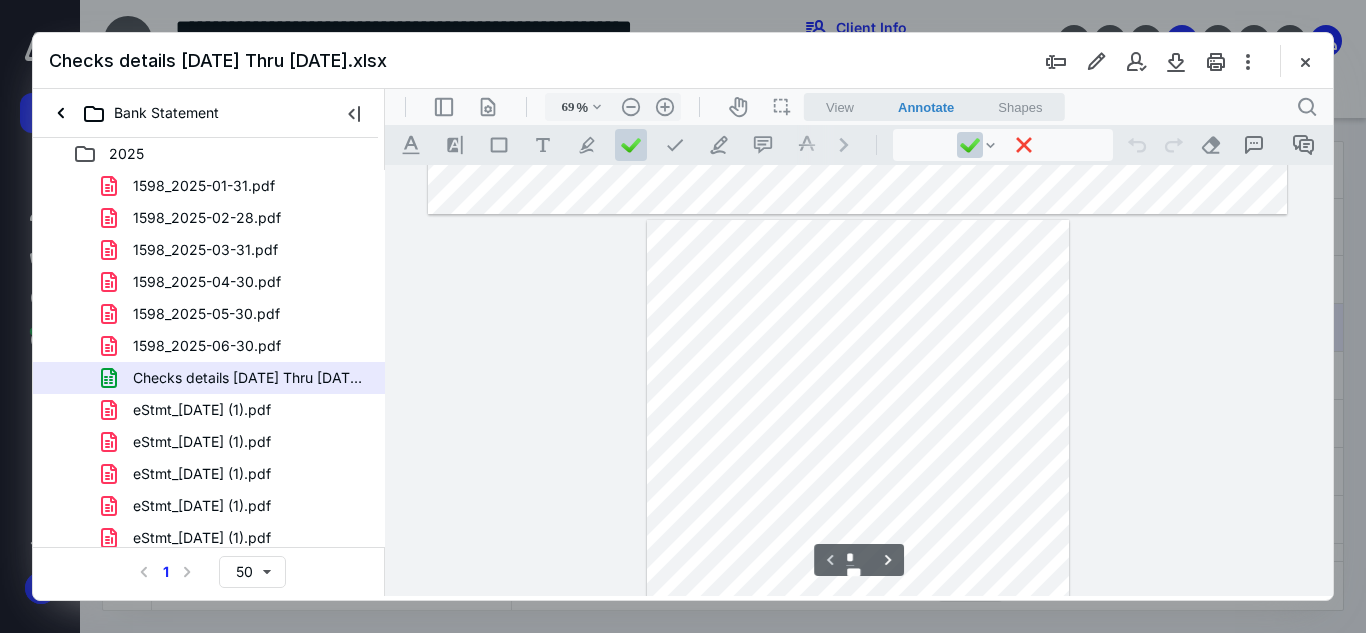 type on "*" 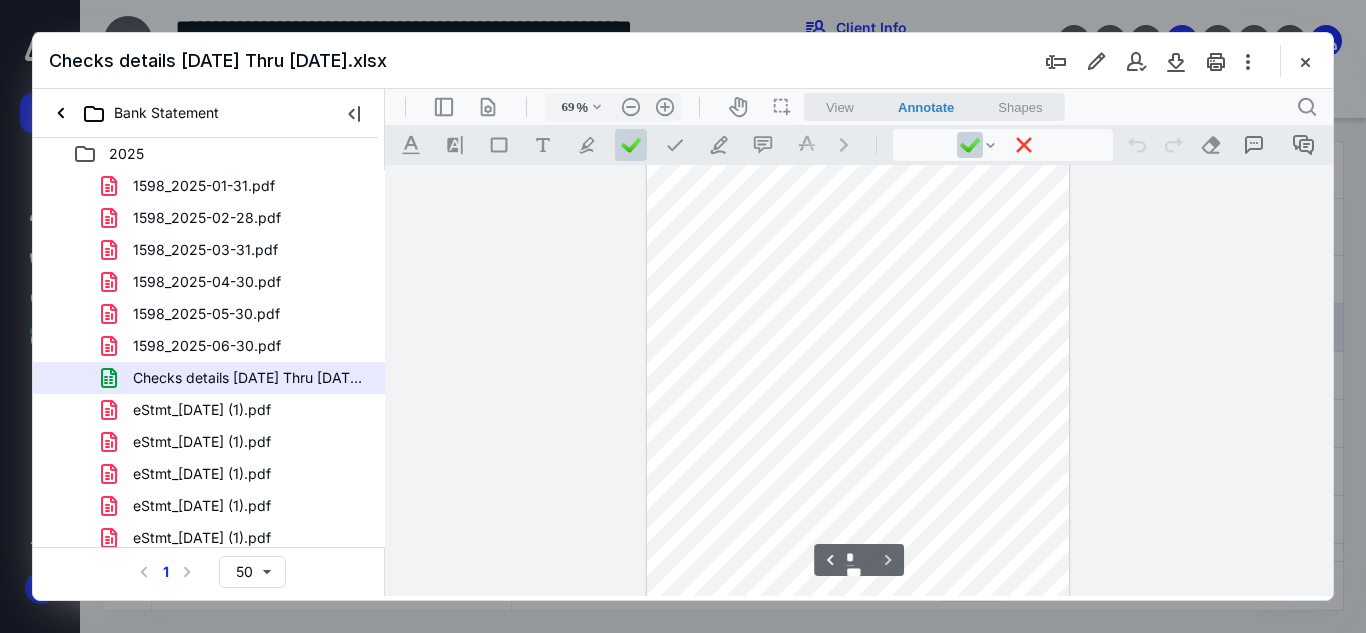scroll, scrollTop: 1279, scrollLeft: 0, axis: vertical 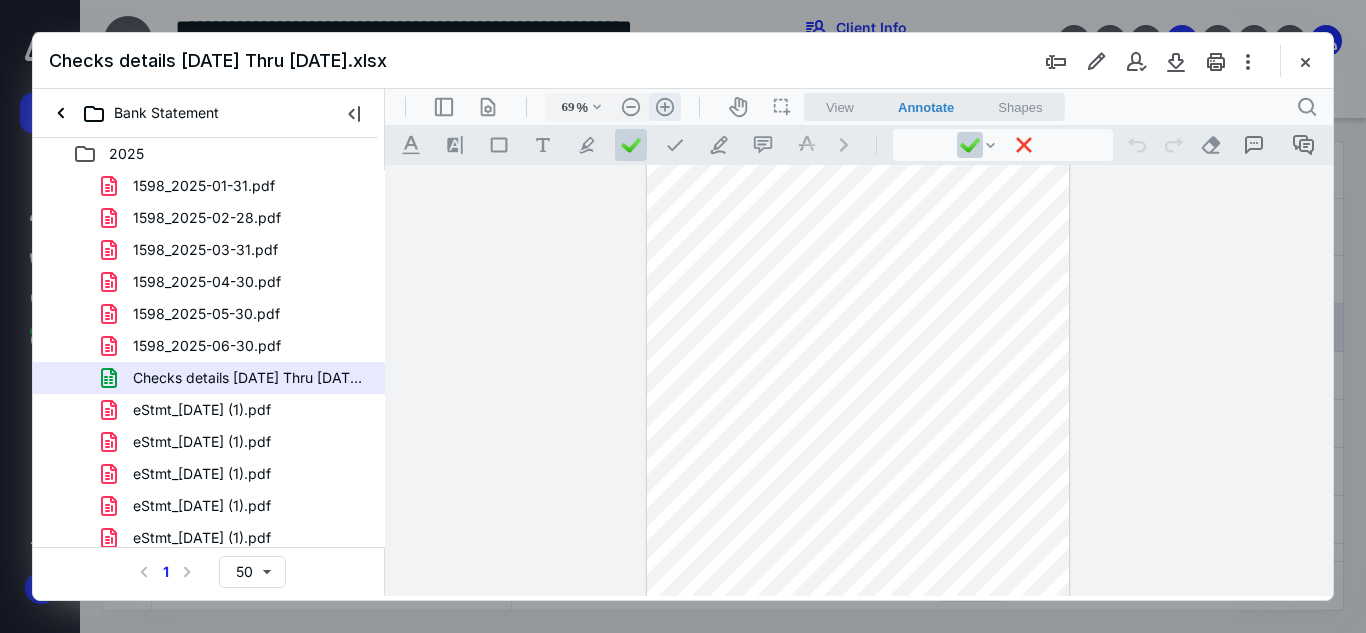 click on ".cls-1{fill:#abb0c4;} icon - header - zoom - in - line" at bounding box center [665, 107] 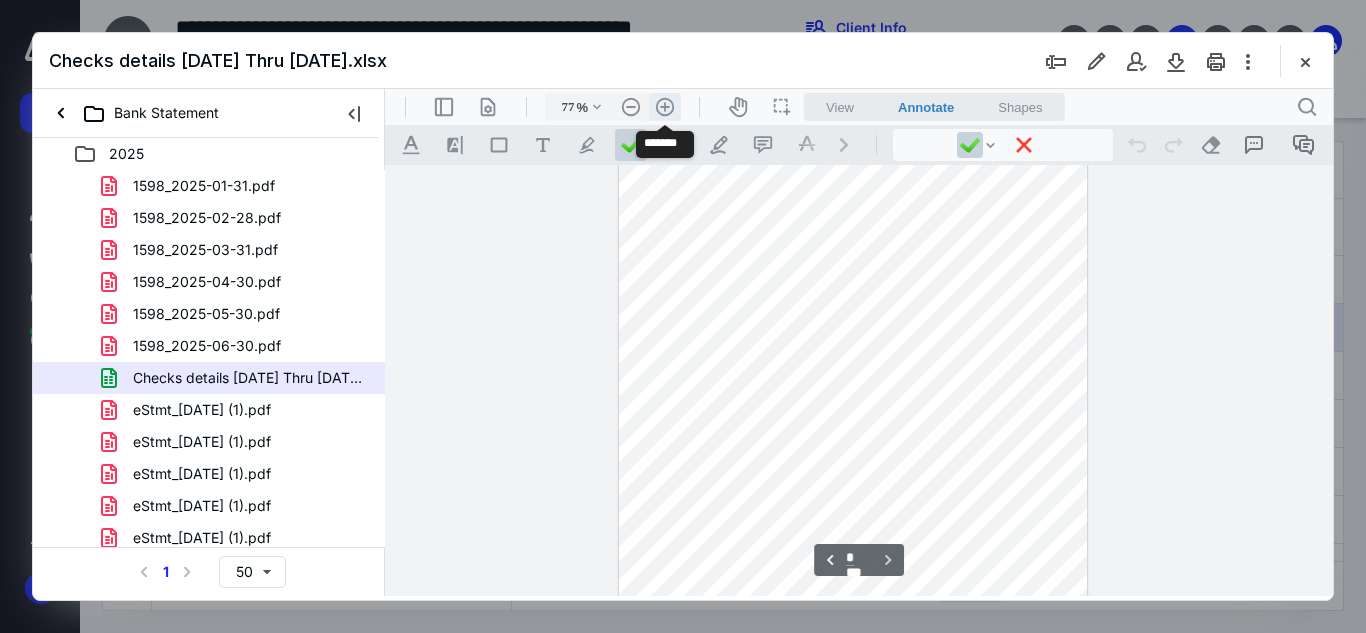 click on ".cls-1{fill:#abb0c4;} icon - header - zoom - in - line" at bounding box center [665, 107] 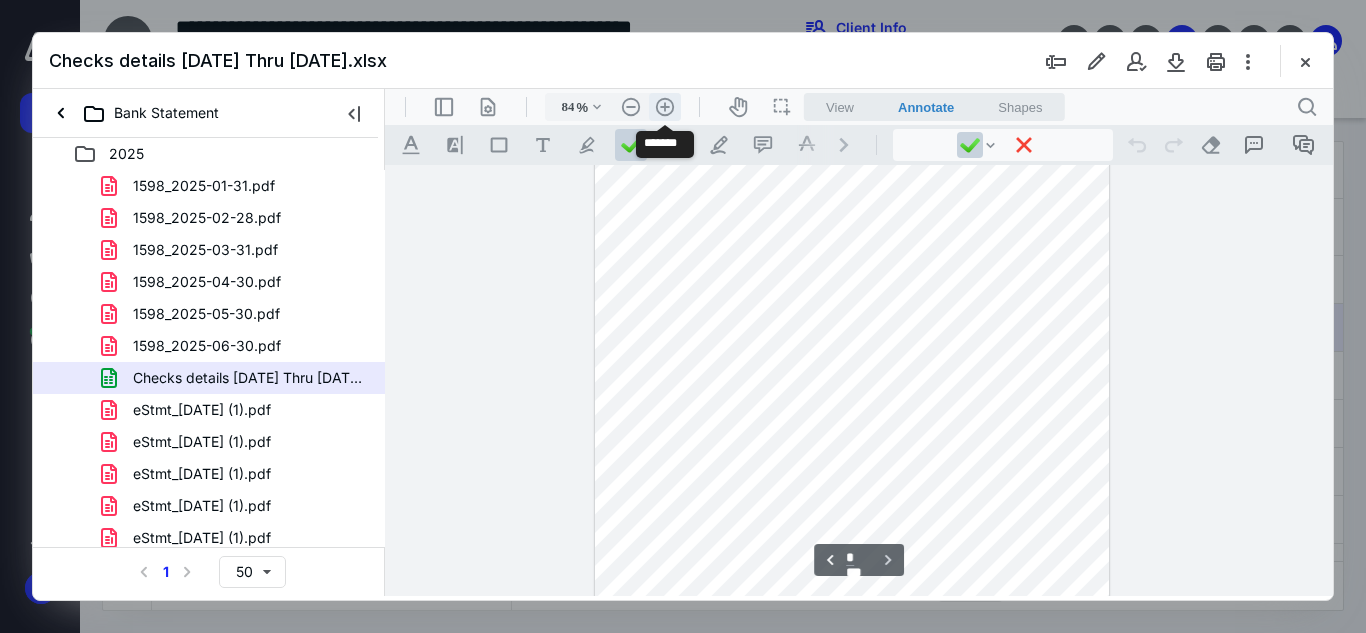 click on ".cls-1{fill:#abb0c4;} icon - header - zoom - in - line" at bounding box center (665, 107) 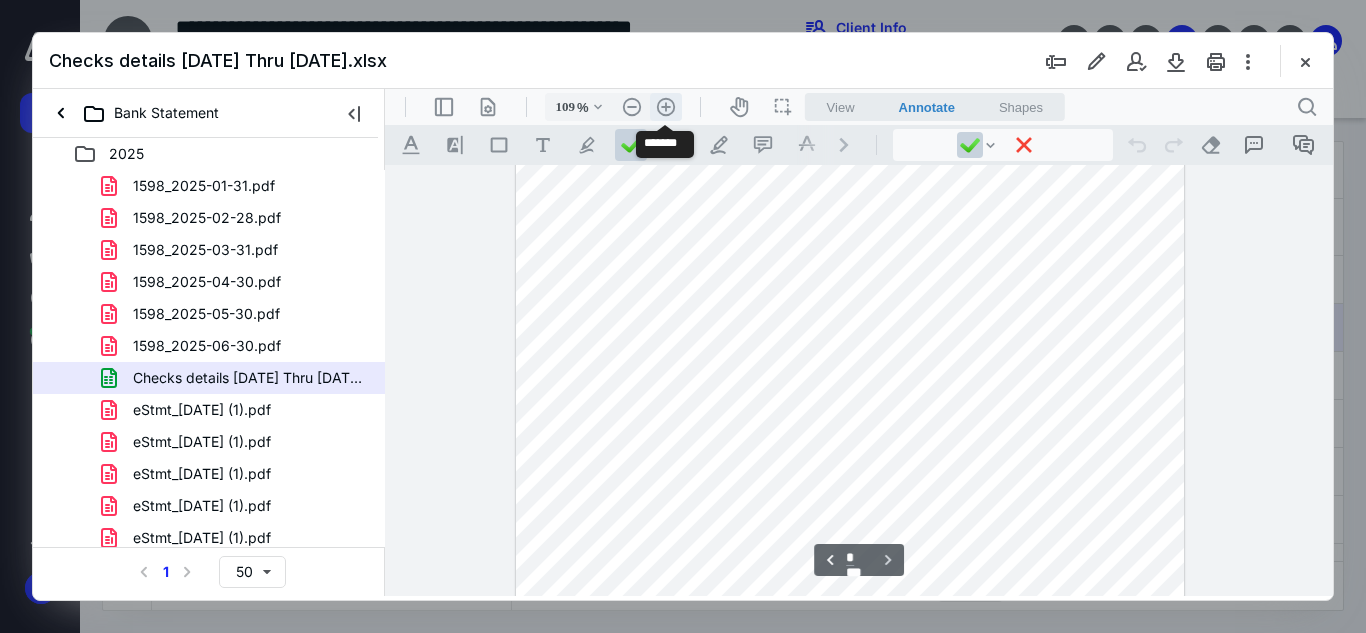 click on ".cls-1{fill:#abb0c4;} icon - header - zoom - in - line" at bounding box center [666, 107] 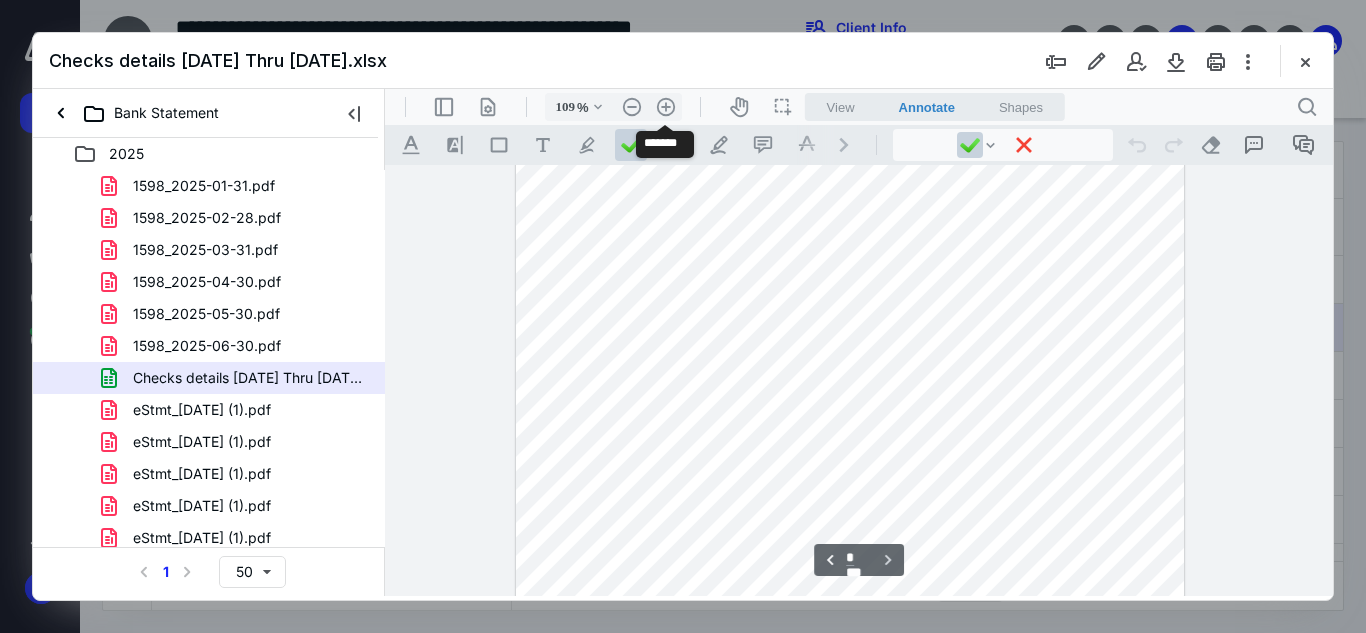 type on "134" 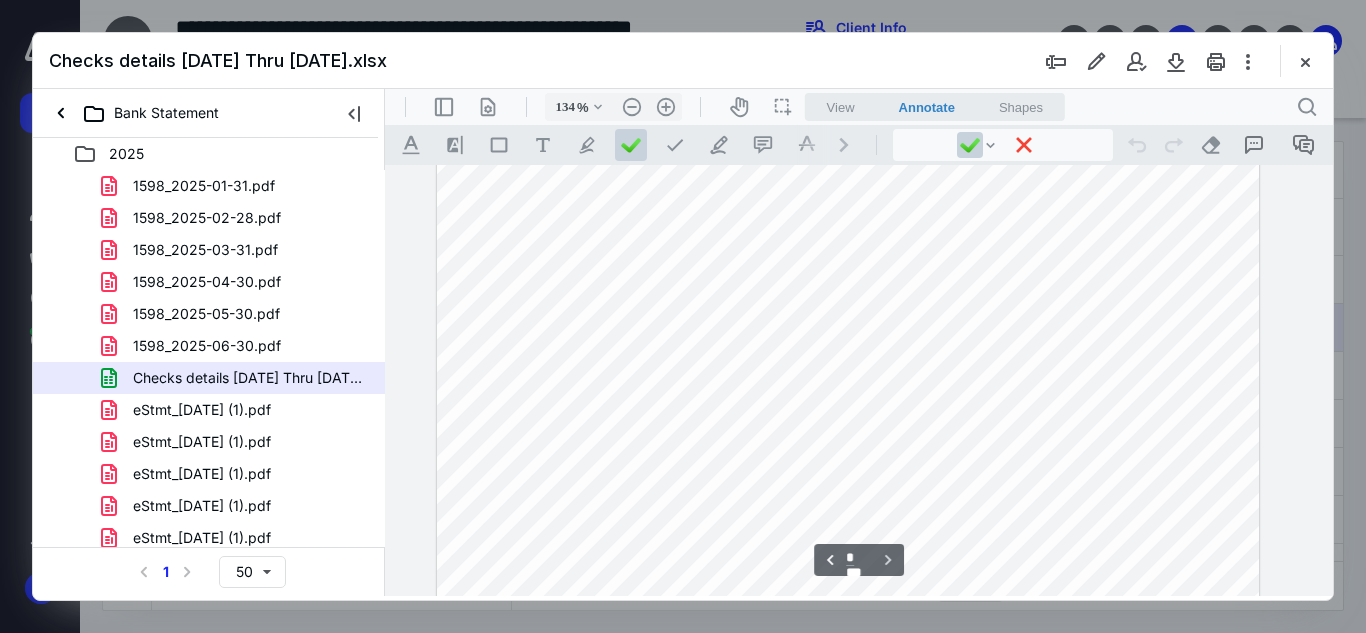 scroll, scrollTop: 2759, scrollLeft: 380, axis: both 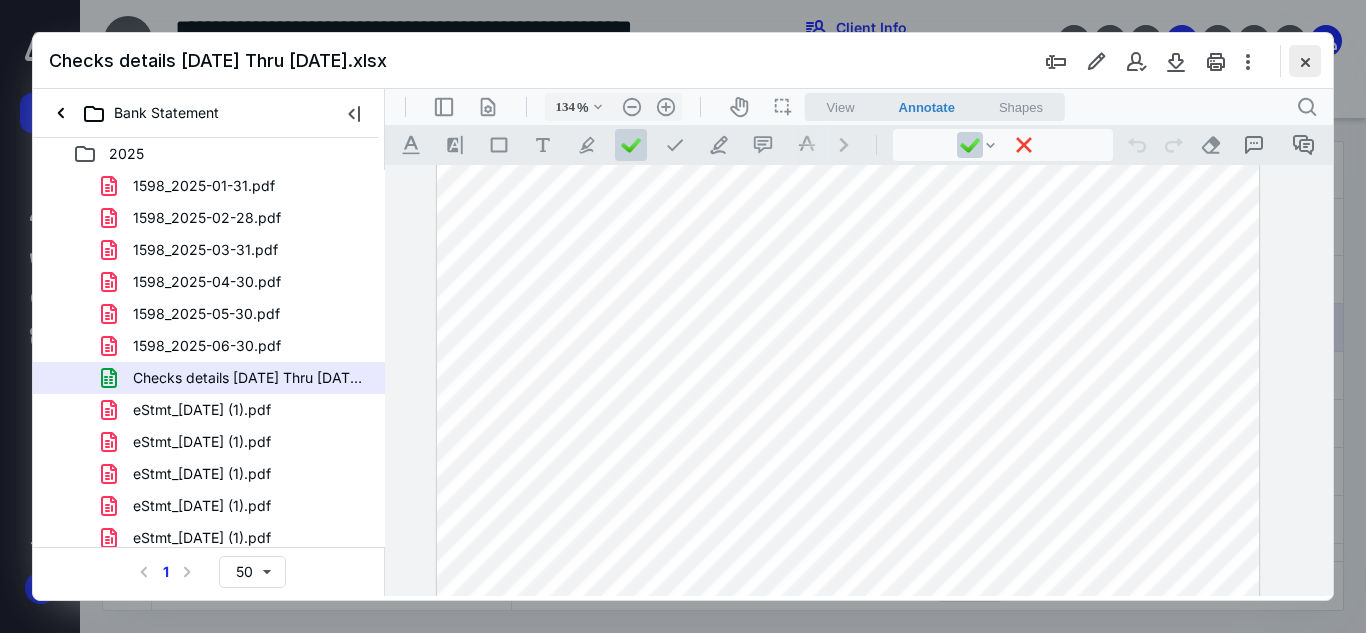 click at bounding box center (1305, 61) 